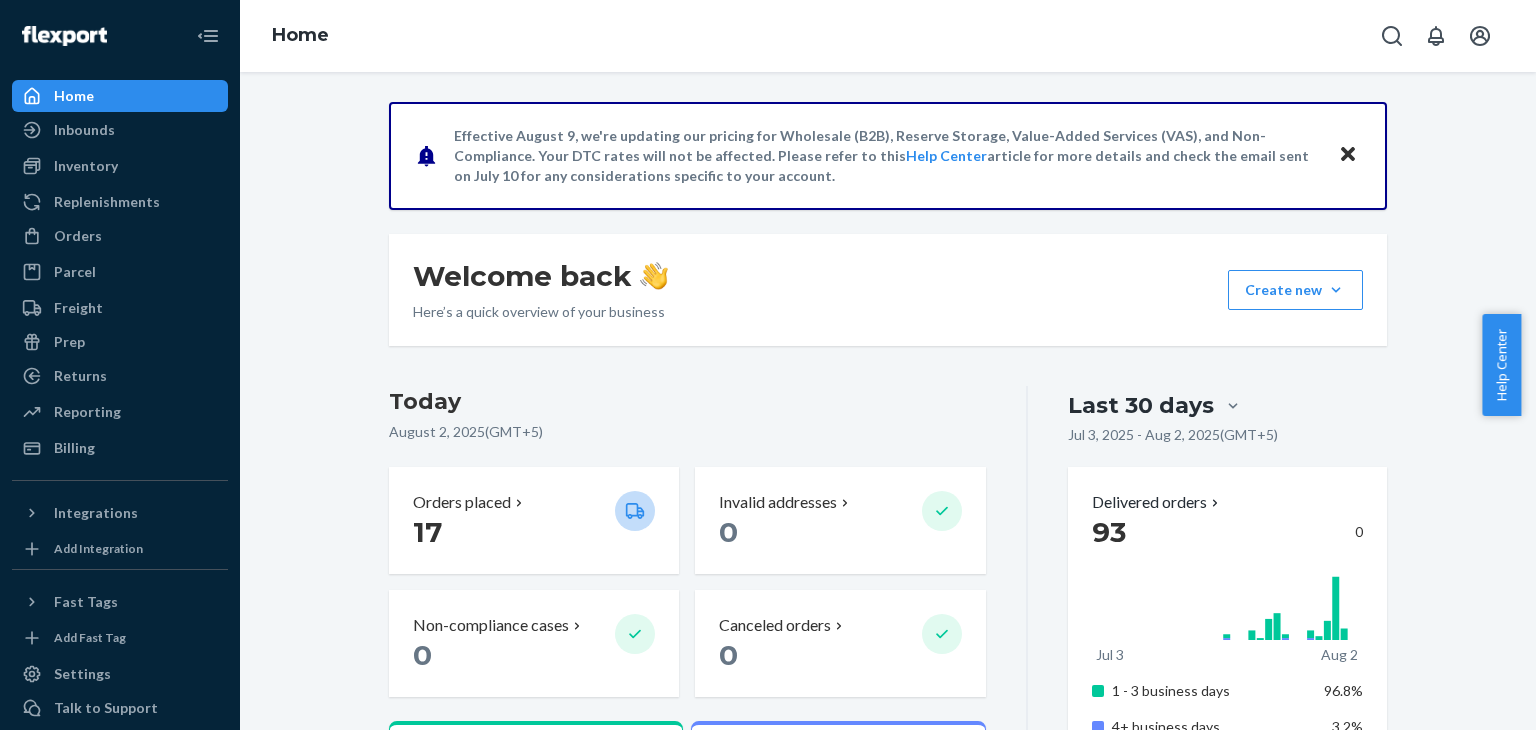 click on "Orders" at bounding box center (120, 236) 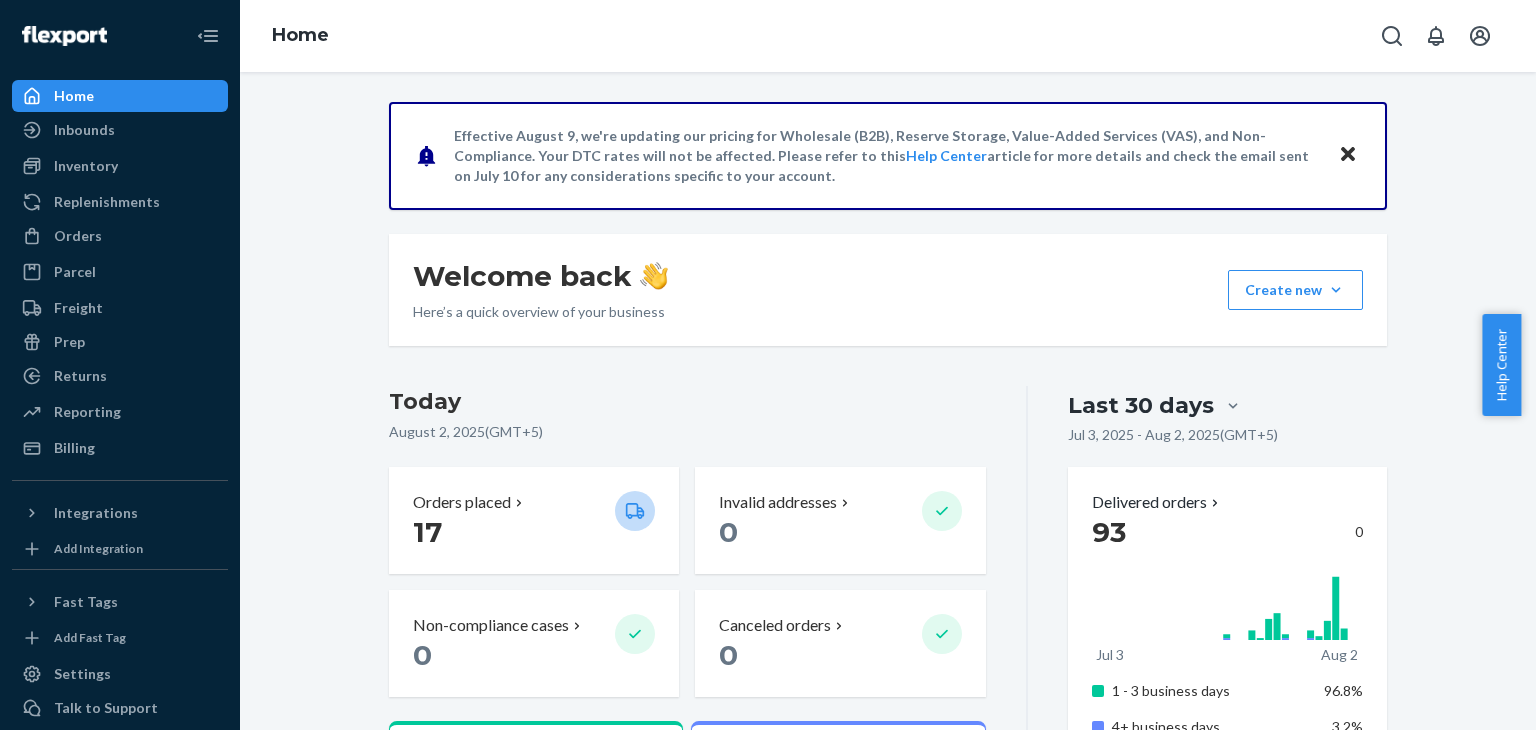 scroll, scrollTop: 0, scrollLeft: 0, axis: both 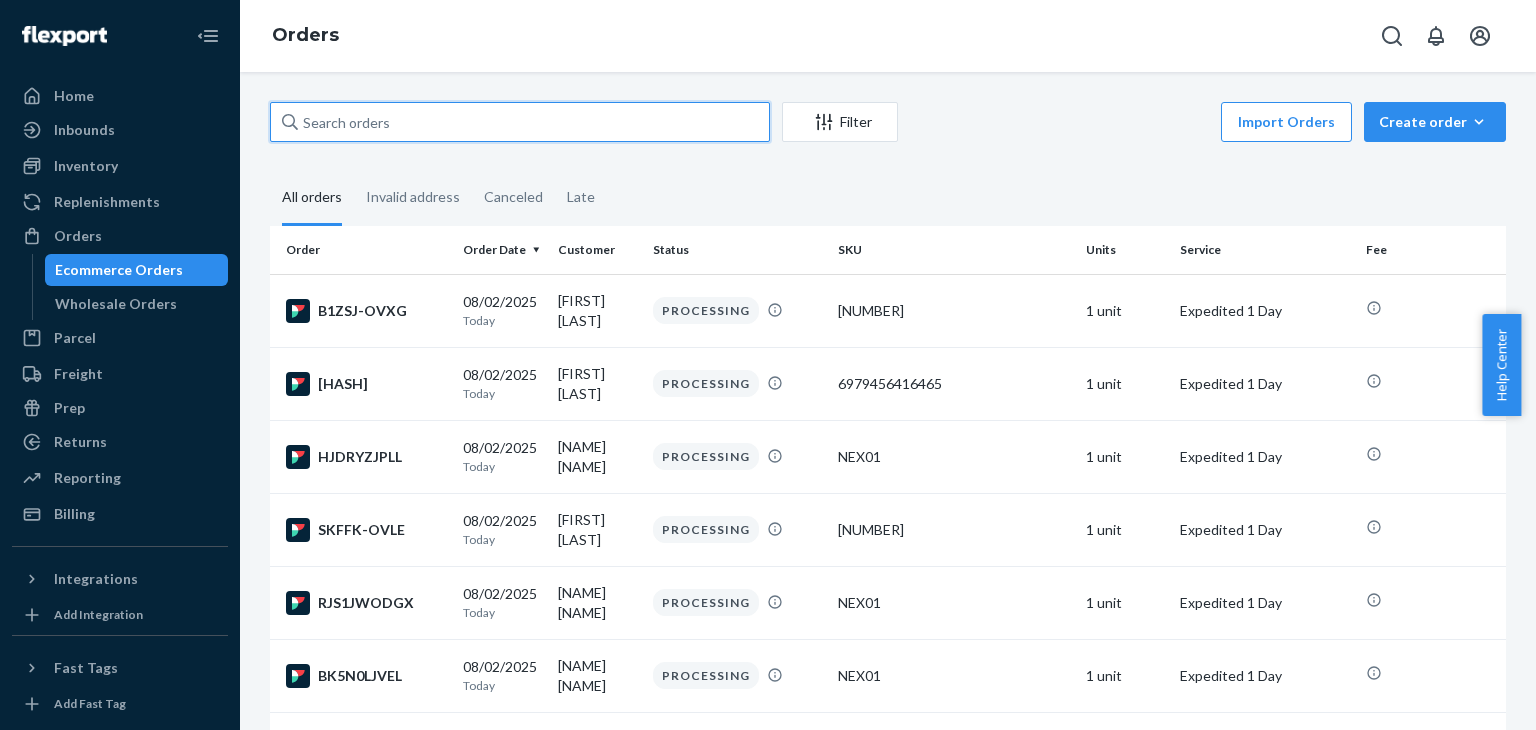 click at bounding box center (520, 122) 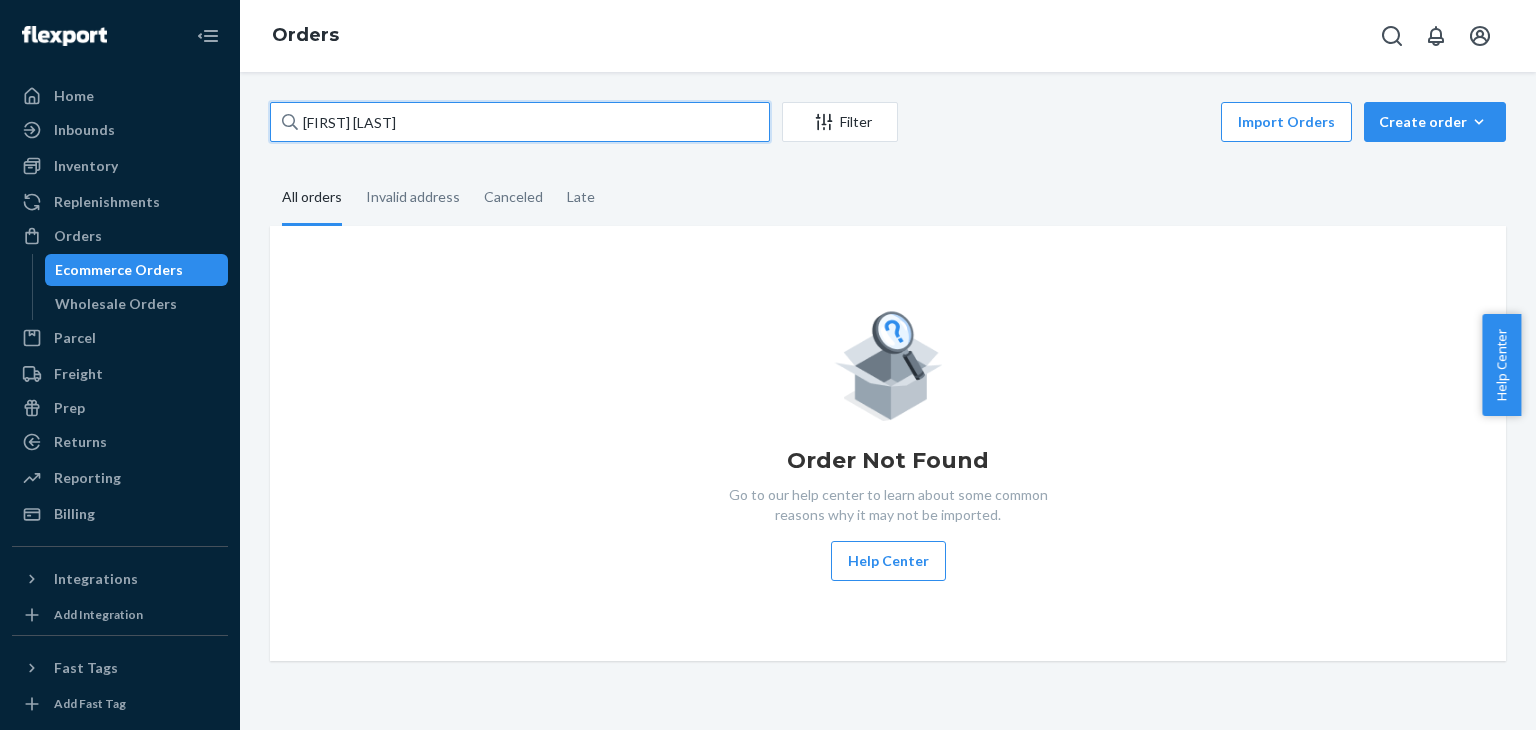 drag, startPoint x: 409, startPoint y: 124, endPoint x: 297, endPoint y: 131, distance: 112.21854 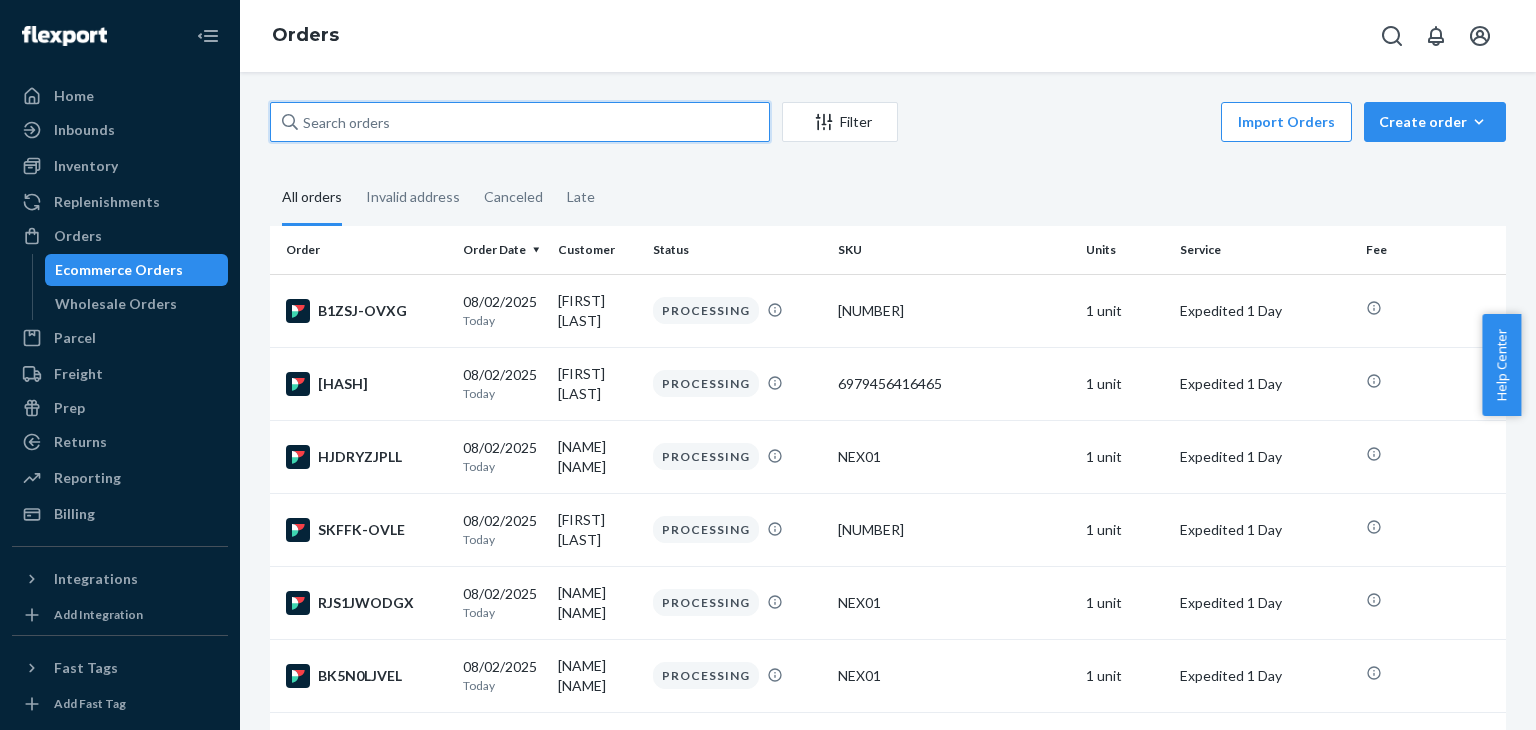 paste on "[NAME] [NAME]" 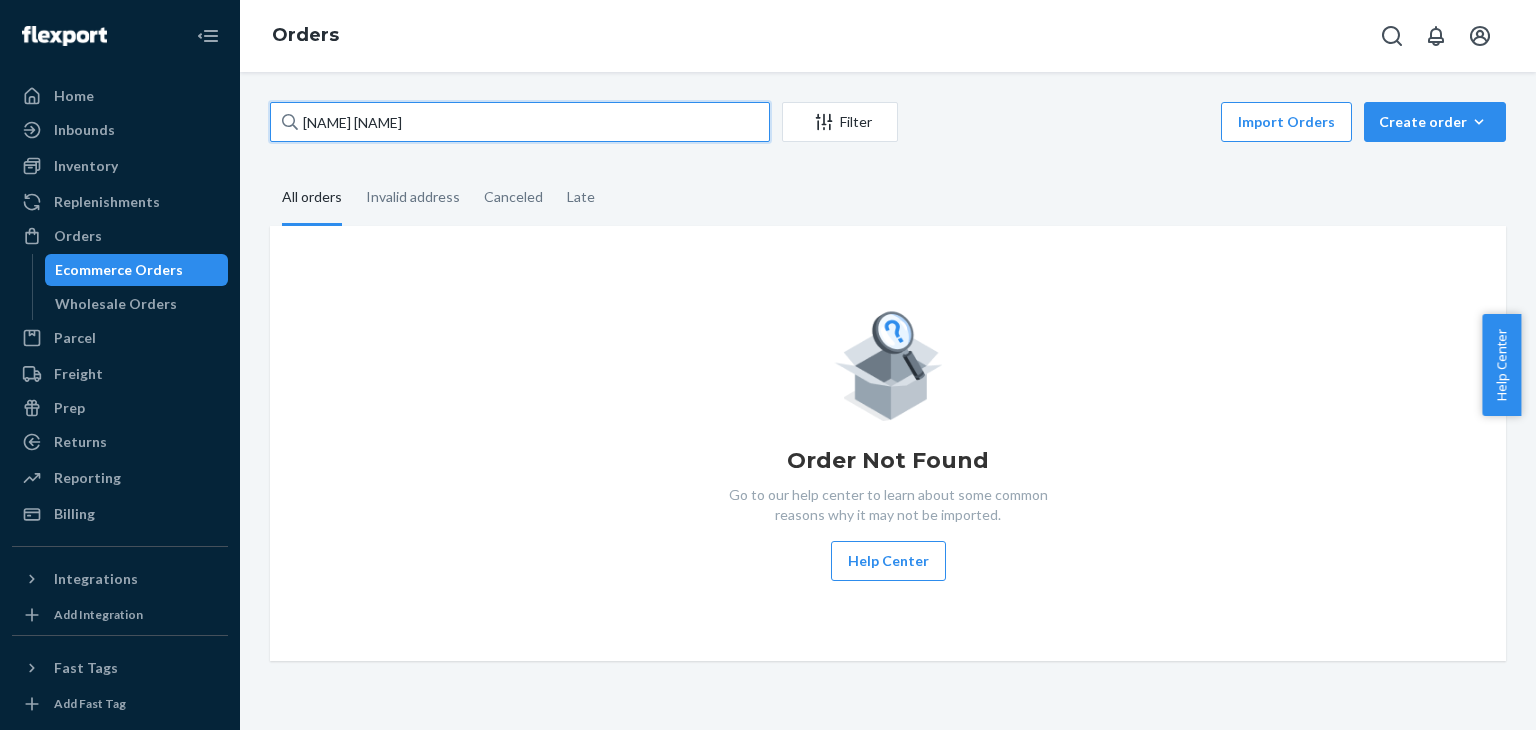 drag, startPoint x: 390, startPoint y: 118, endPoint x: 284, endPoint y: 127, distance: 106.381386 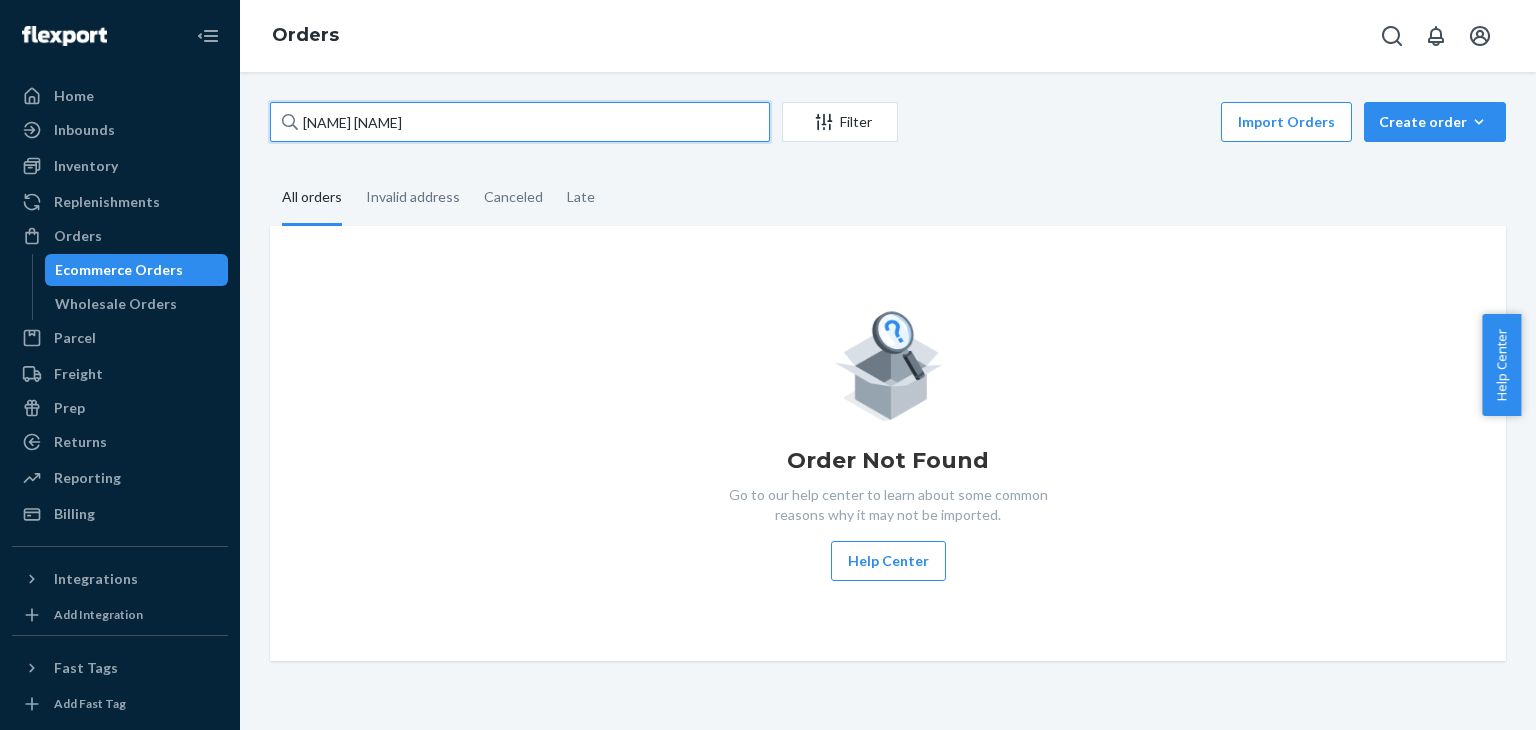 click on "[NAME] [NAME]" at bounding box center (520, 122) 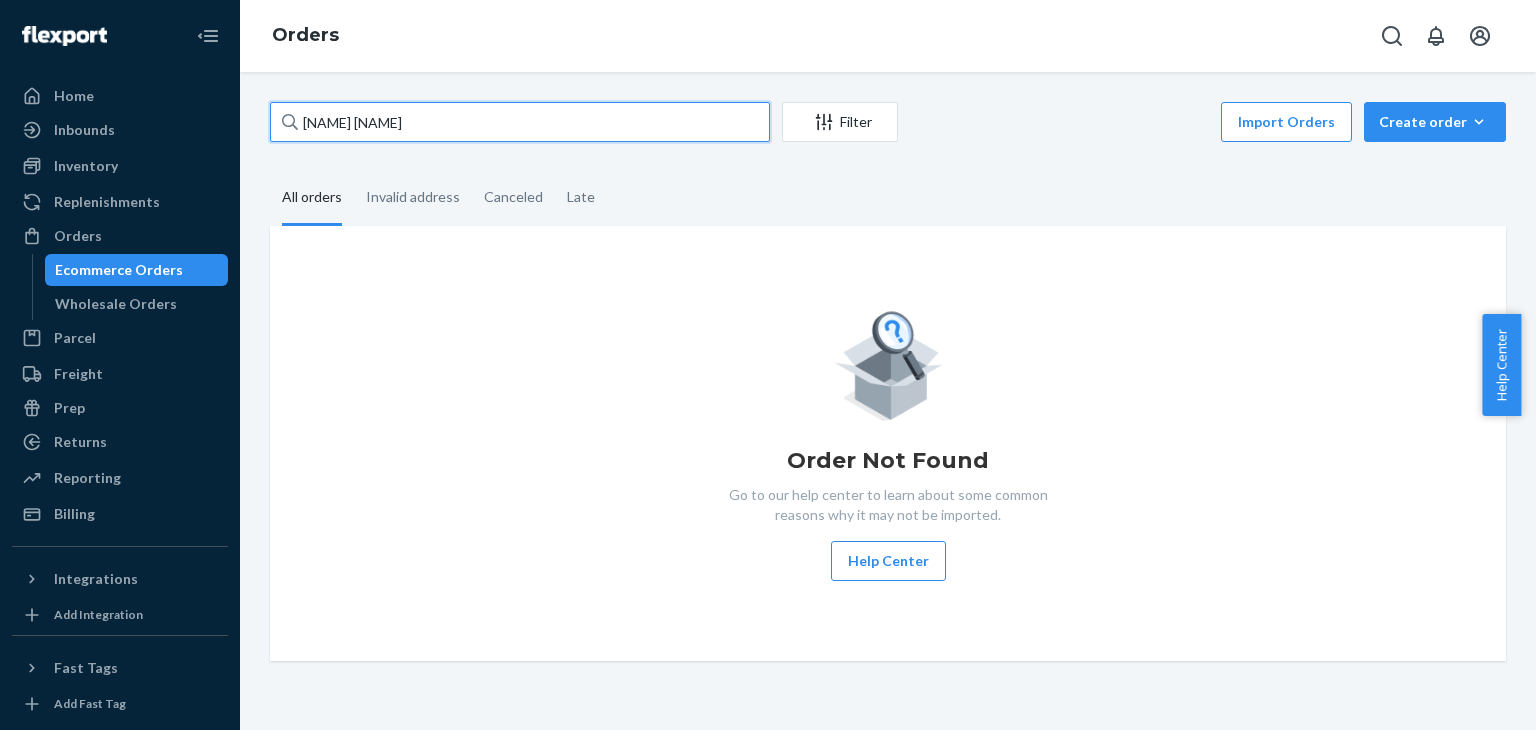 type 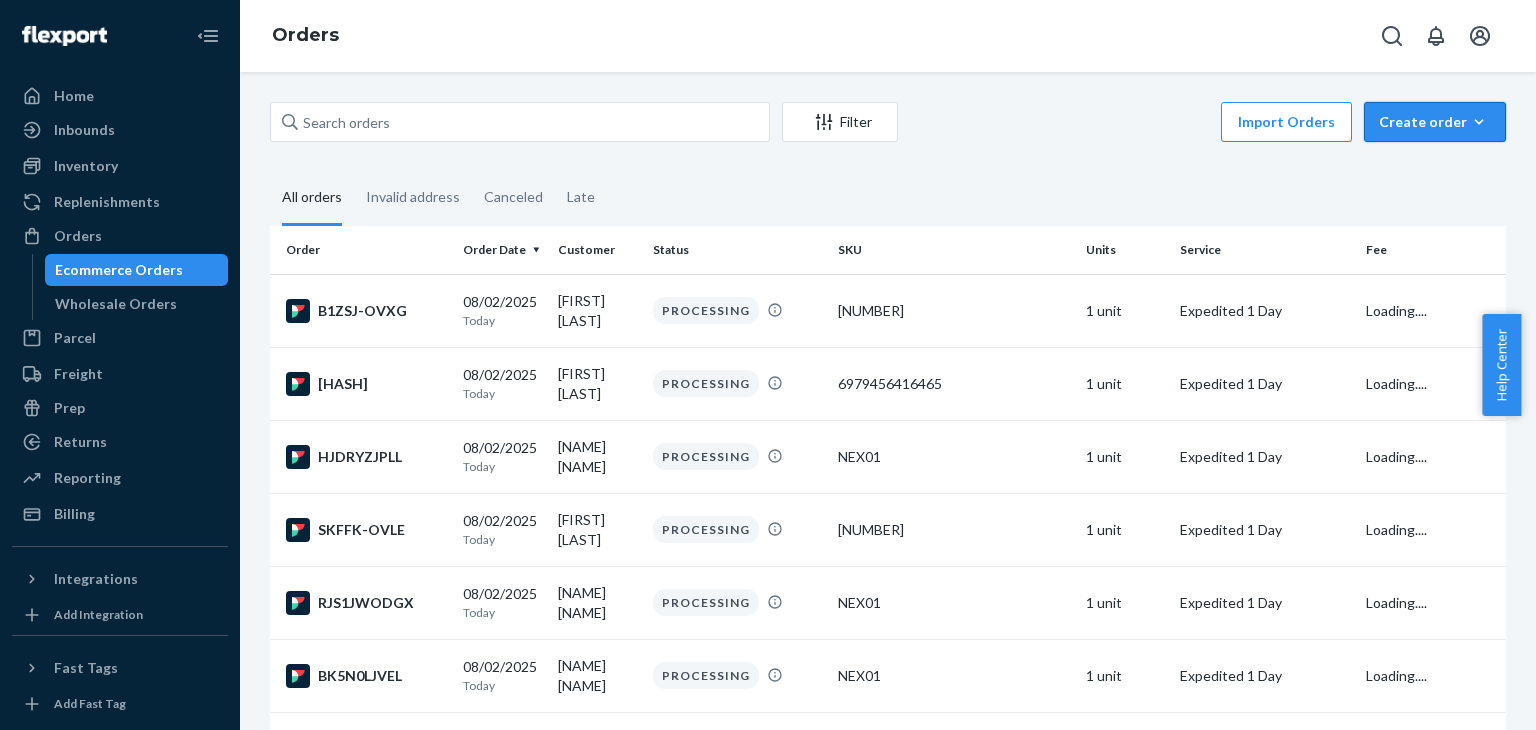 click on "Create order" at bounding box center [1435, 122] 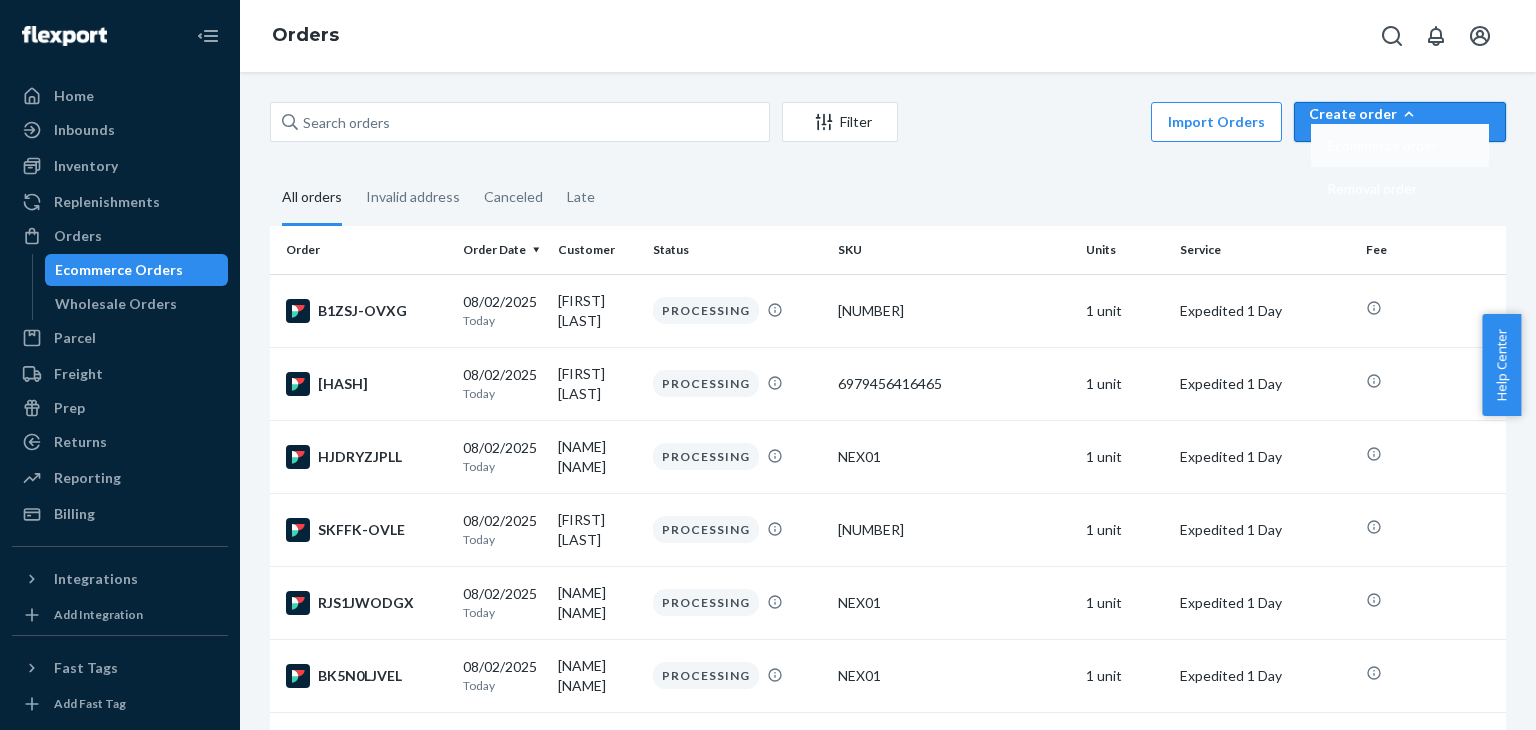 click on "Ecommerce order" at bounding box center (1382, 146) 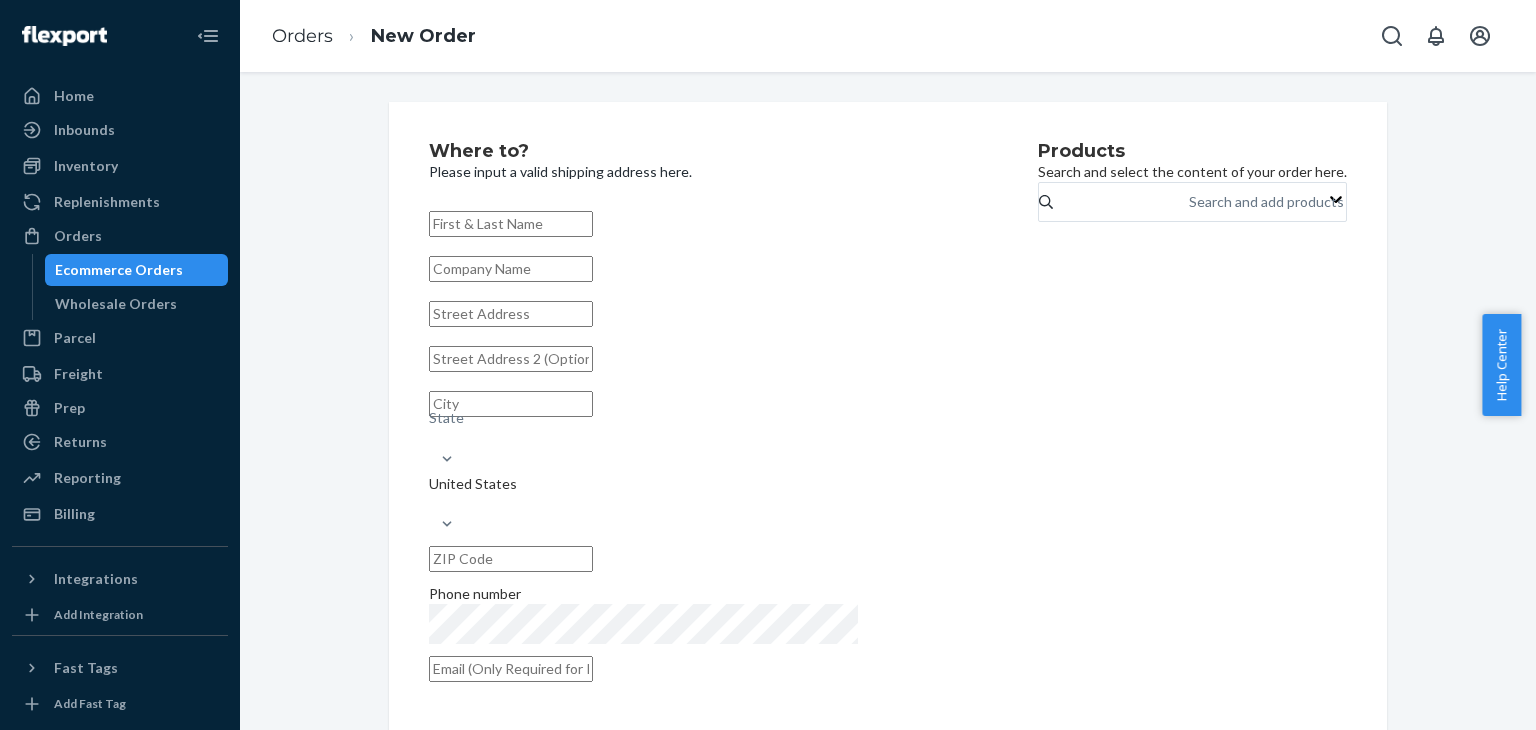 paste on "[FIRST] [LAST]" 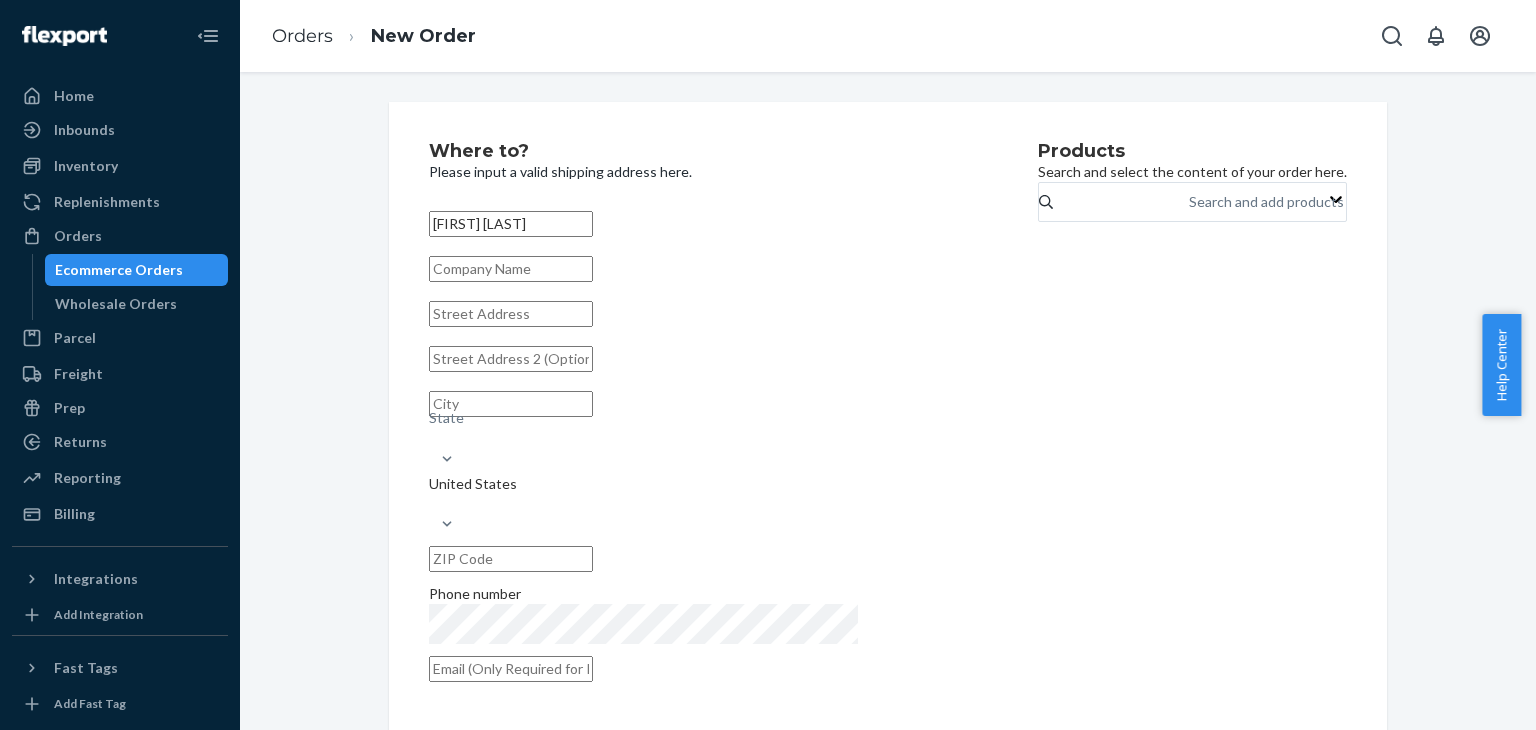 type on "[FIRST] [LAST]" 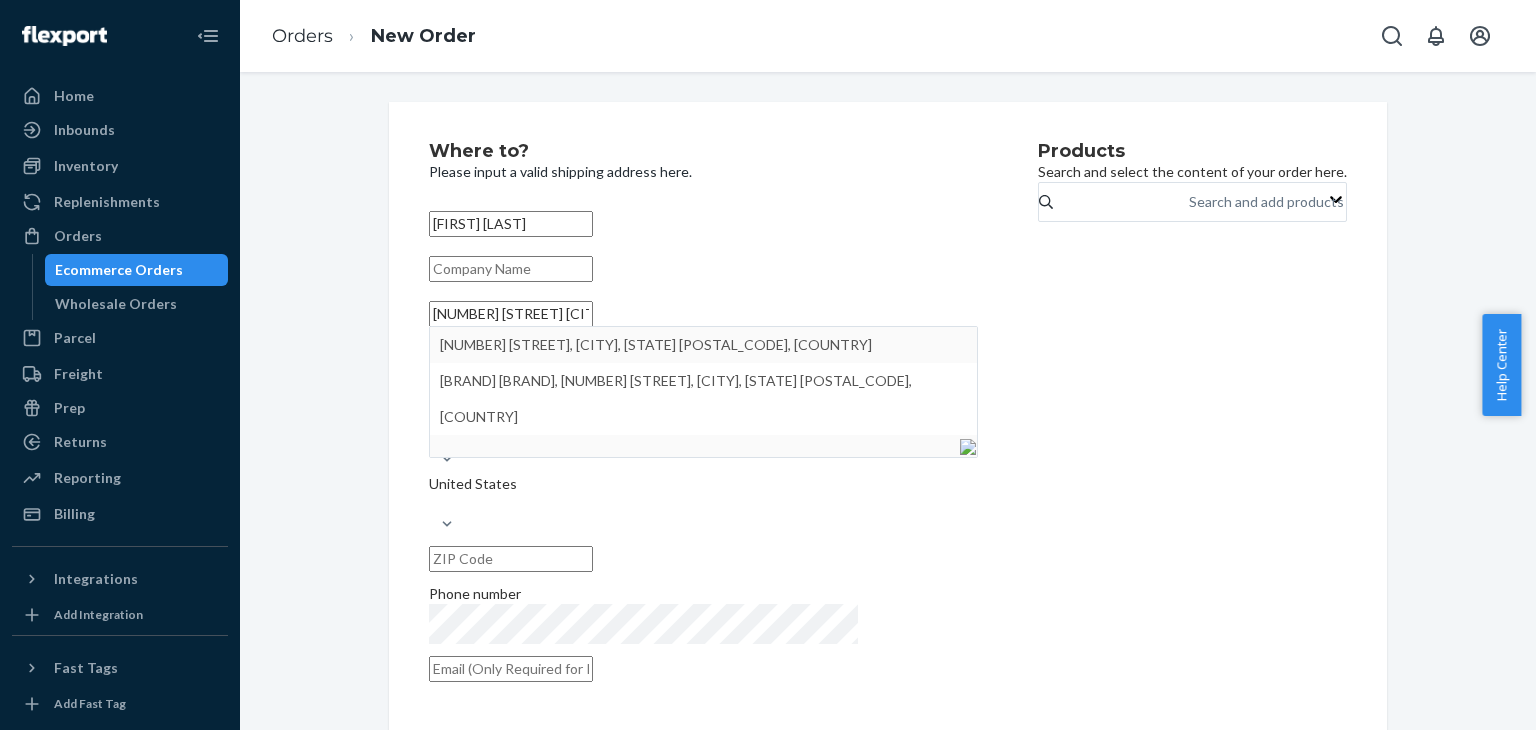 type on "[NUMBER] [STREET] [CITY], [STATE] [POSTAL_CODE]" 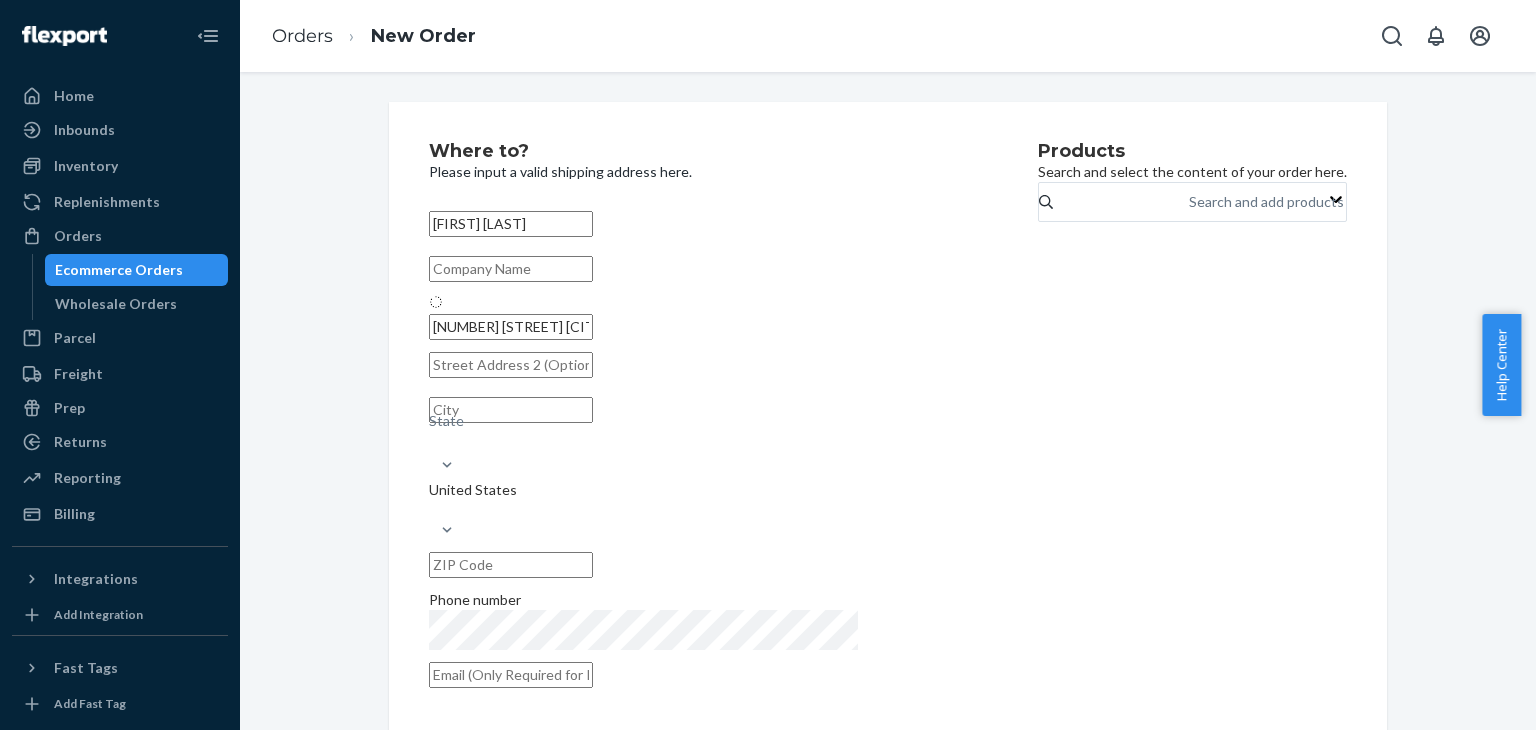 type on "[CITY]" 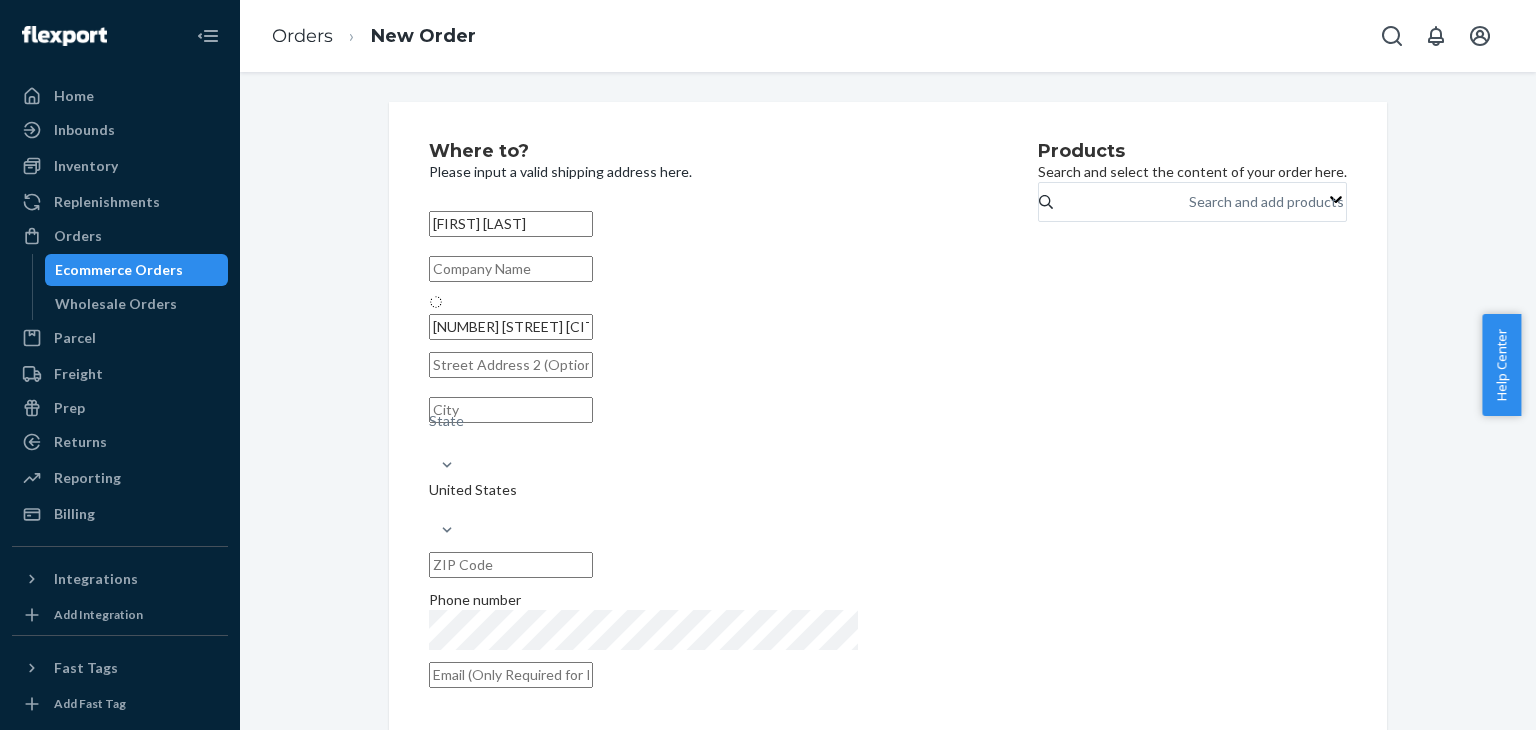 type on "[POSTAL_CODE]" 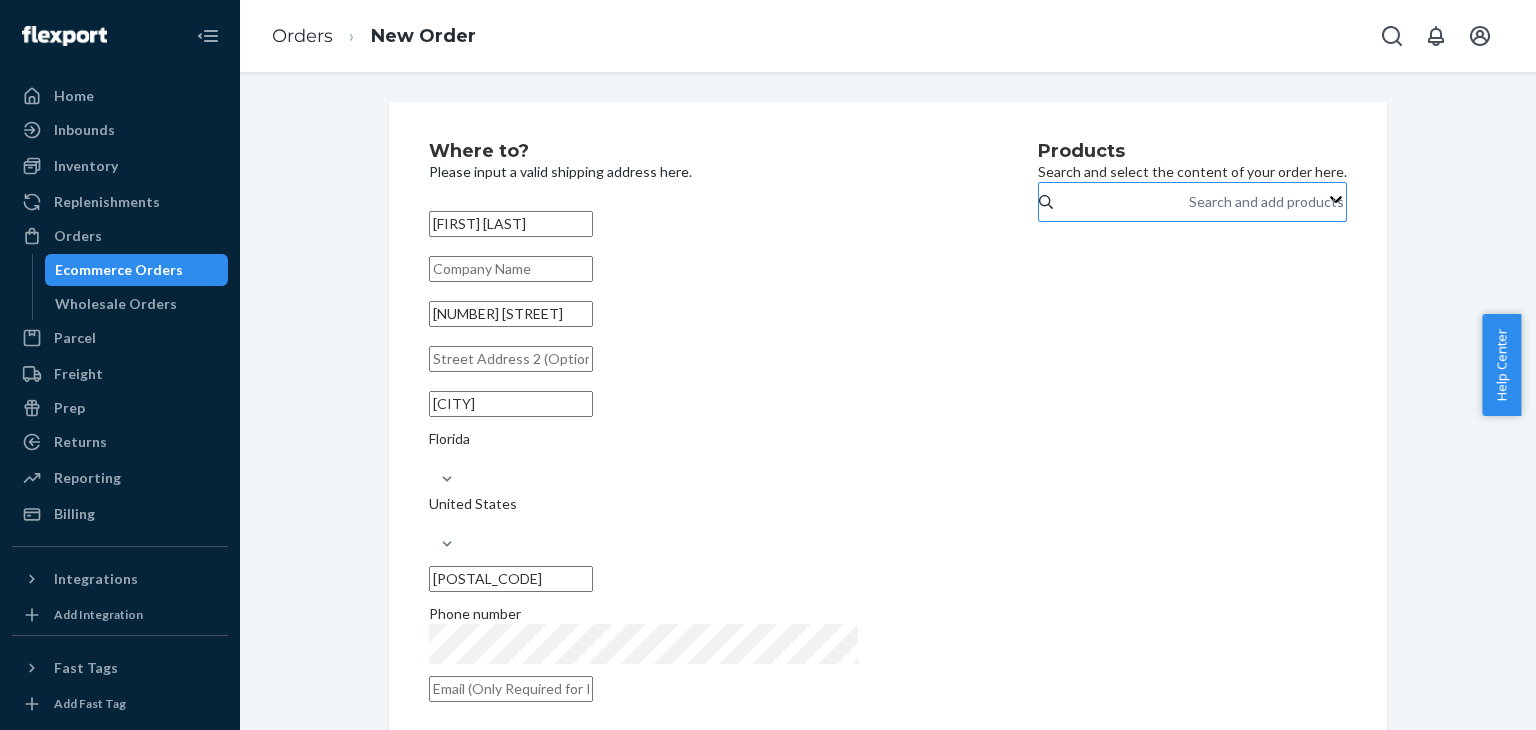 click on "Search and add products" at bounding box center (1266, 202) 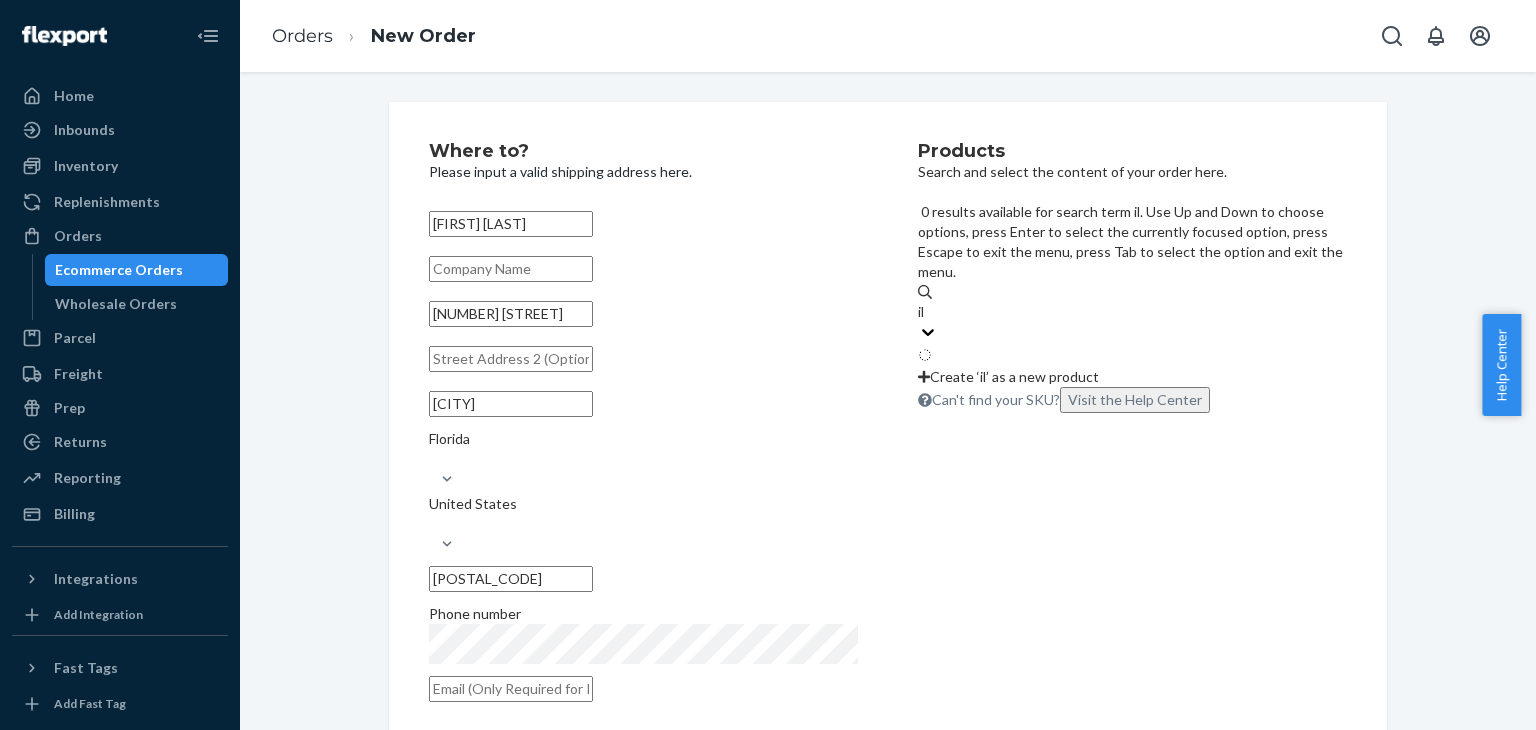 type on "ill" 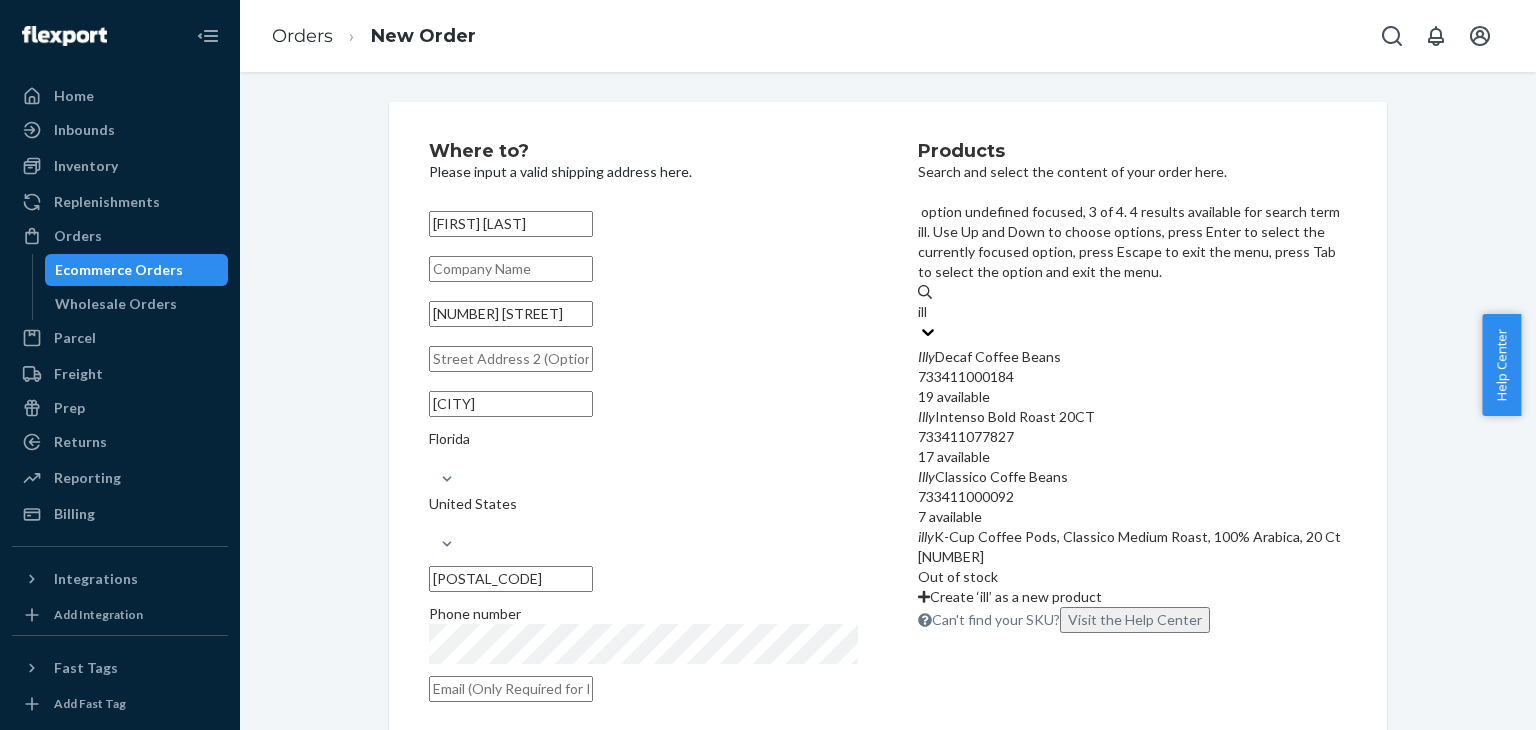 click on "733411000092" at bounding box center (1132, 497) 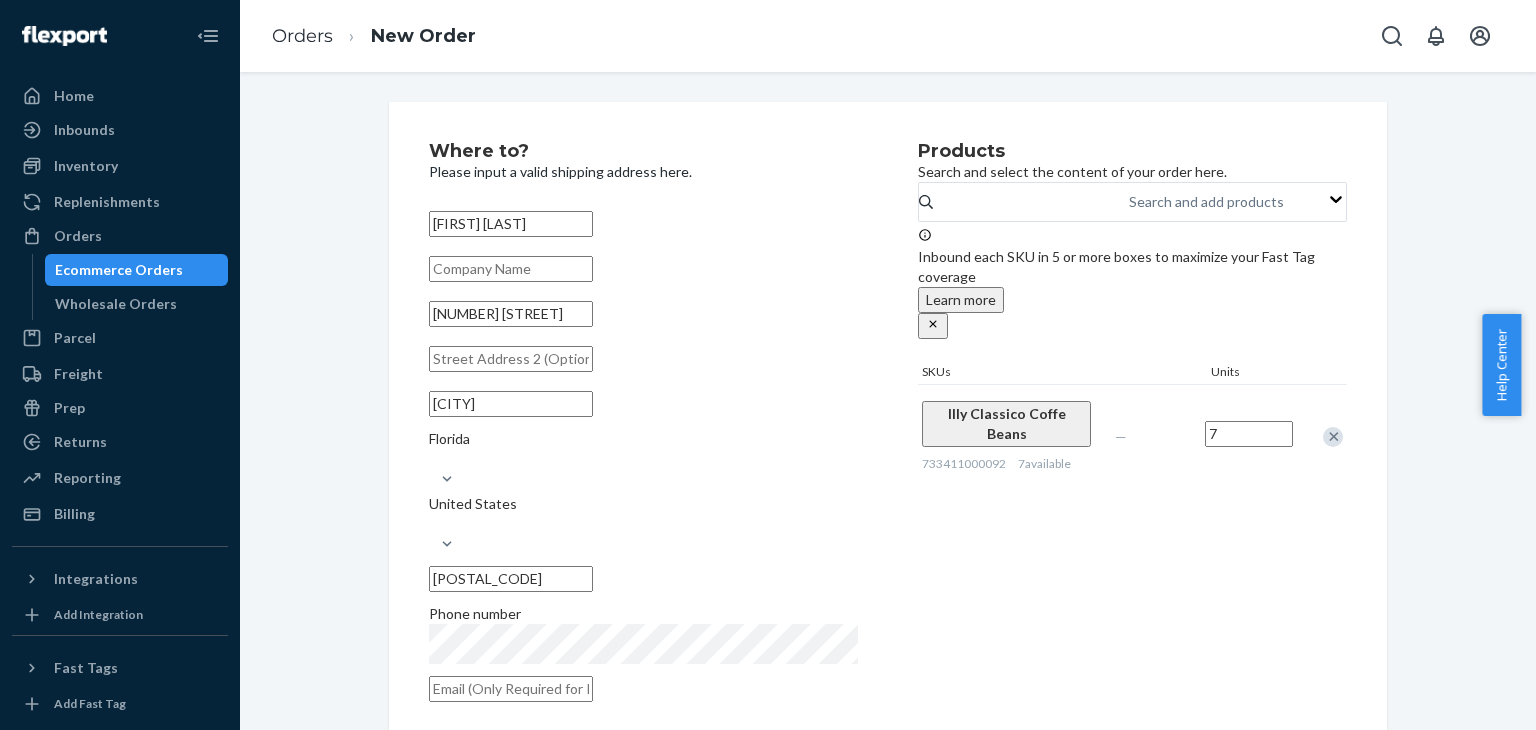 type on "7" 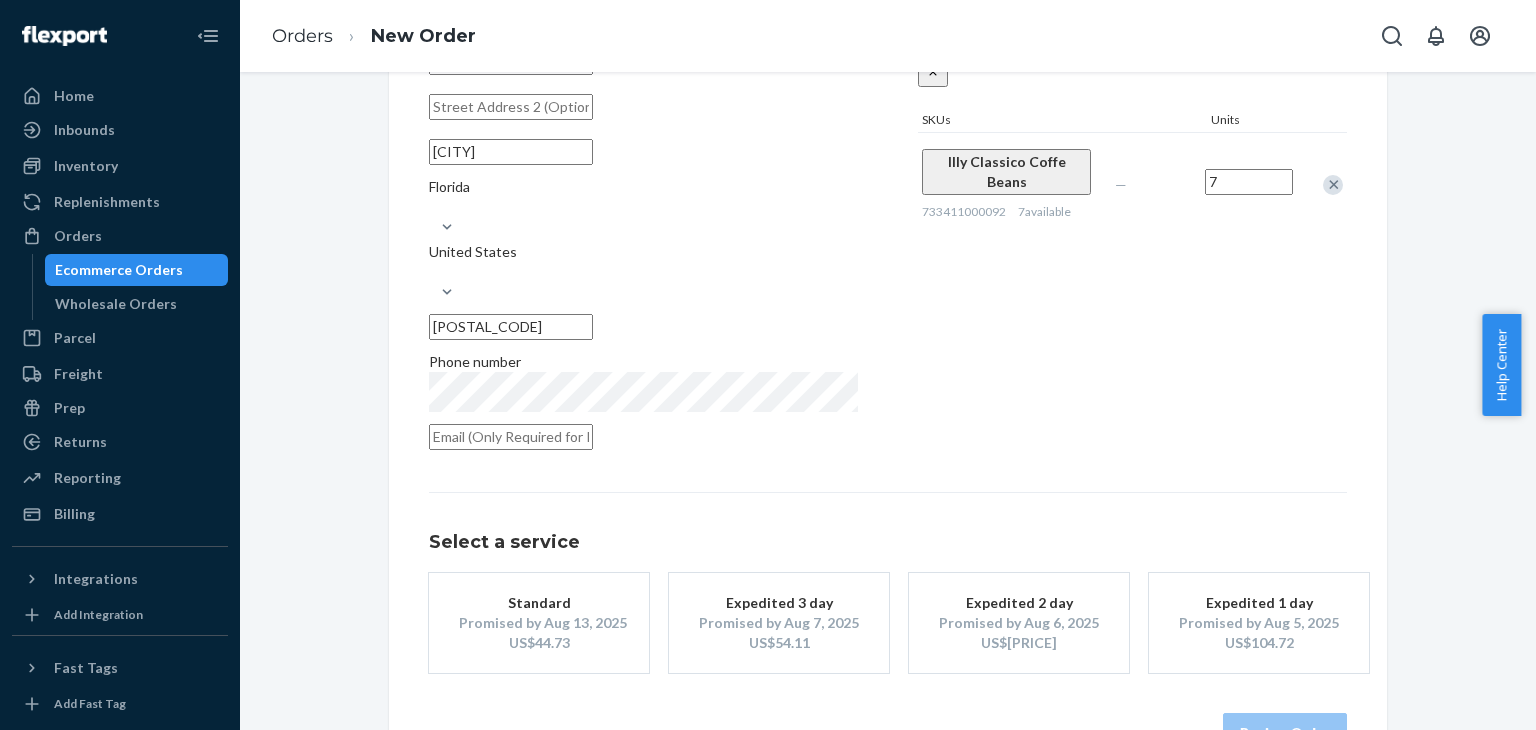scroll, scrollTop: 280, scrollLeft: 0, axis: vertical 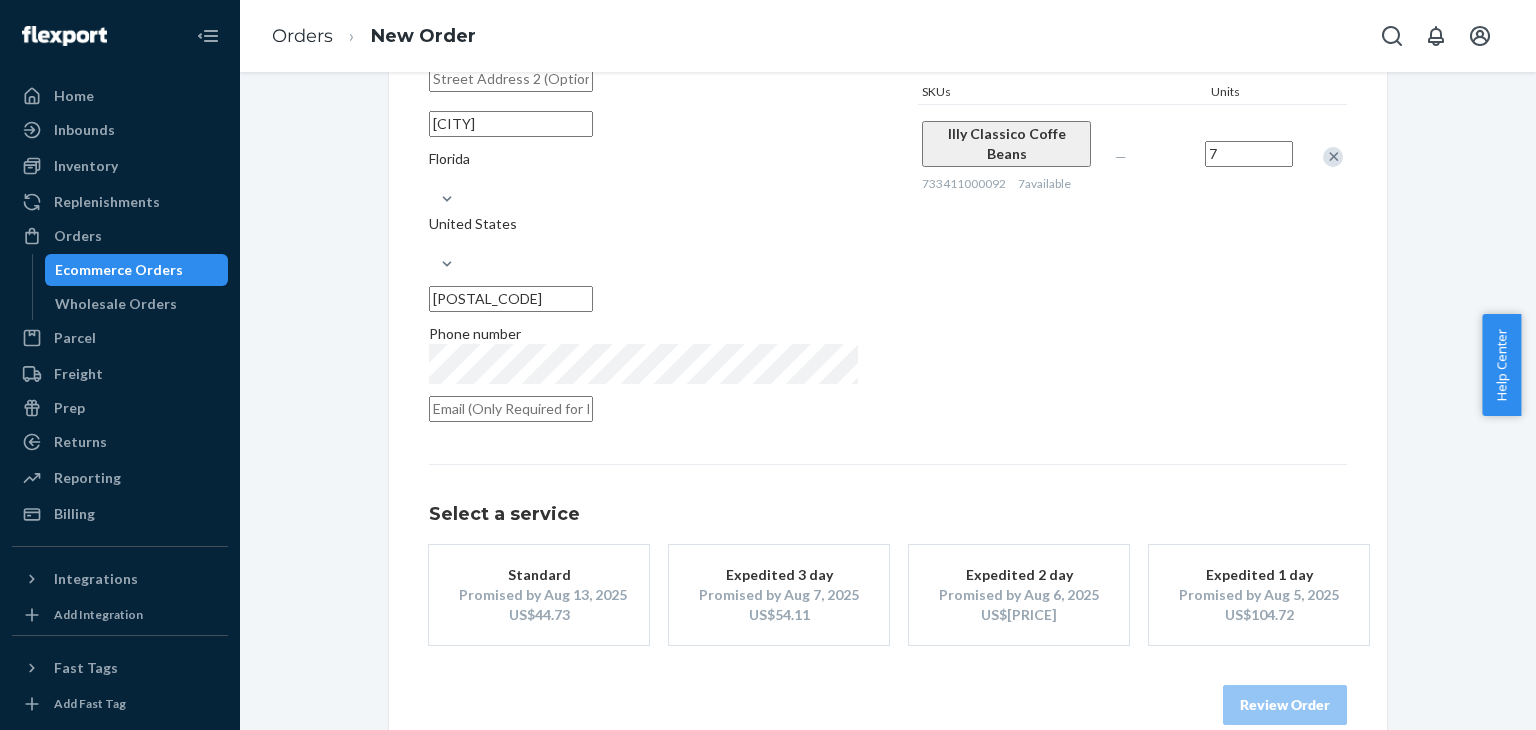 click on "Promised by Aug 6, 2025" at bounding box center [1019, 595] 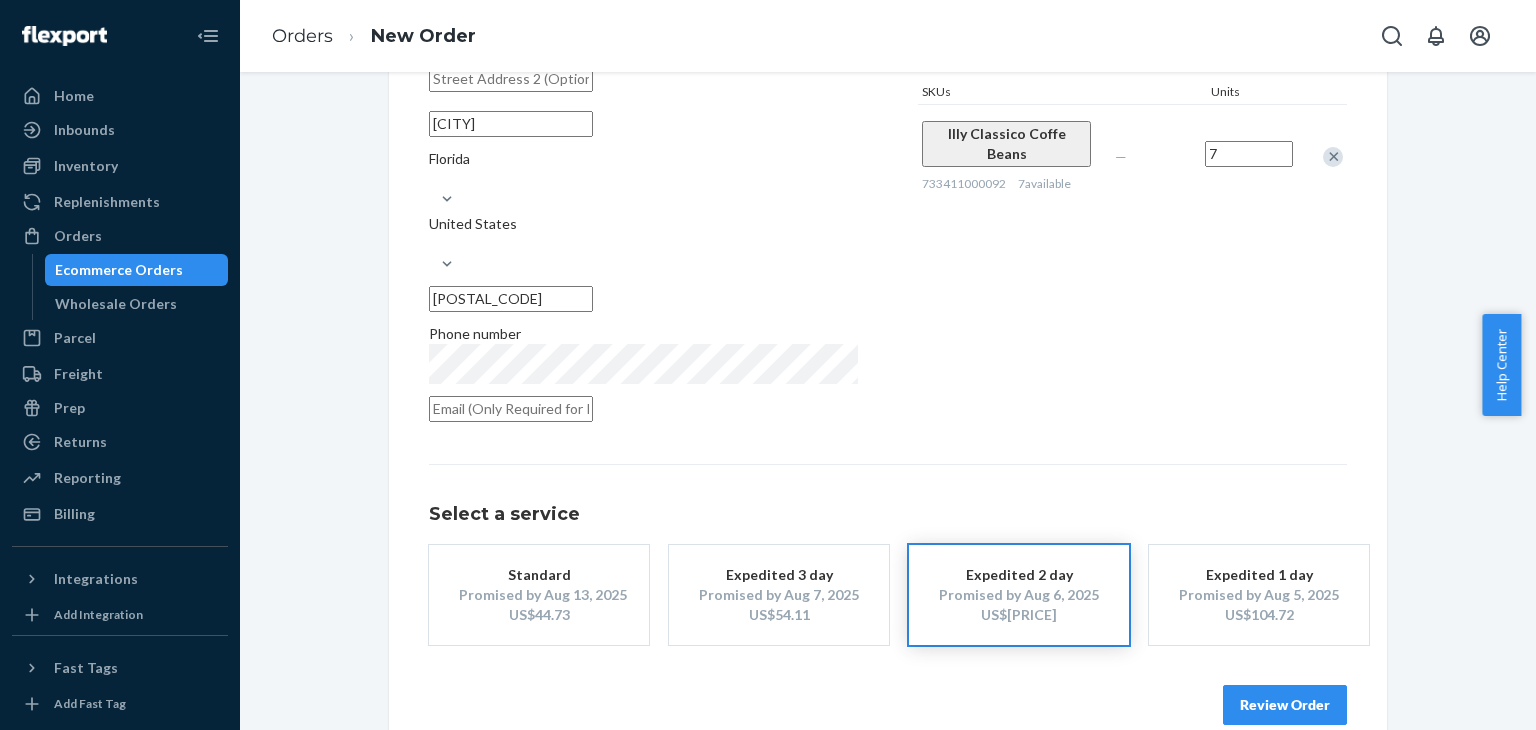 click on "Review Order" at bounding box center [1285, 705] 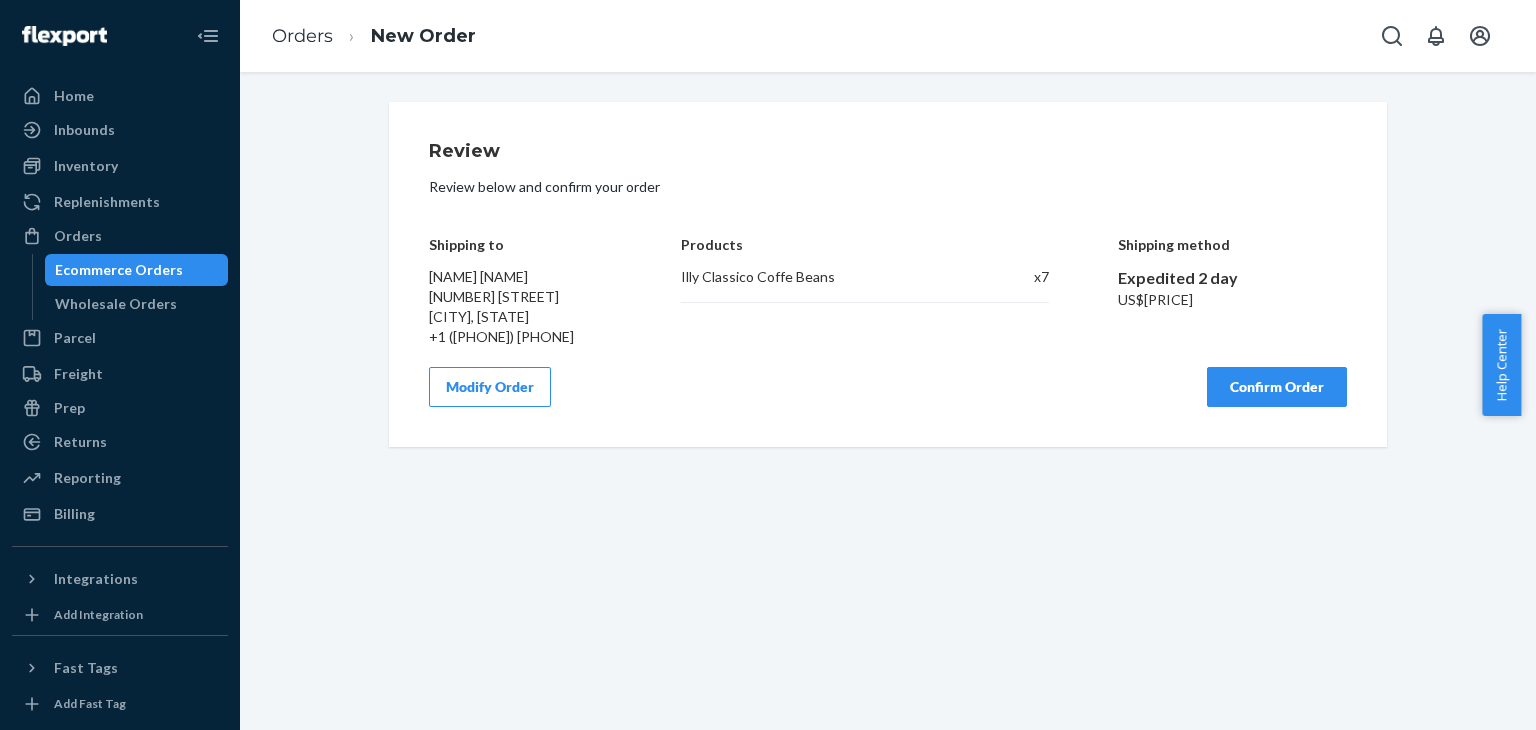 scroll, scrollTop: 0, scrollLeft: 0, axis: both 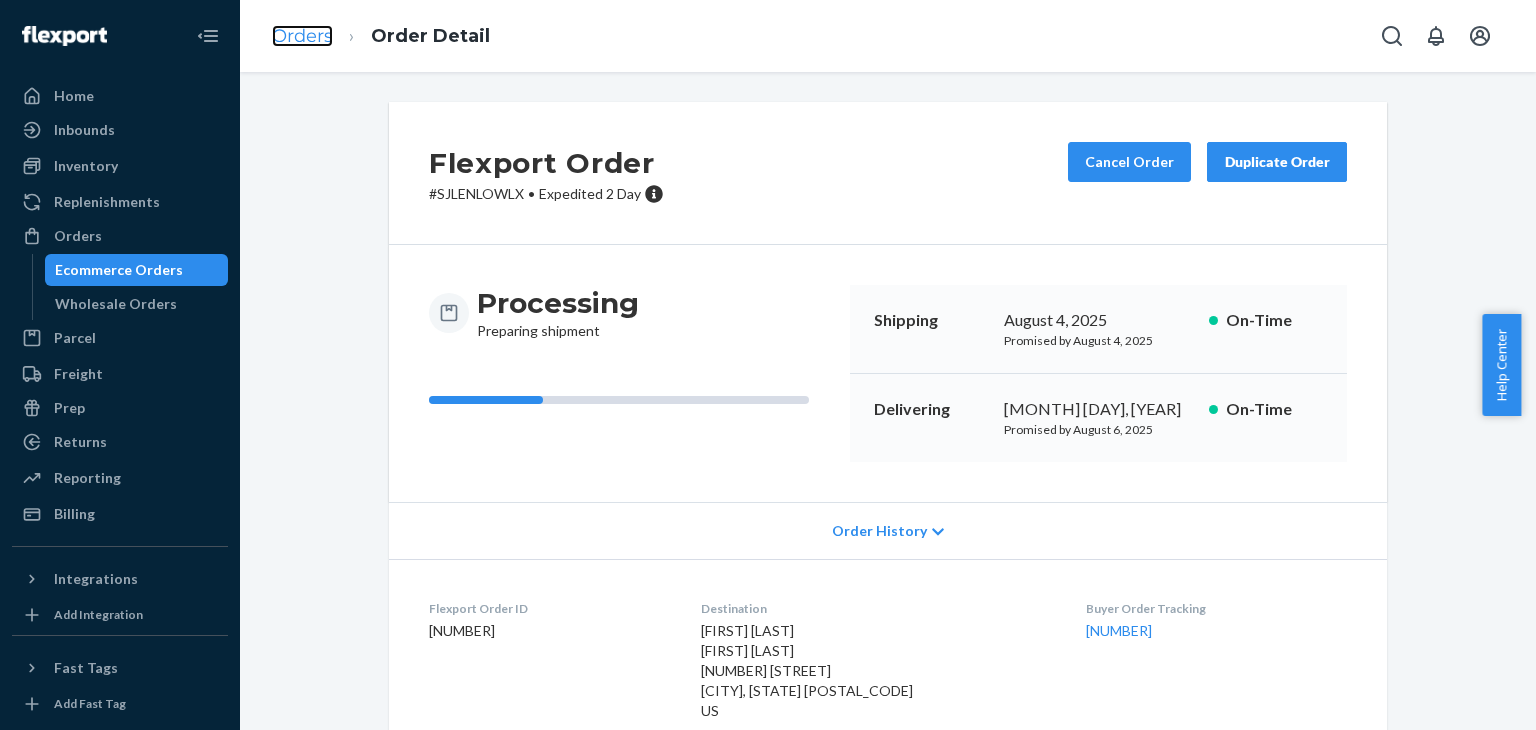 click on "Orders" at bounding box center [302, 36] 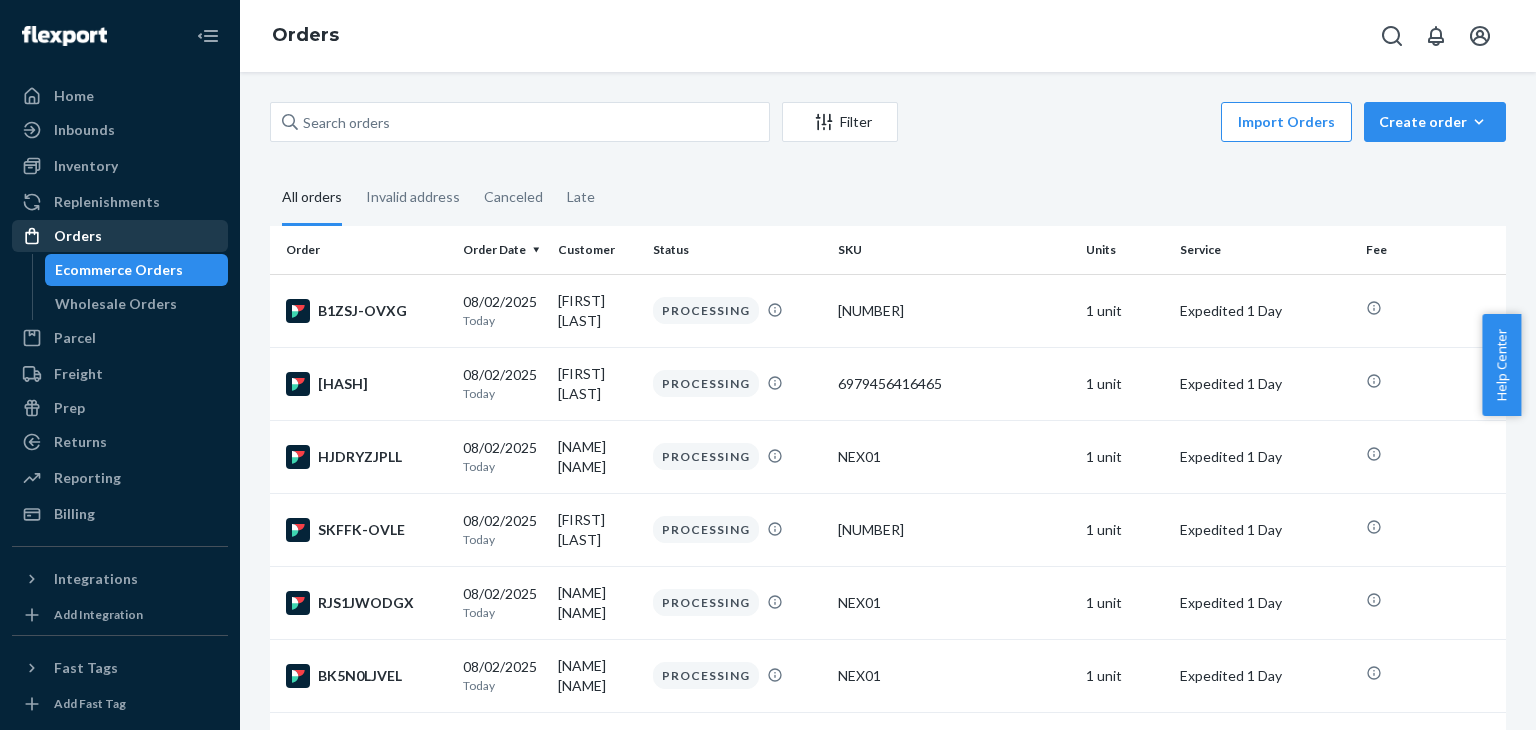 click on "Orders" at bounding box center (120, 236) 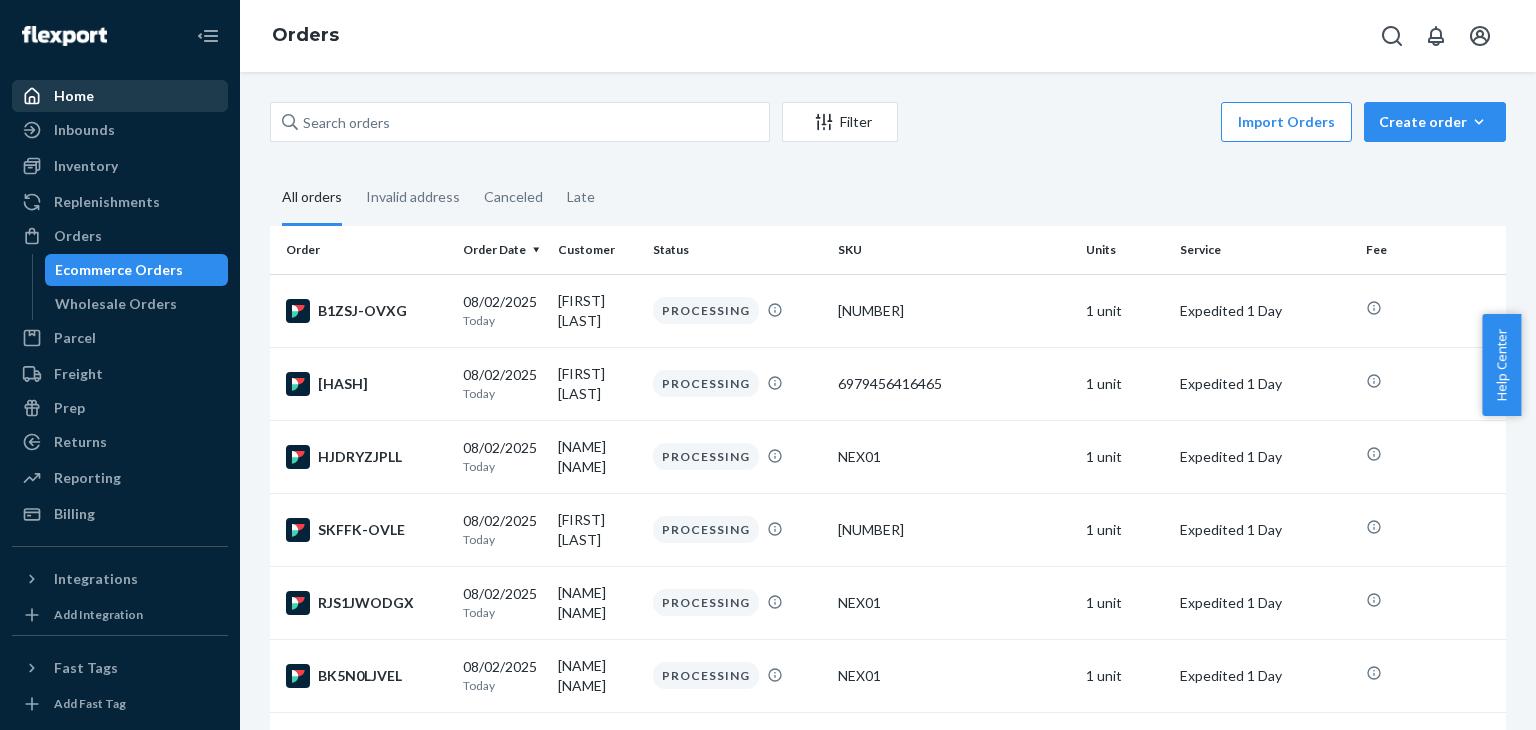 click on "Home" at bounding box center [120, 96] 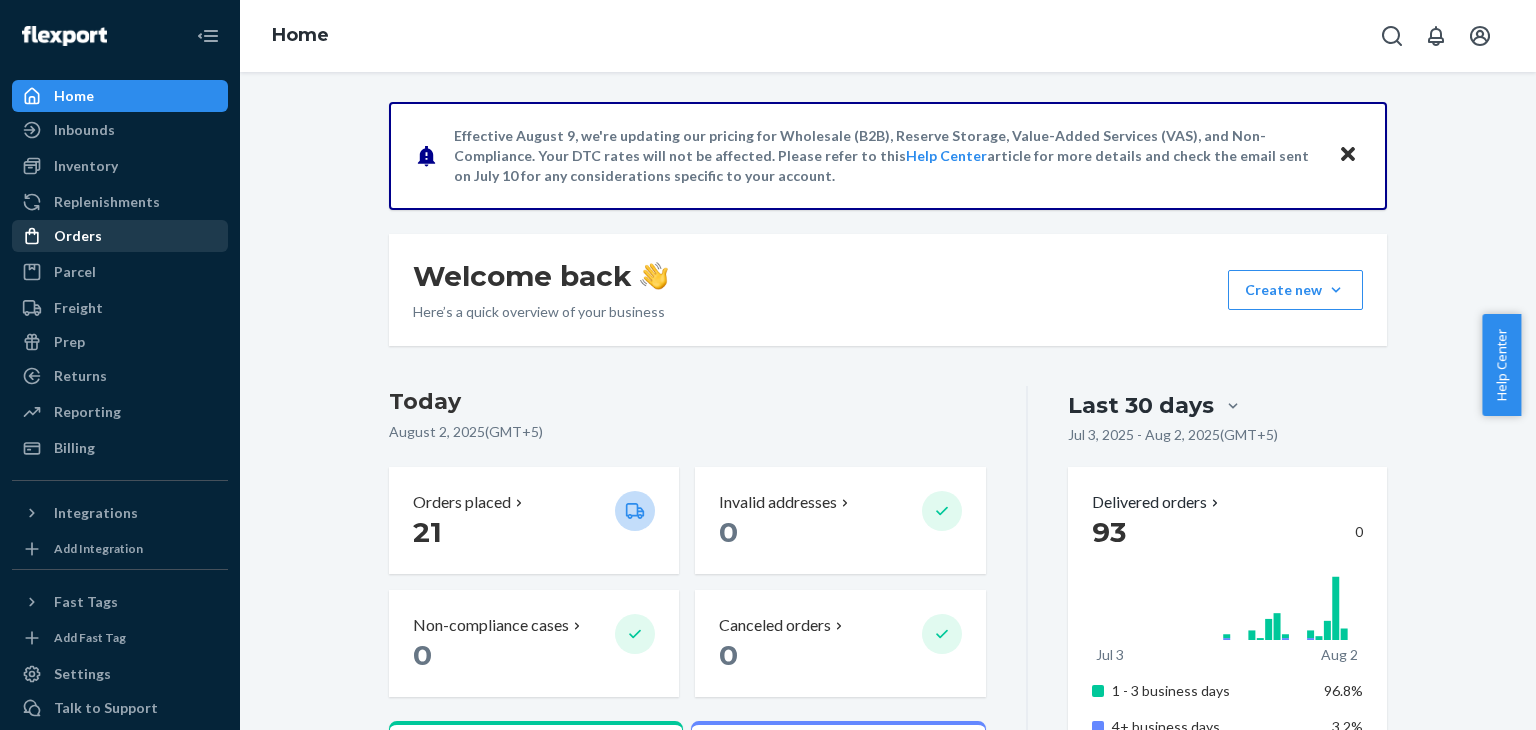 click on "Orders" at bounding box center [120, 236] 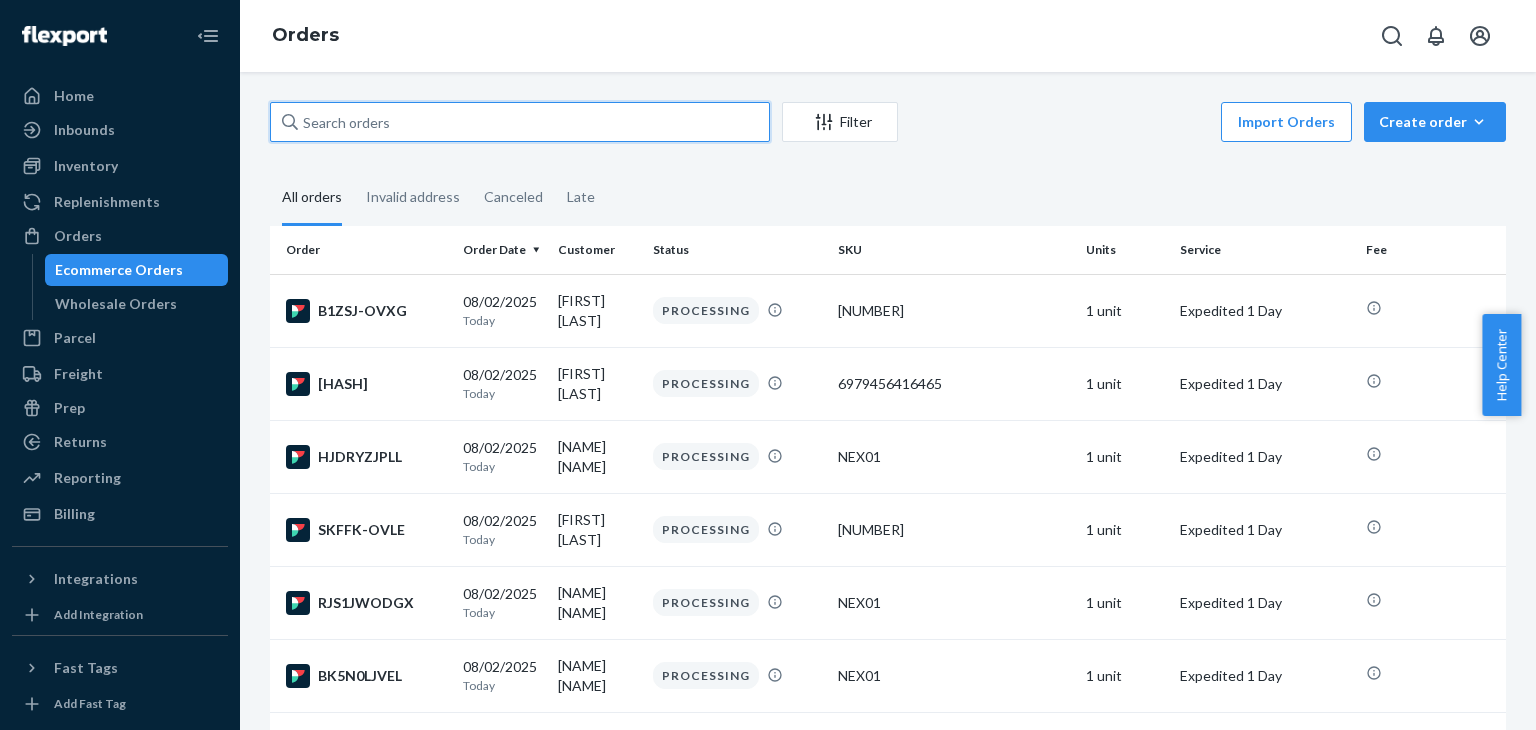 click at bounding box center [520, 122] 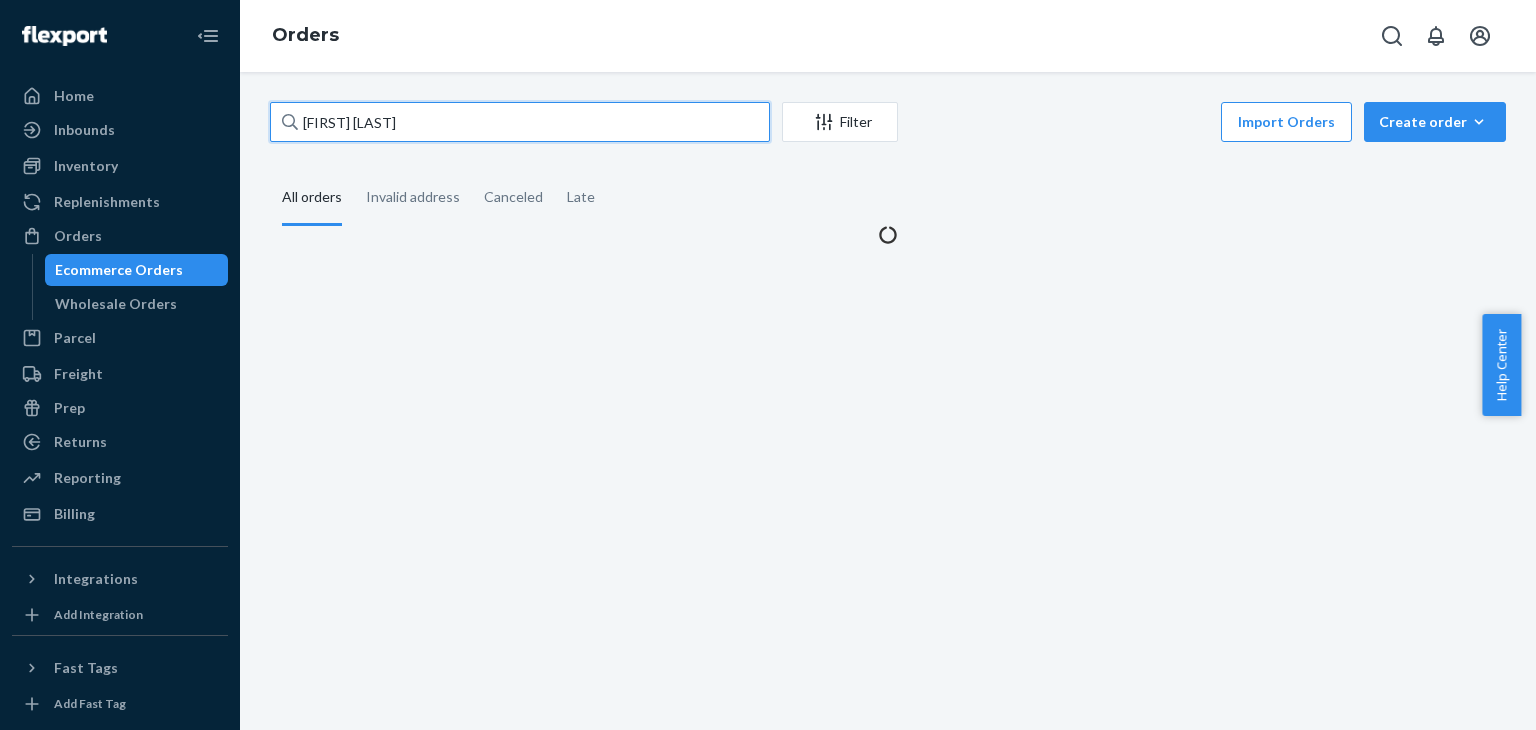 type on "[FIRST] [LAST]" 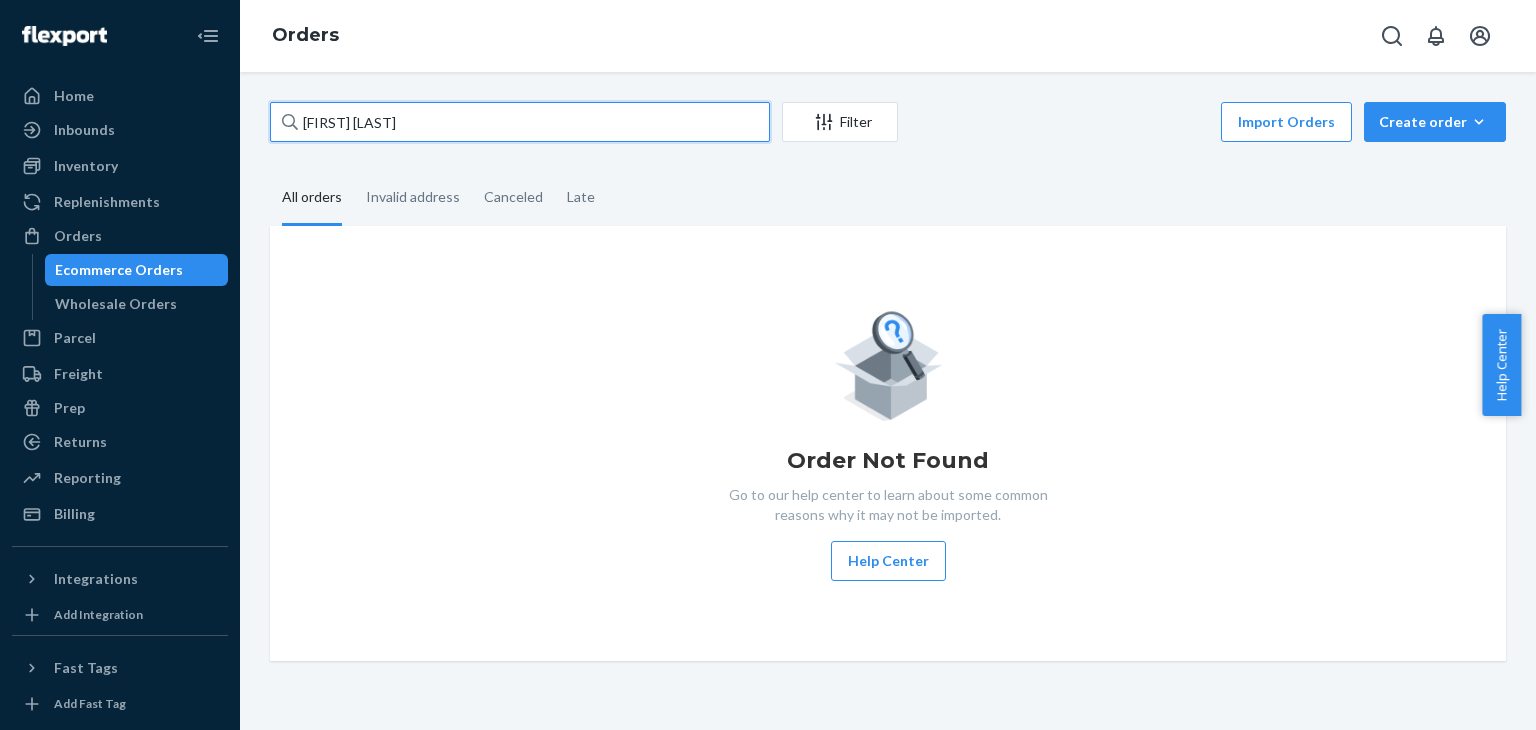 drag, startPoint x: 435, startPoint y: 128, endPoint x: 300, endPoint y: 133, distance: 135.09256 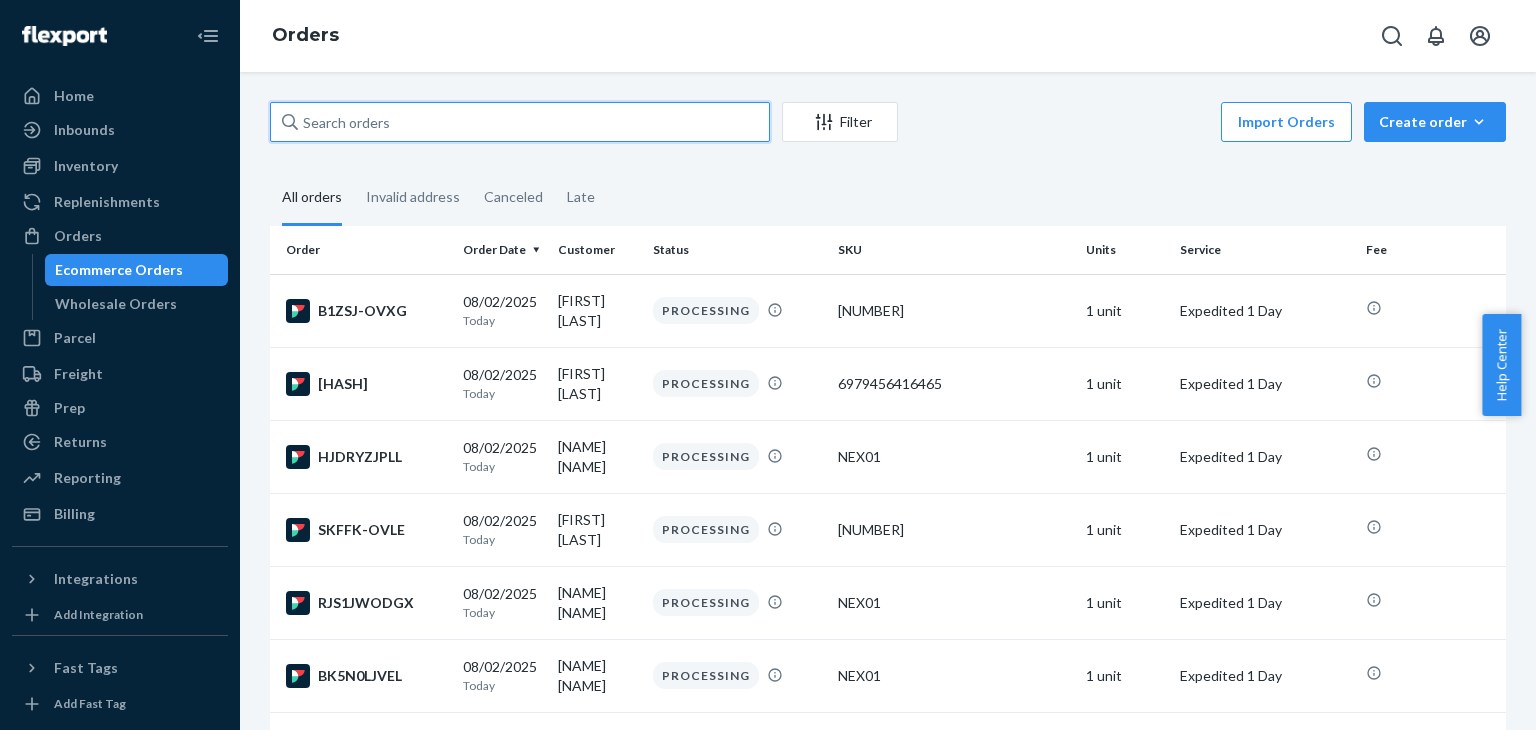 type 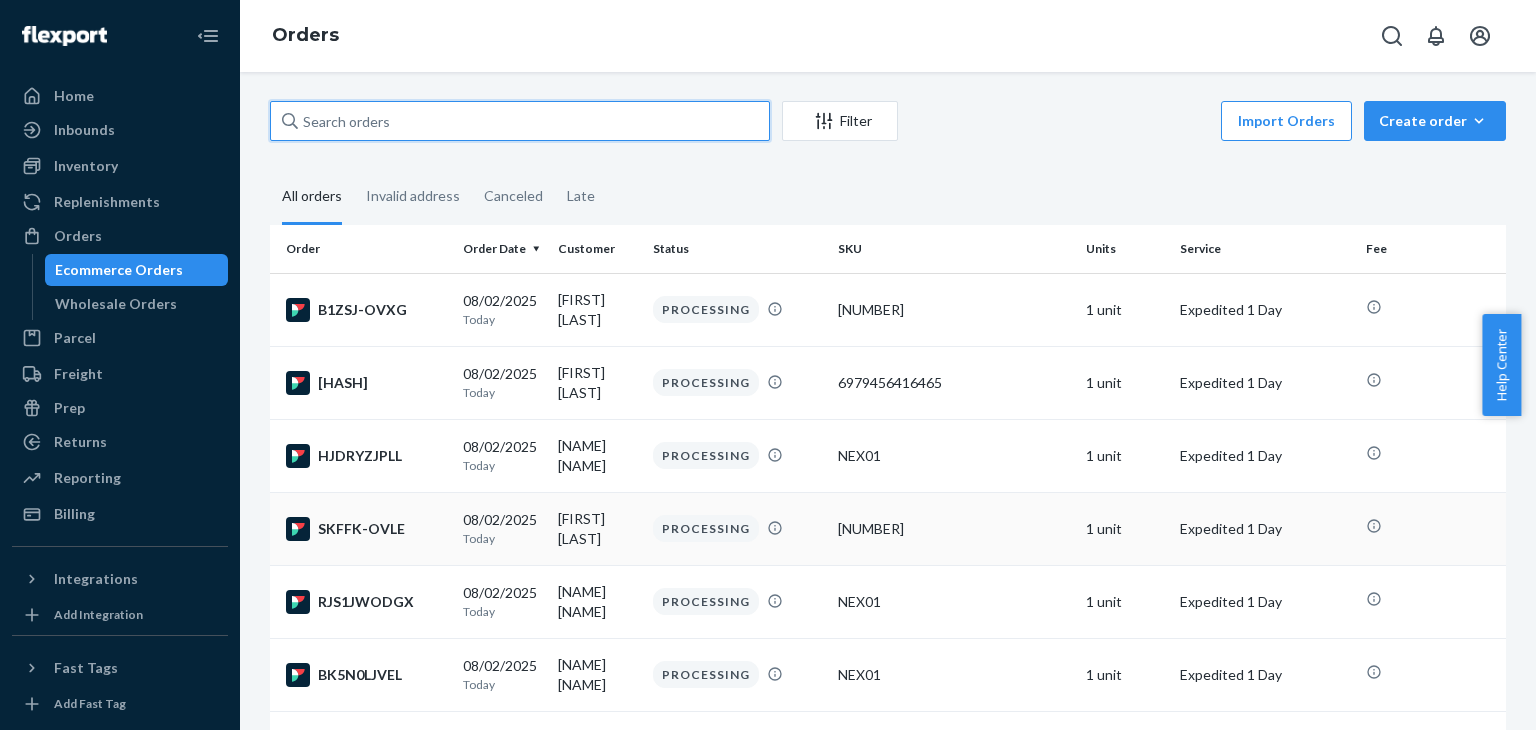 scroll, scrollTop: 0, scrollLeft: 0, axis: both 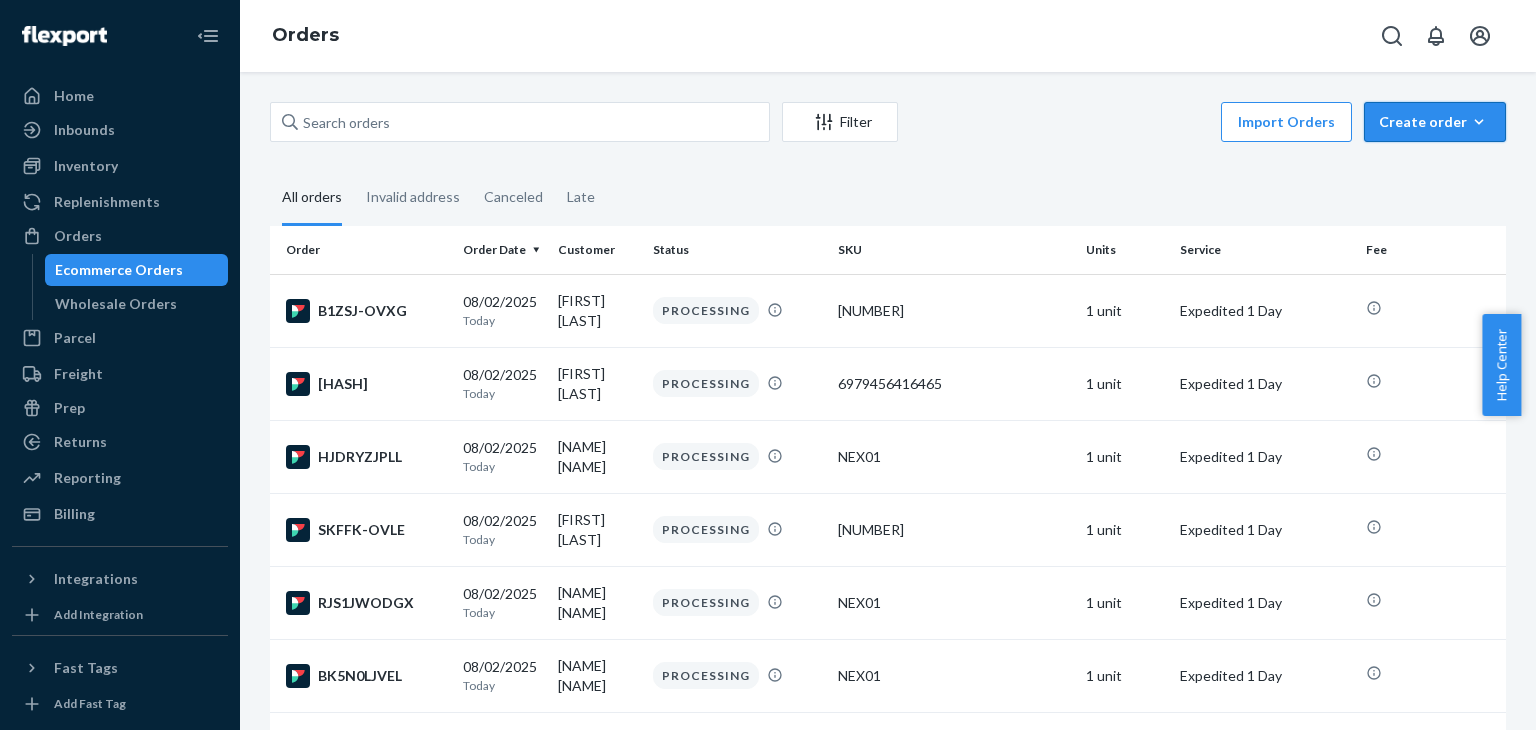 click on "Create order" at bounding box center (1435, 122) 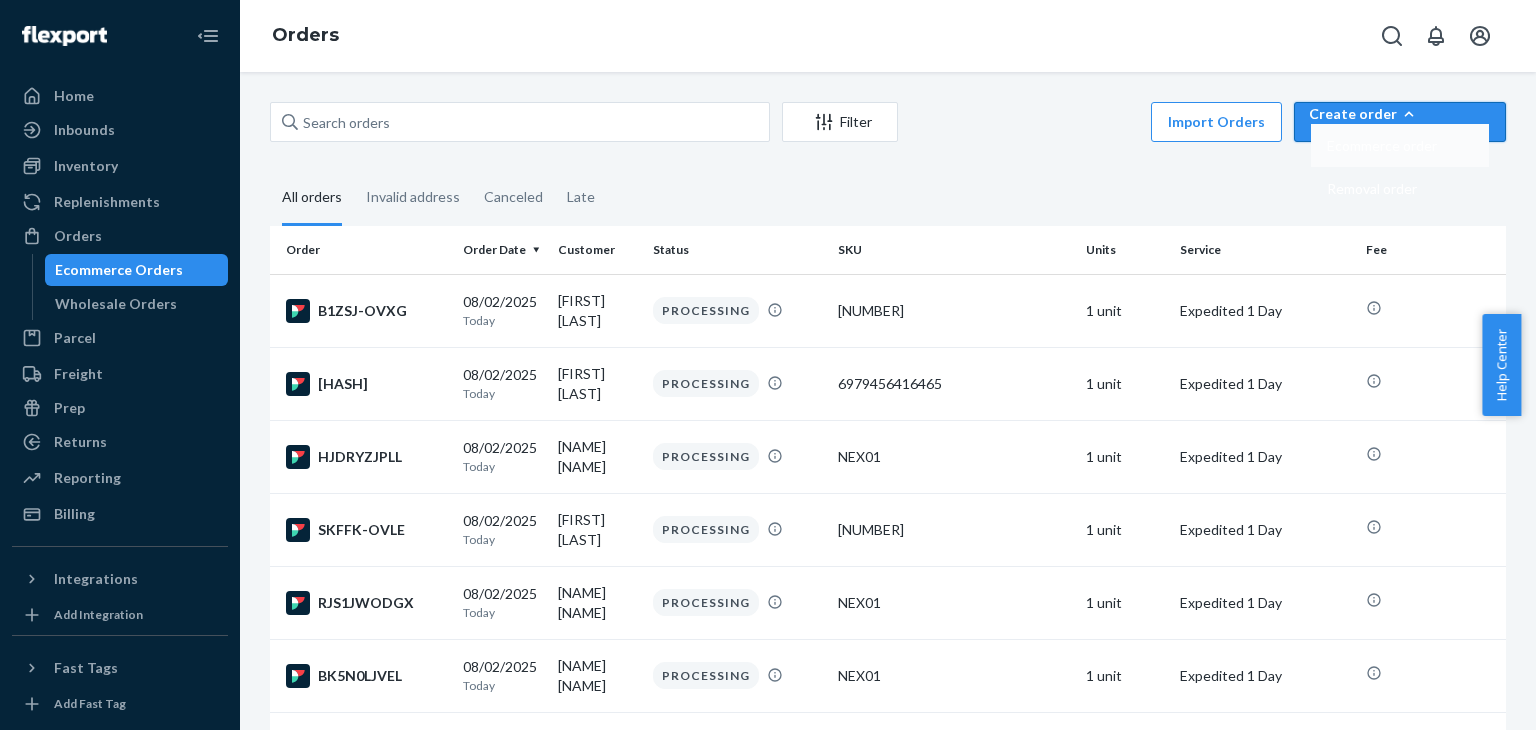 click on "Ecommerce order" at bounding box center (1382, 146) 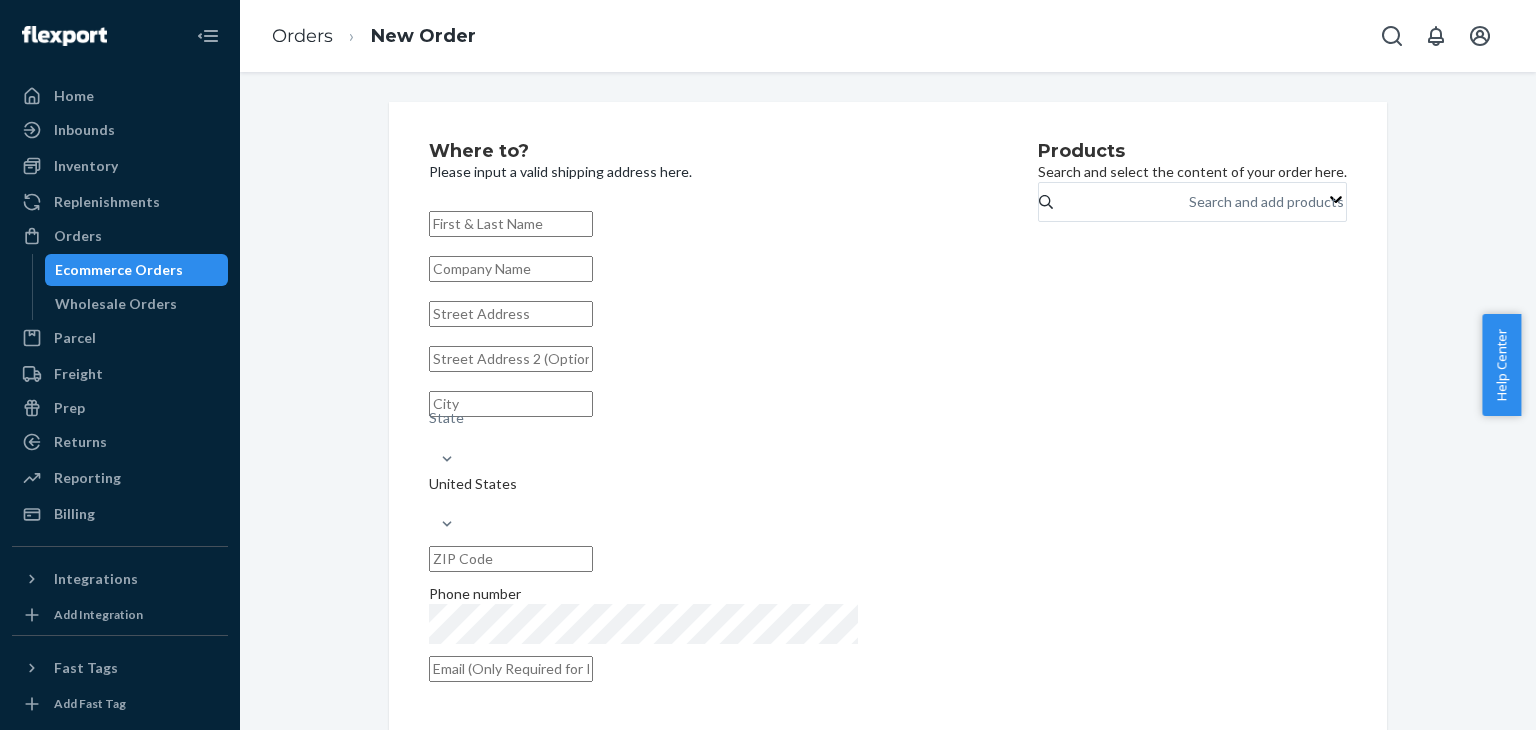 paste on "[FIRST] [LAST]" 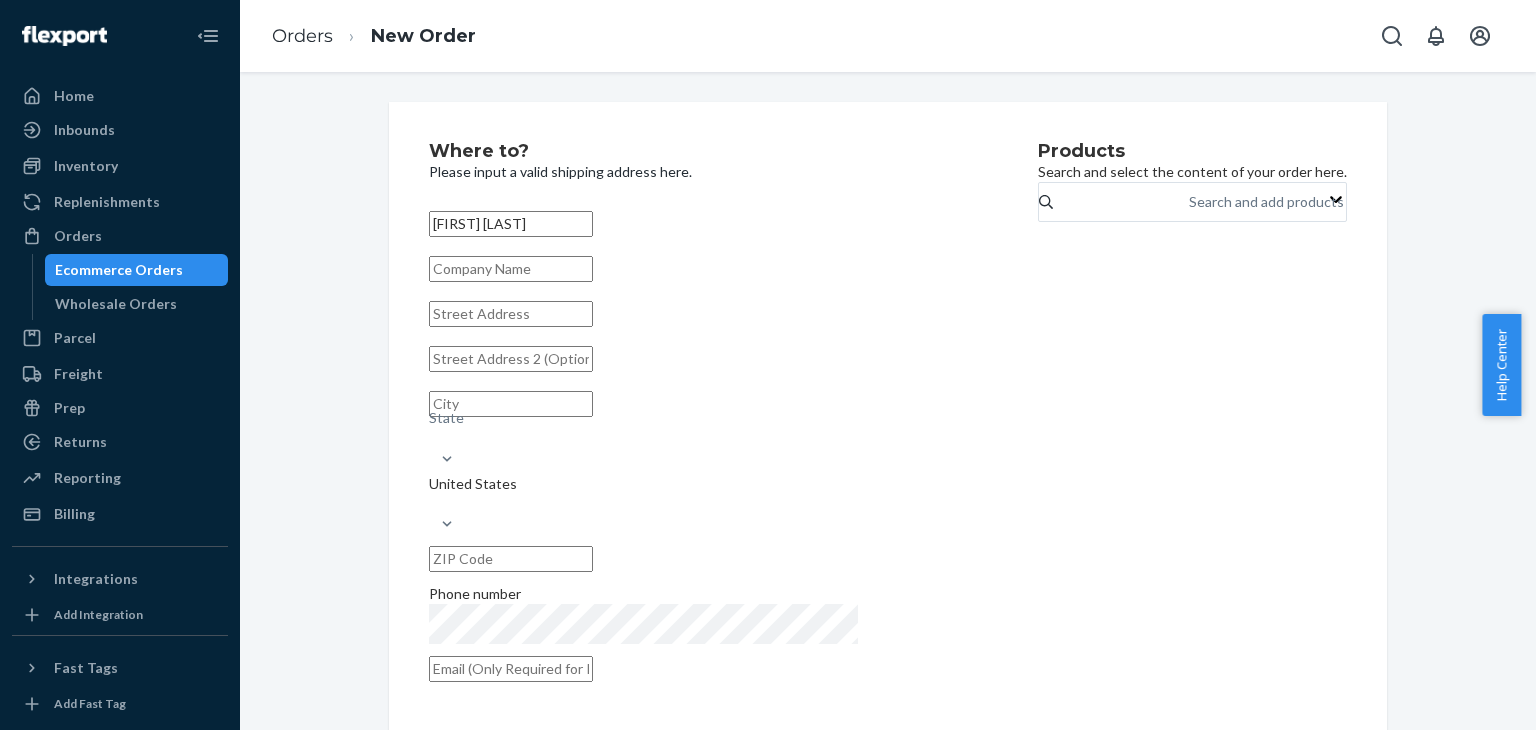 type on "[FIRST] [LAST]" 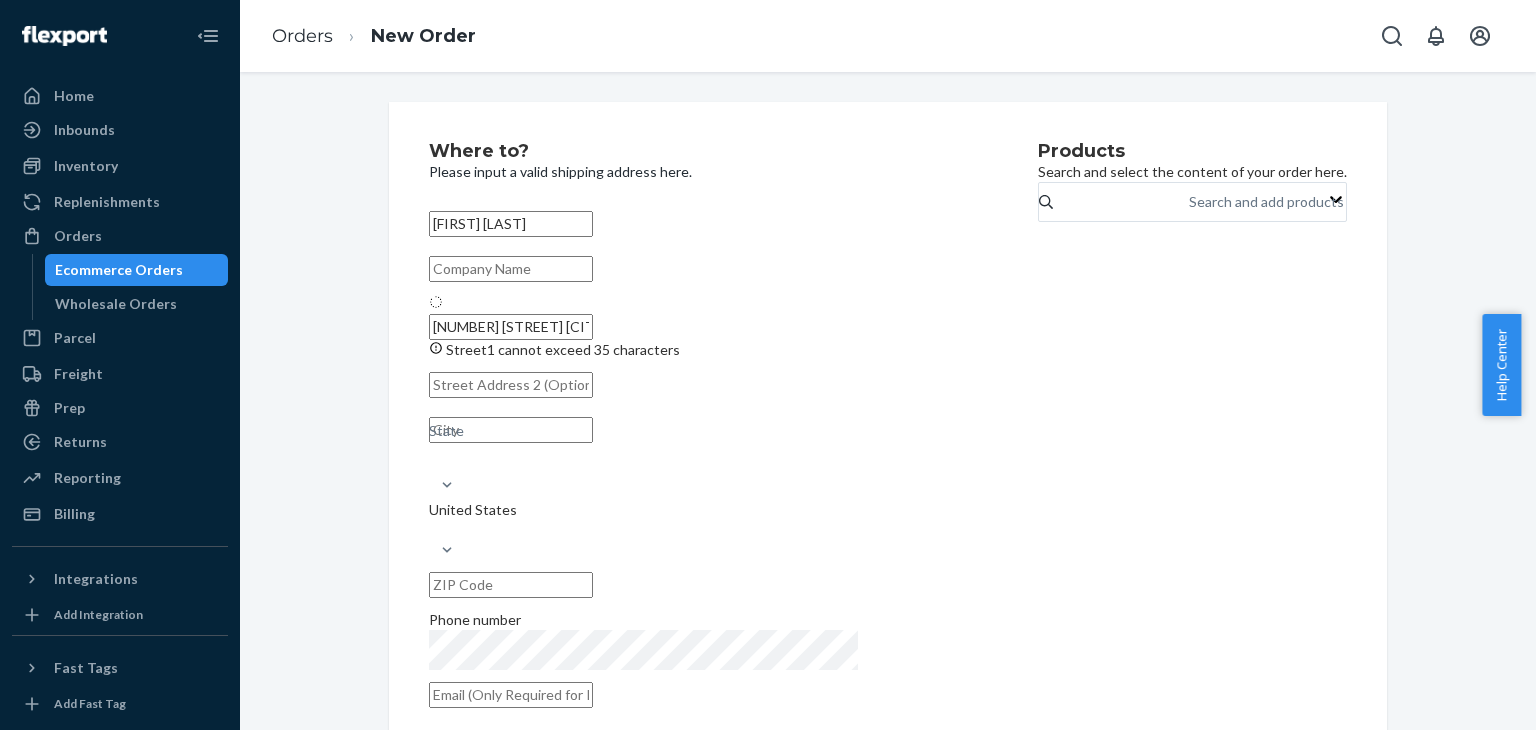 type on "7970 Royal Ln" 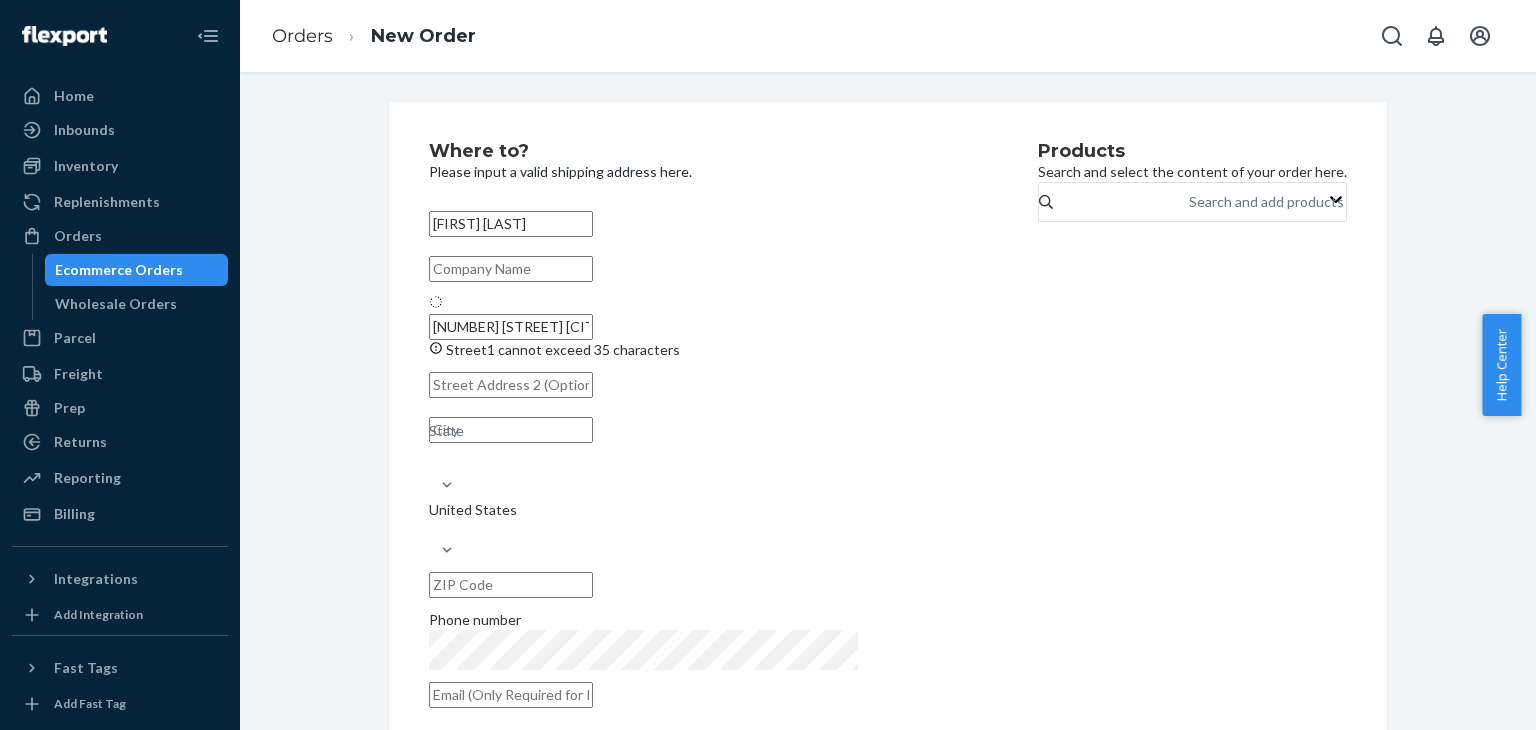 type on "[CITY]" 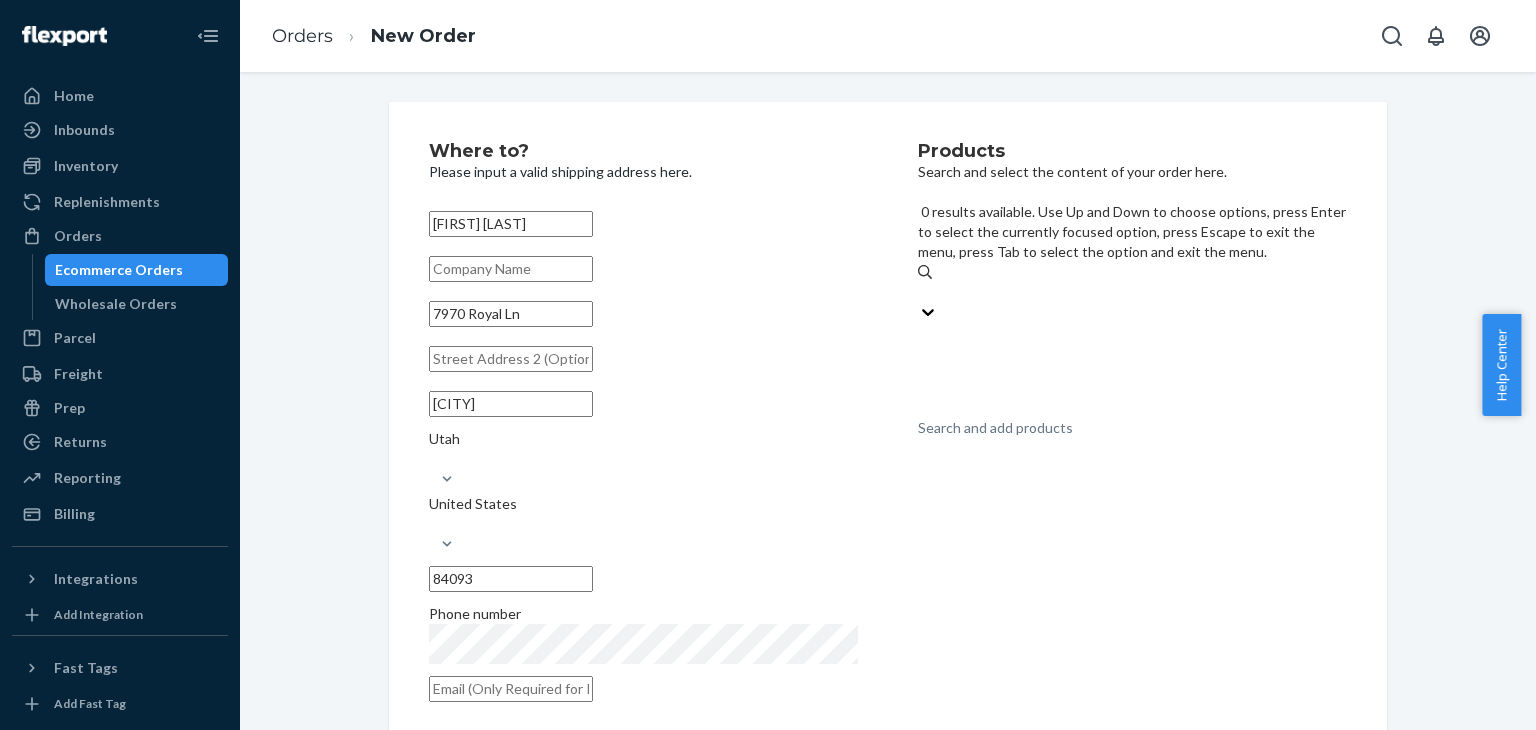 click on "Search and add products" at bounding box center (1132, 292) 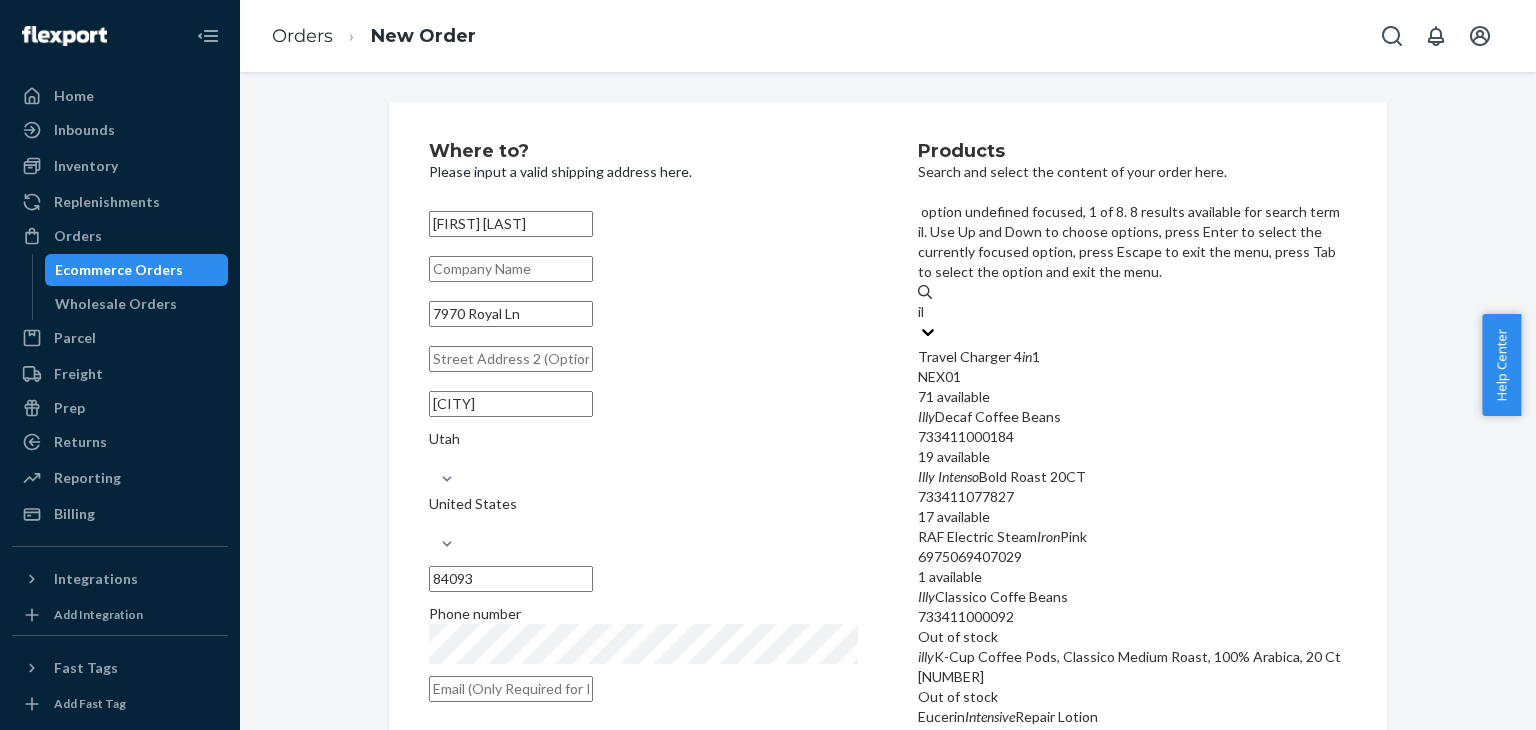 type on "ill" 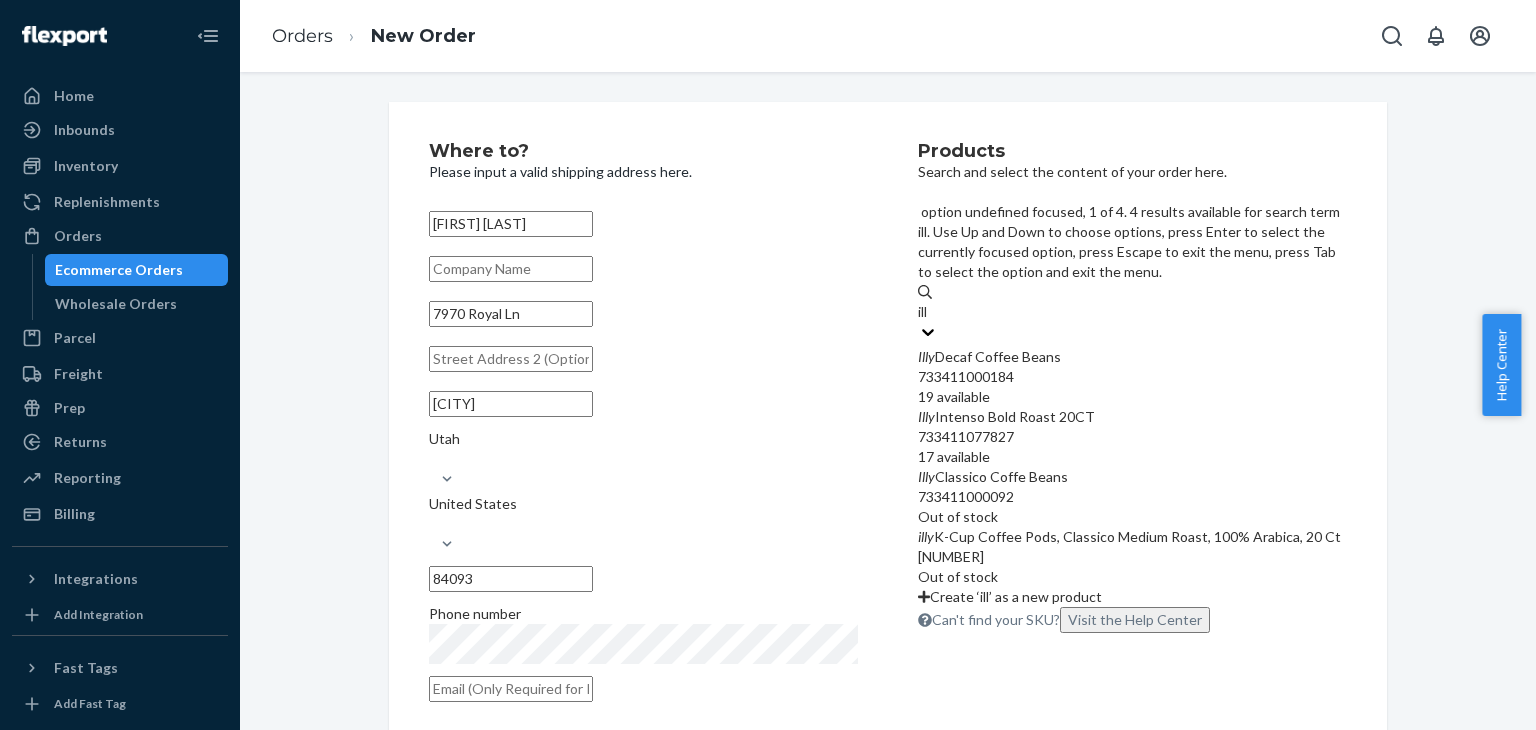 click on "733411000184" at bounding box center [1132, 377] 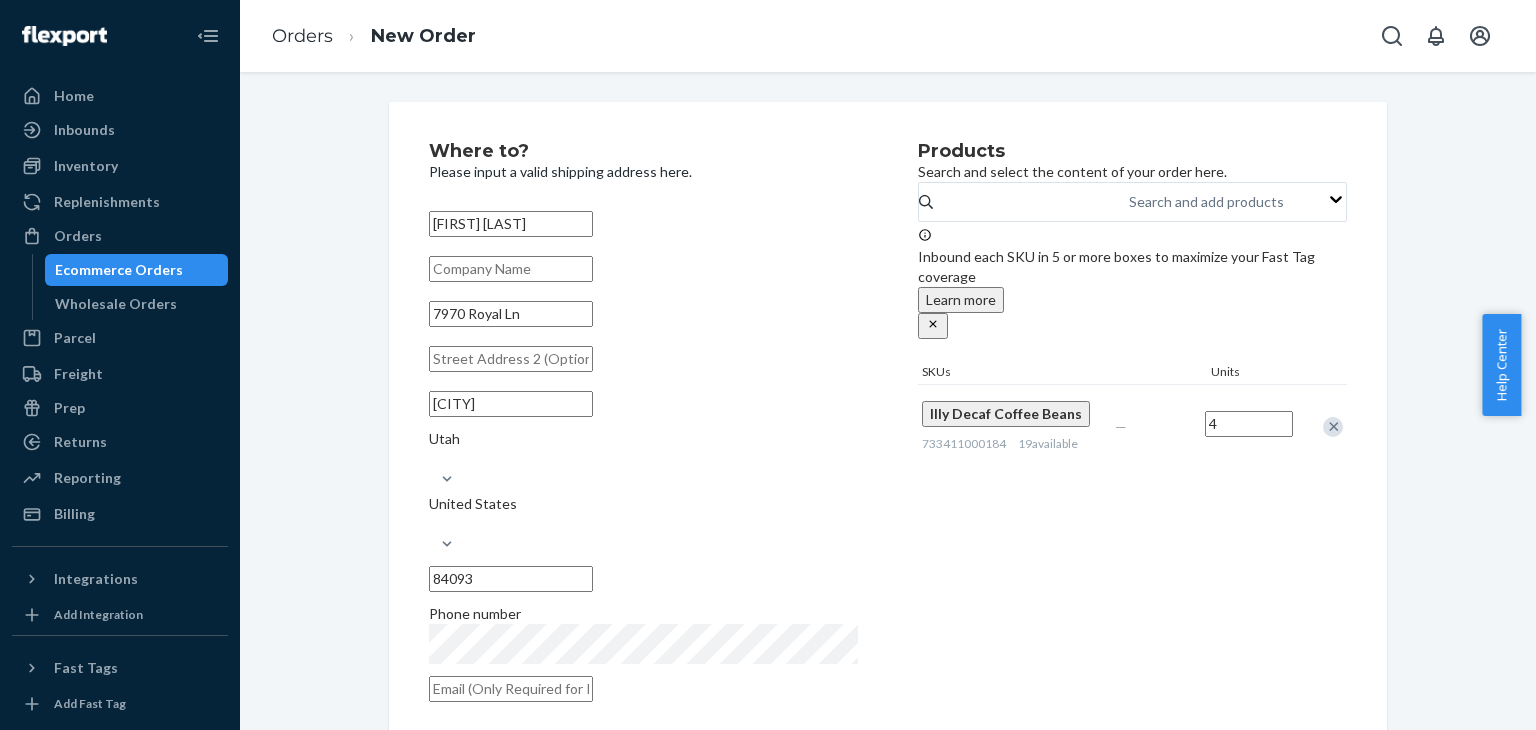 type on "4" 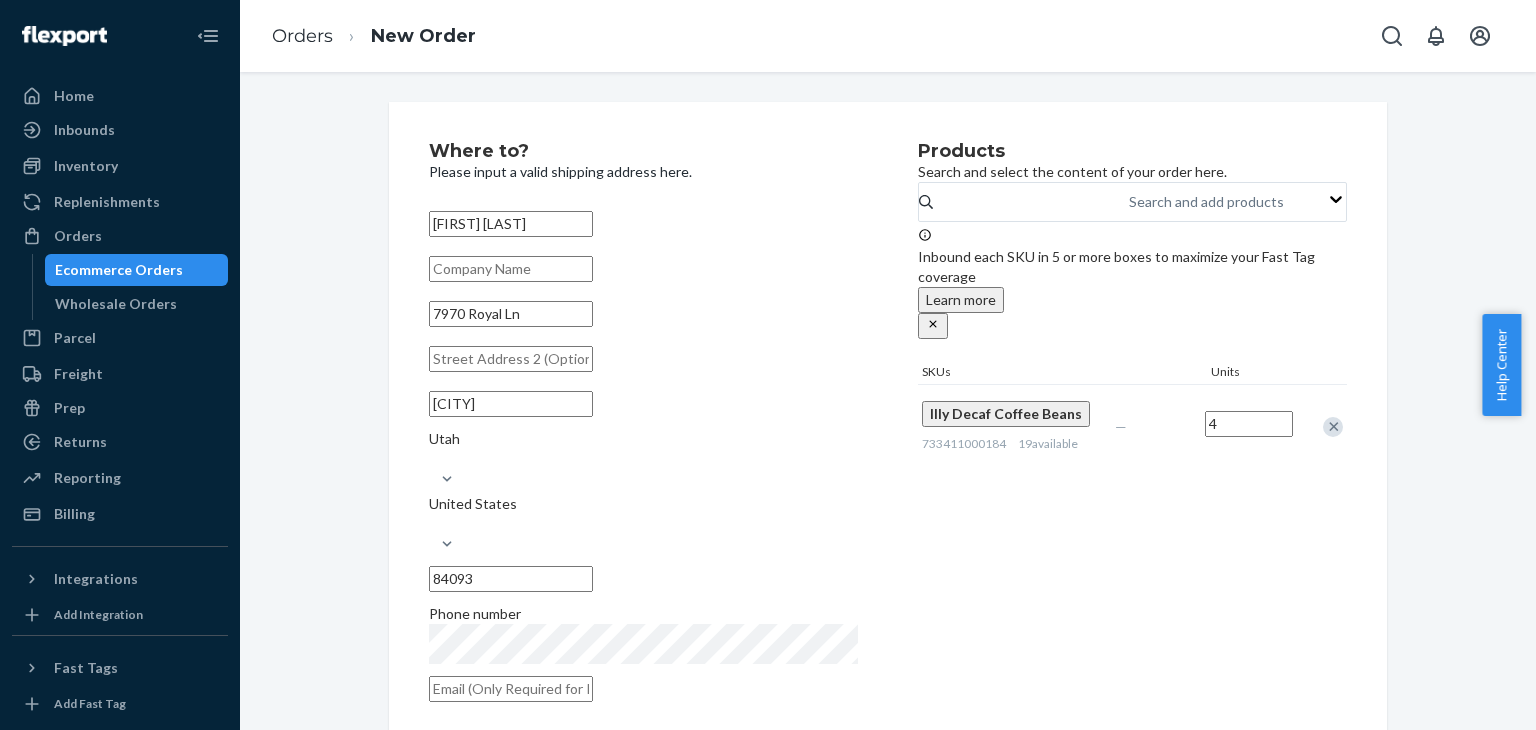 click on "Products Search and select the content of your order here. Search and add products Inbound each SKU in 5 or more boxes to maximize your Fast Tag coverage Learn more SKUs Units Illy Decaf Coffee Beans 733411000184 19  available — 4" at bounding box center (1132, 428) 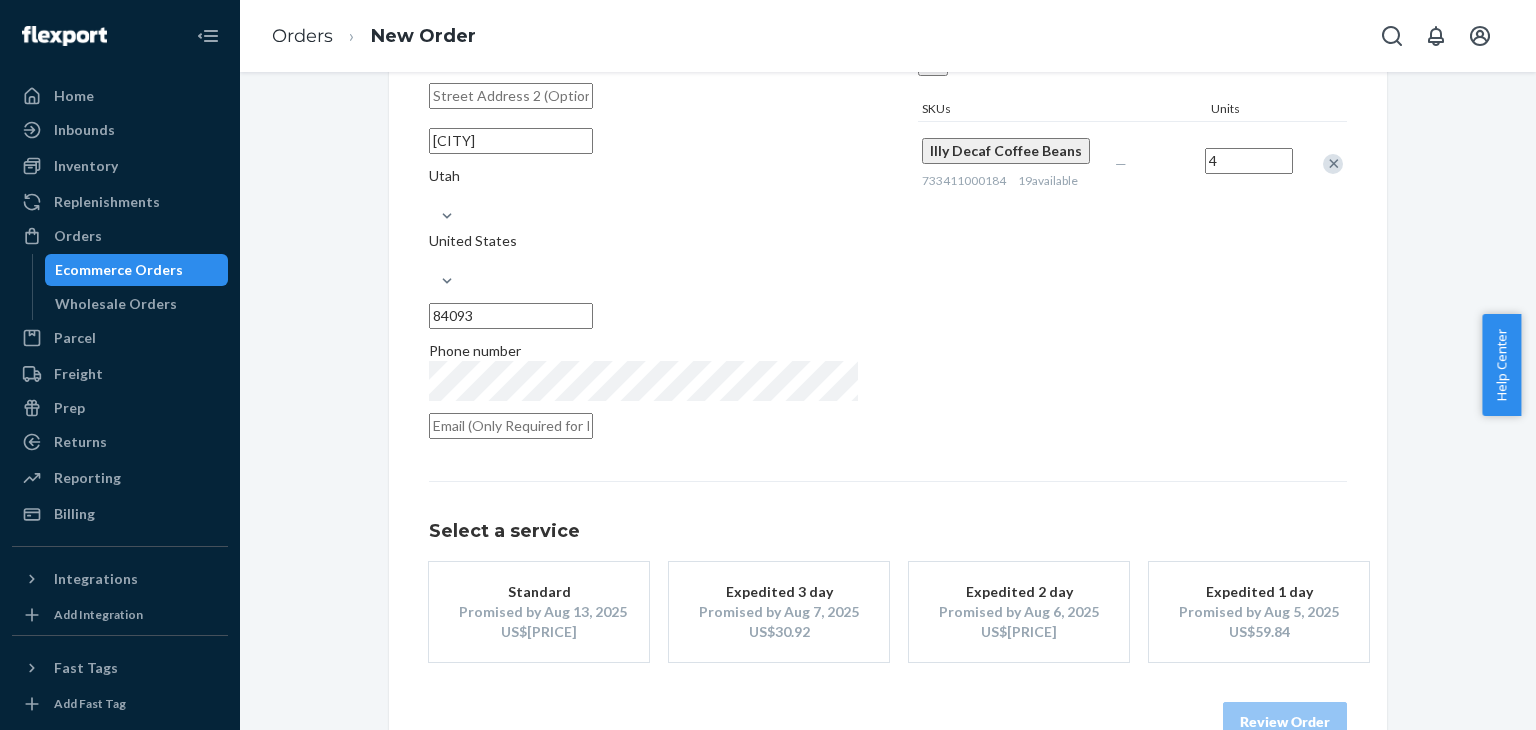 scroll, scrollTop: 280, scrollLeft: 0, axis: vertical 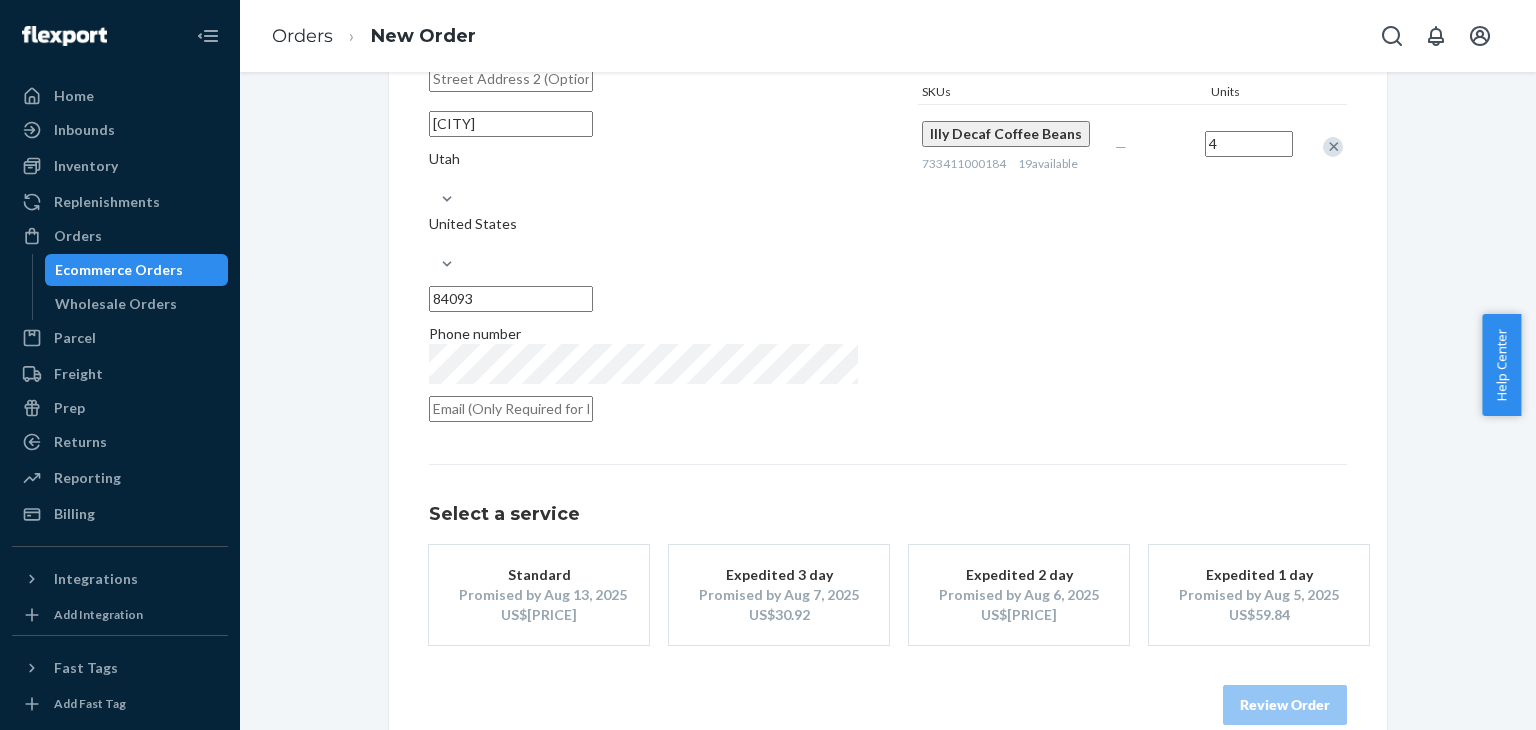 click on "Promised by Aug 6, 2025" at bounding box center [1019, 595] 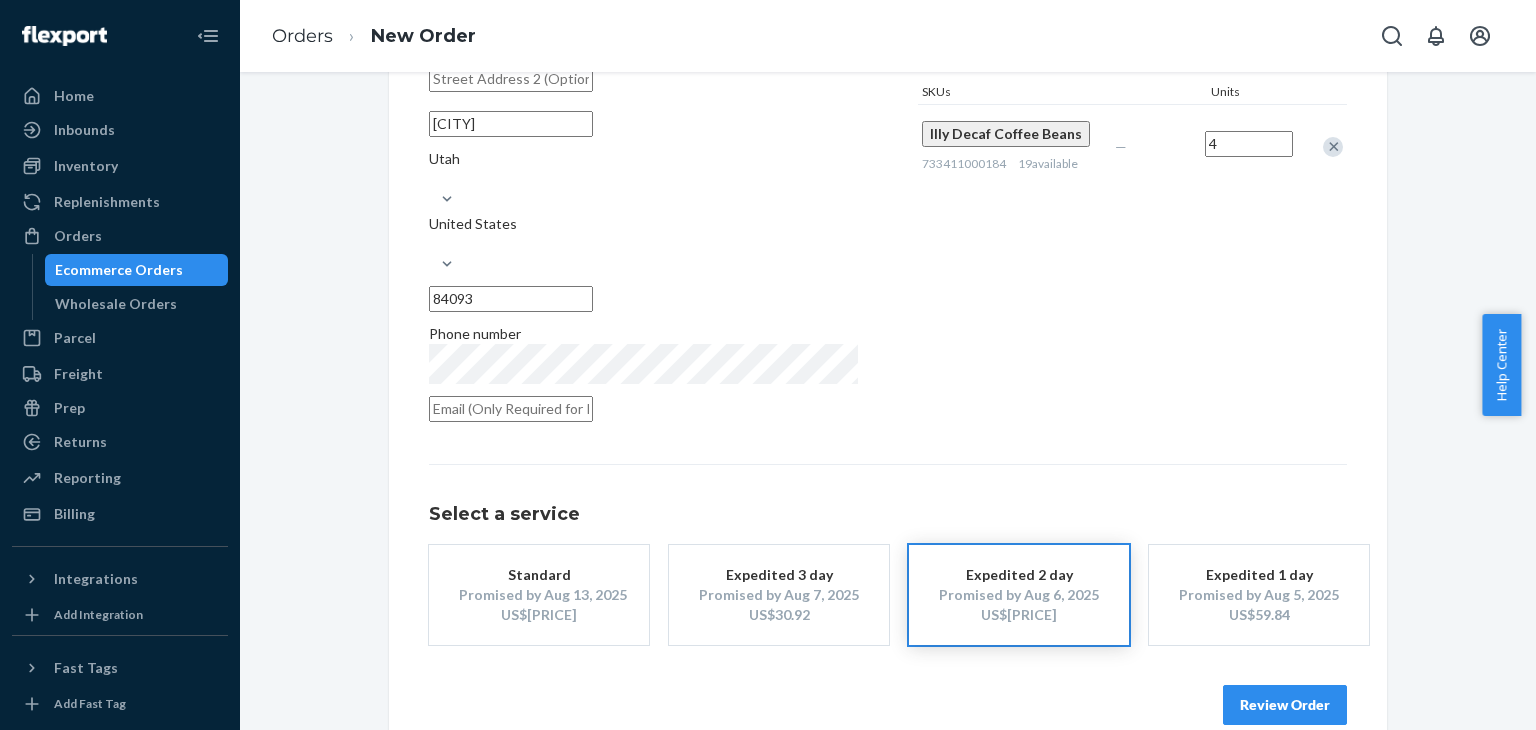 click on "Review Order" at bounding box center [1285, 705] 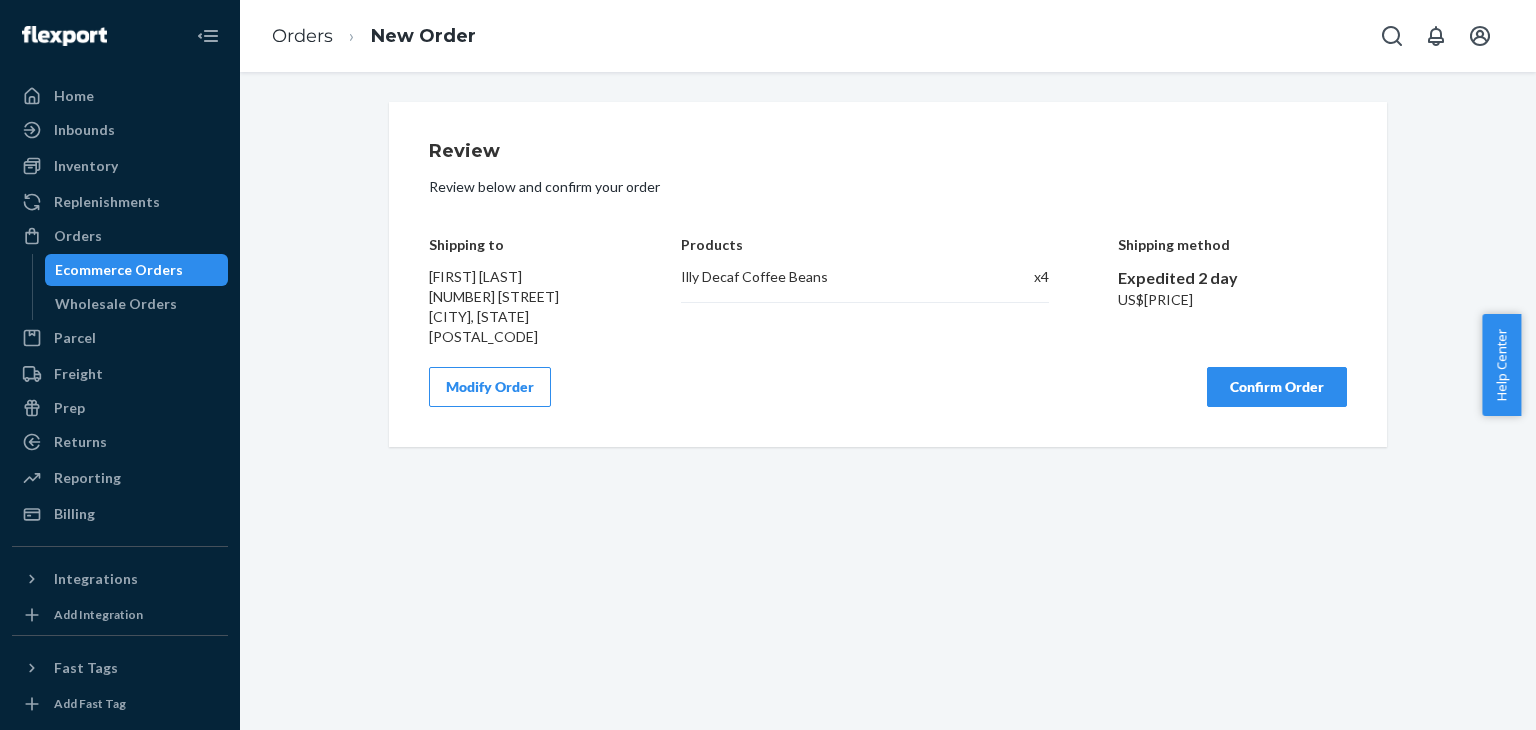 click on "Confirm Order" at bounding box center (1277, 387) 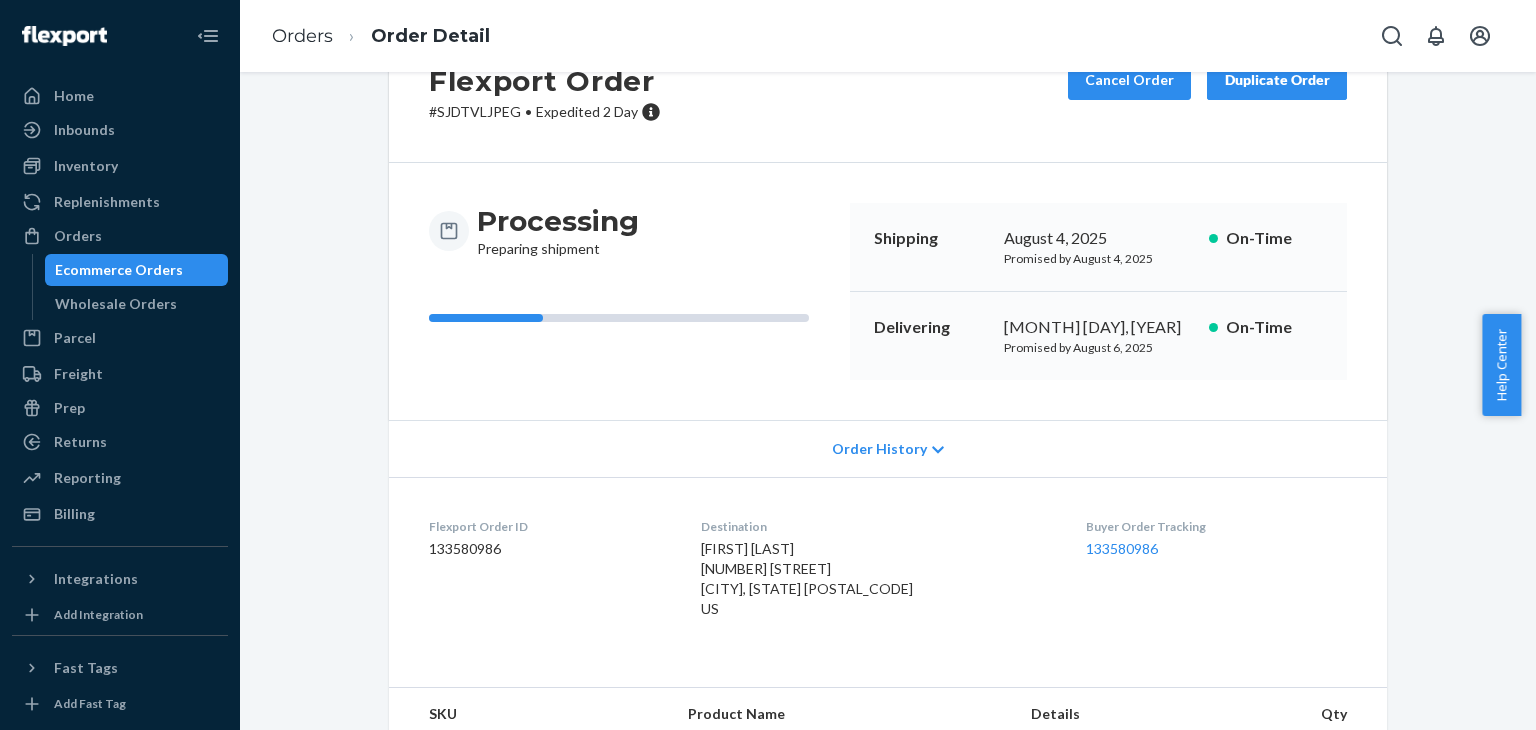 scroll, scrollTop: 0, scrollLeft: 0, axis: both 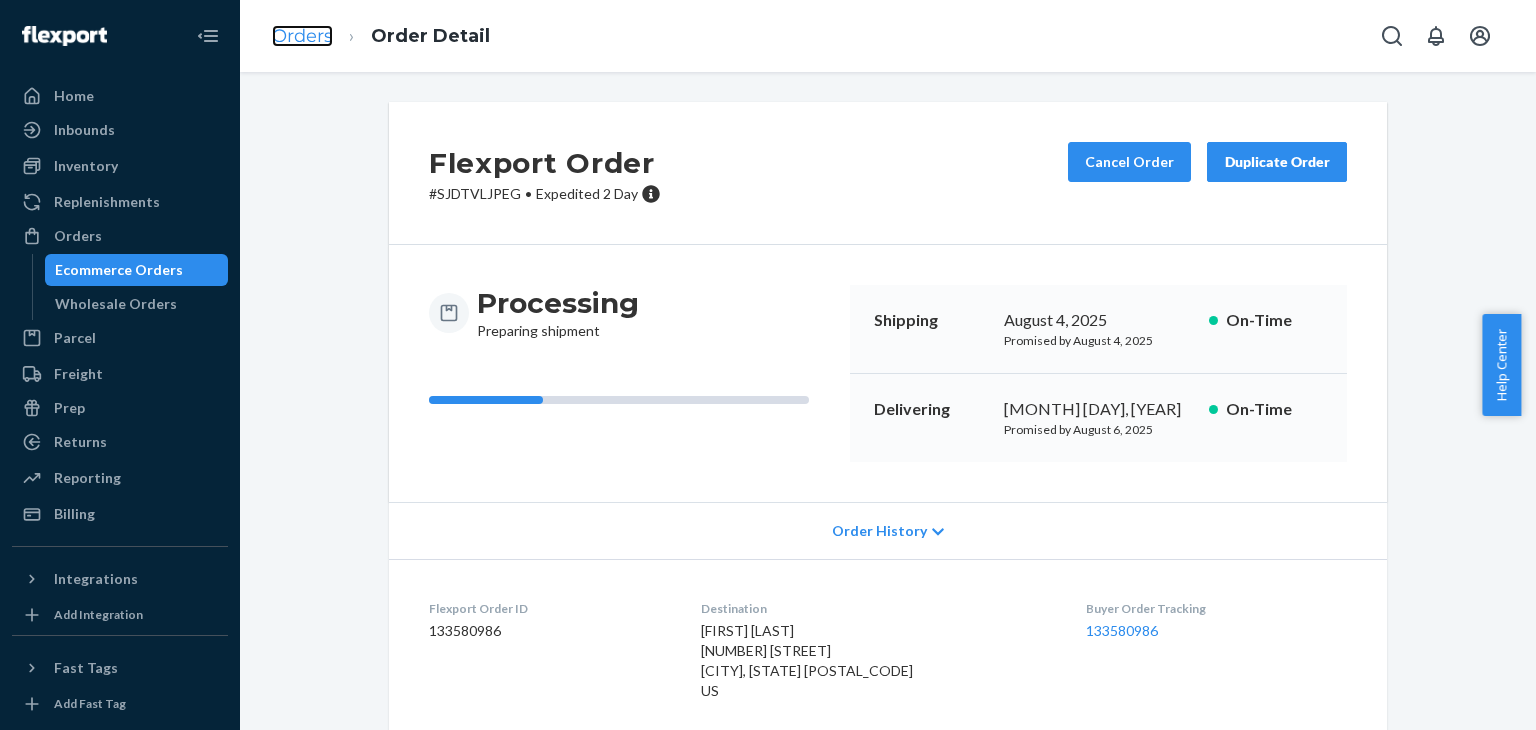 click on "Orders" at bounding box center [302, 36] 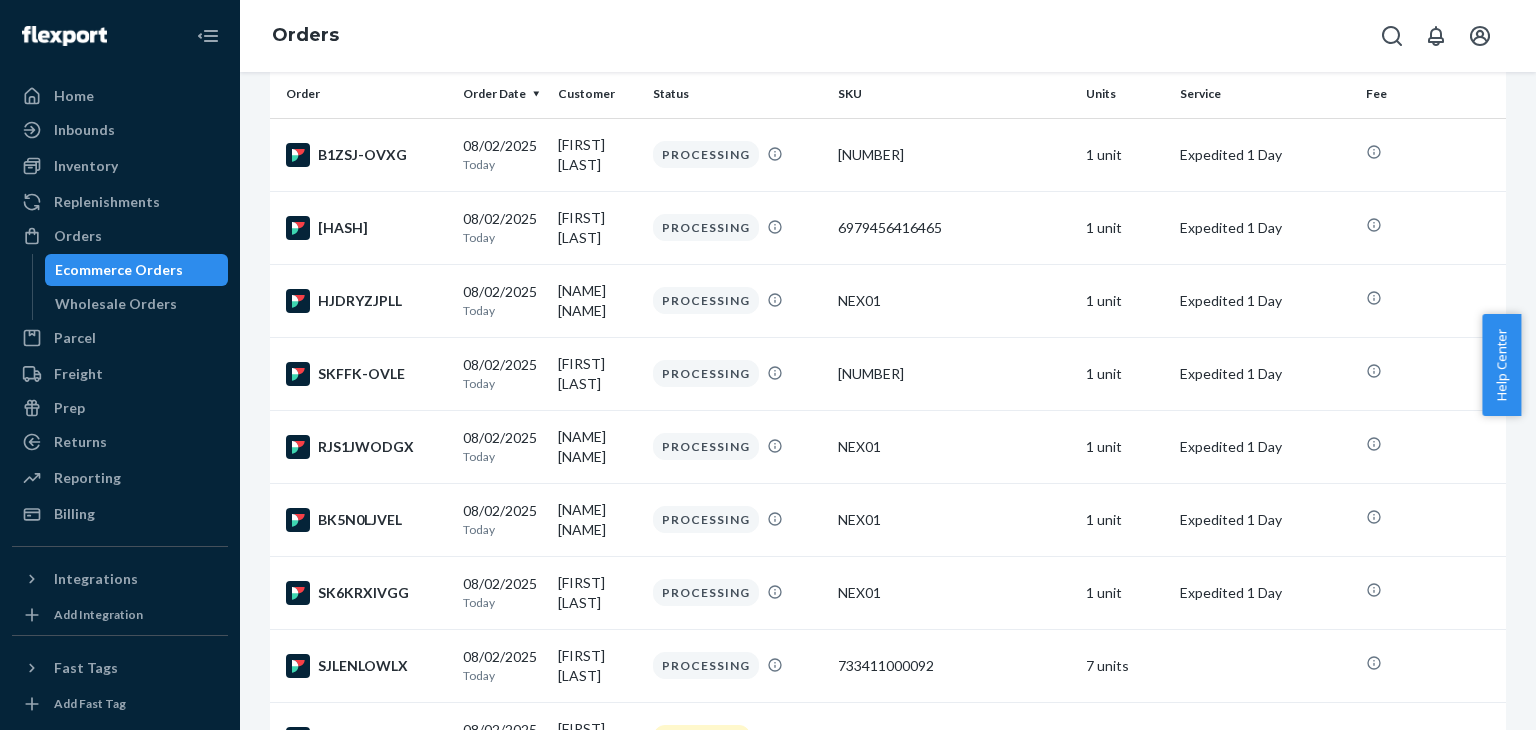scroll, scrollTop: 300, scrollLeft: 0, axis: vertical 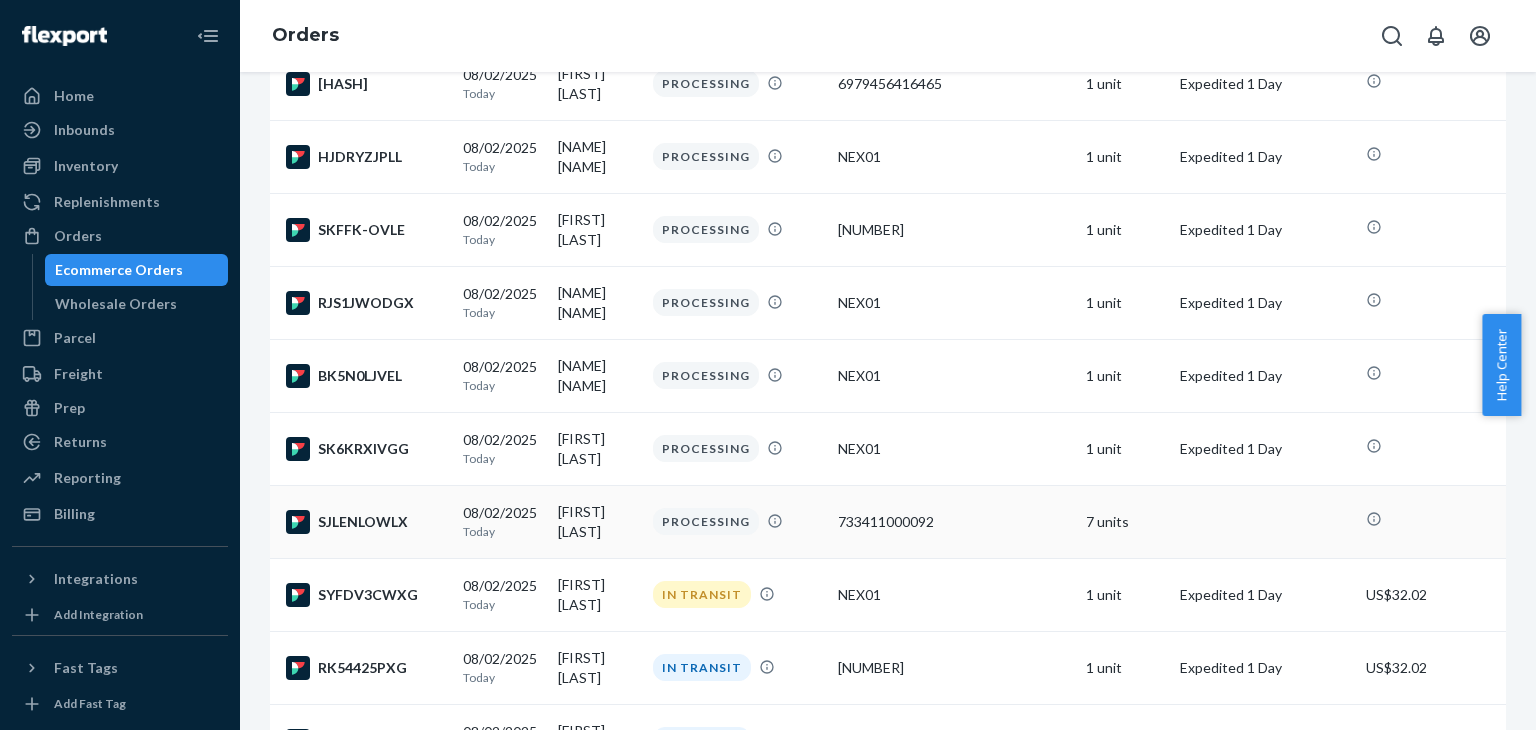 click on "SJLENLOWLX" at bounding box center [366, 522] 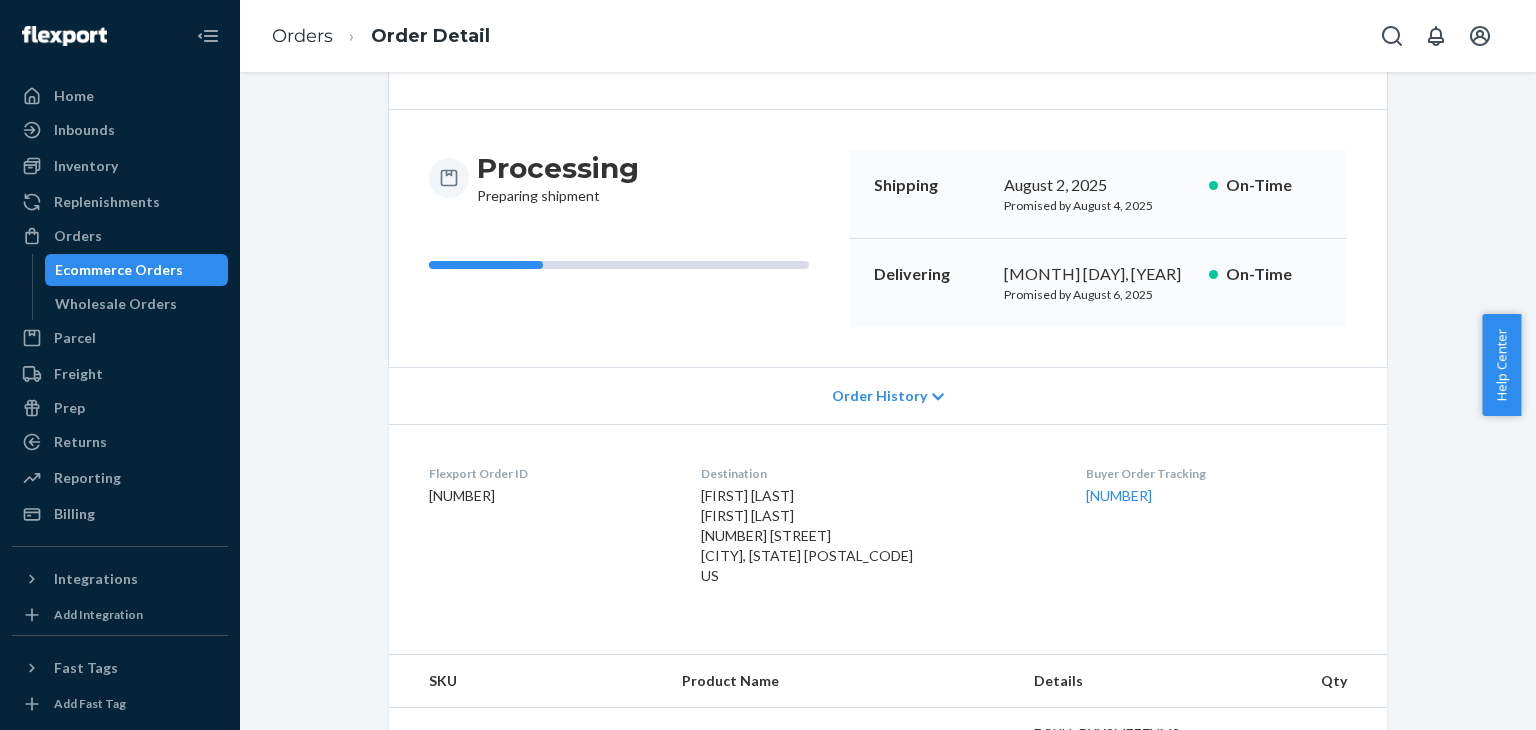 scroll, scrollTop: 100, scrollLeft: 0, axis: vertical 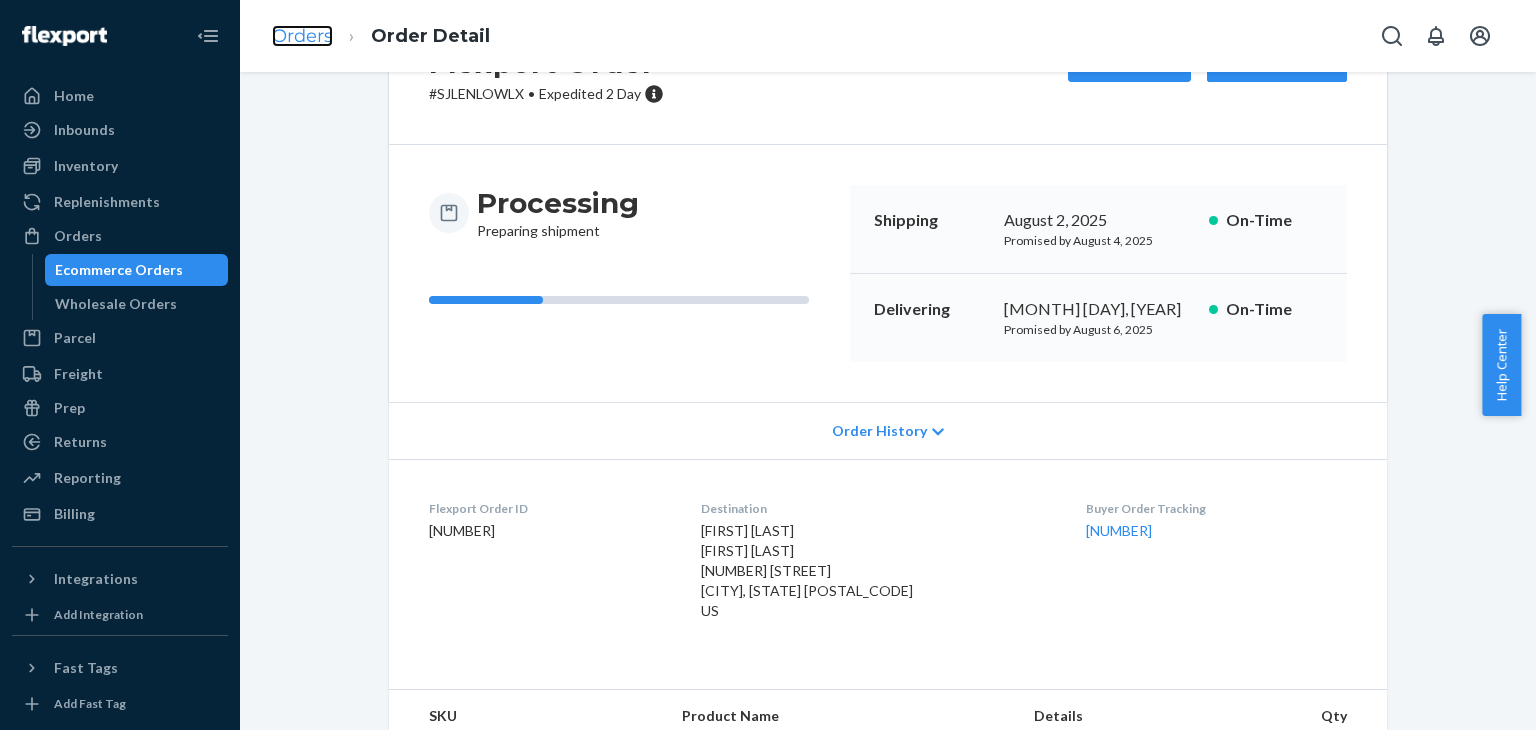 click on "Orders" at bounding box center (302, 36) 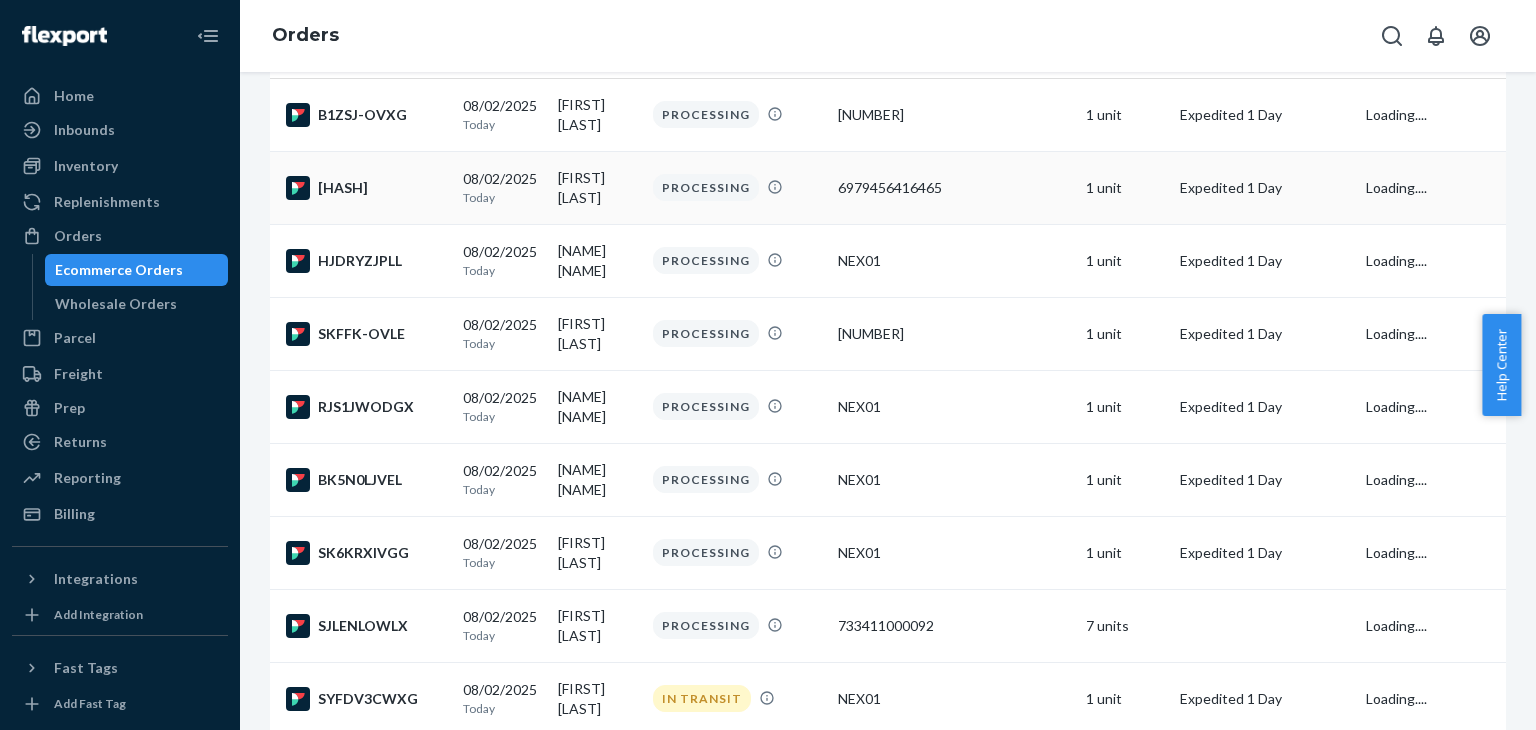 scroll, scrollTop: 200, scrollLeft: 0, axis: vertical 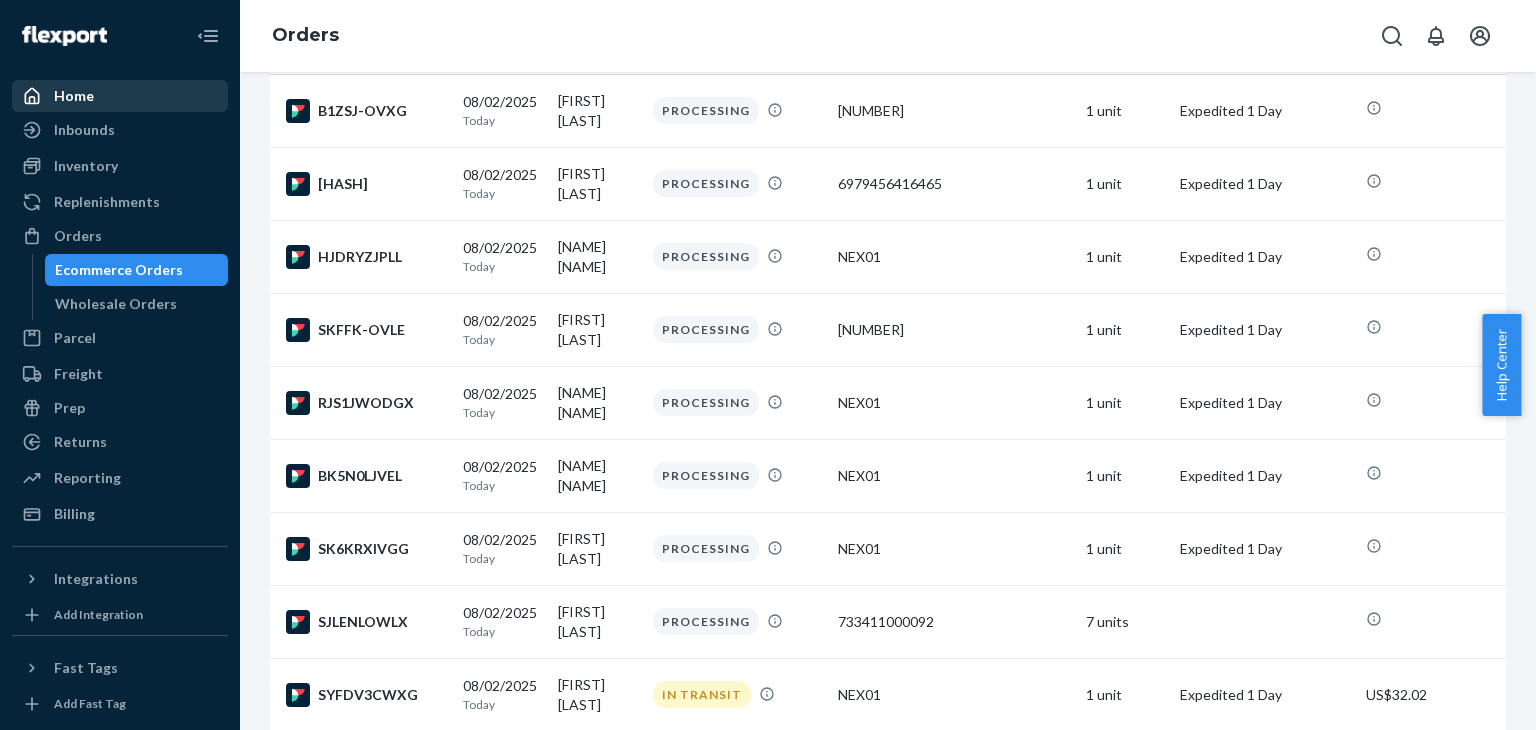 click on "Home" at bounding box center [120, 96] 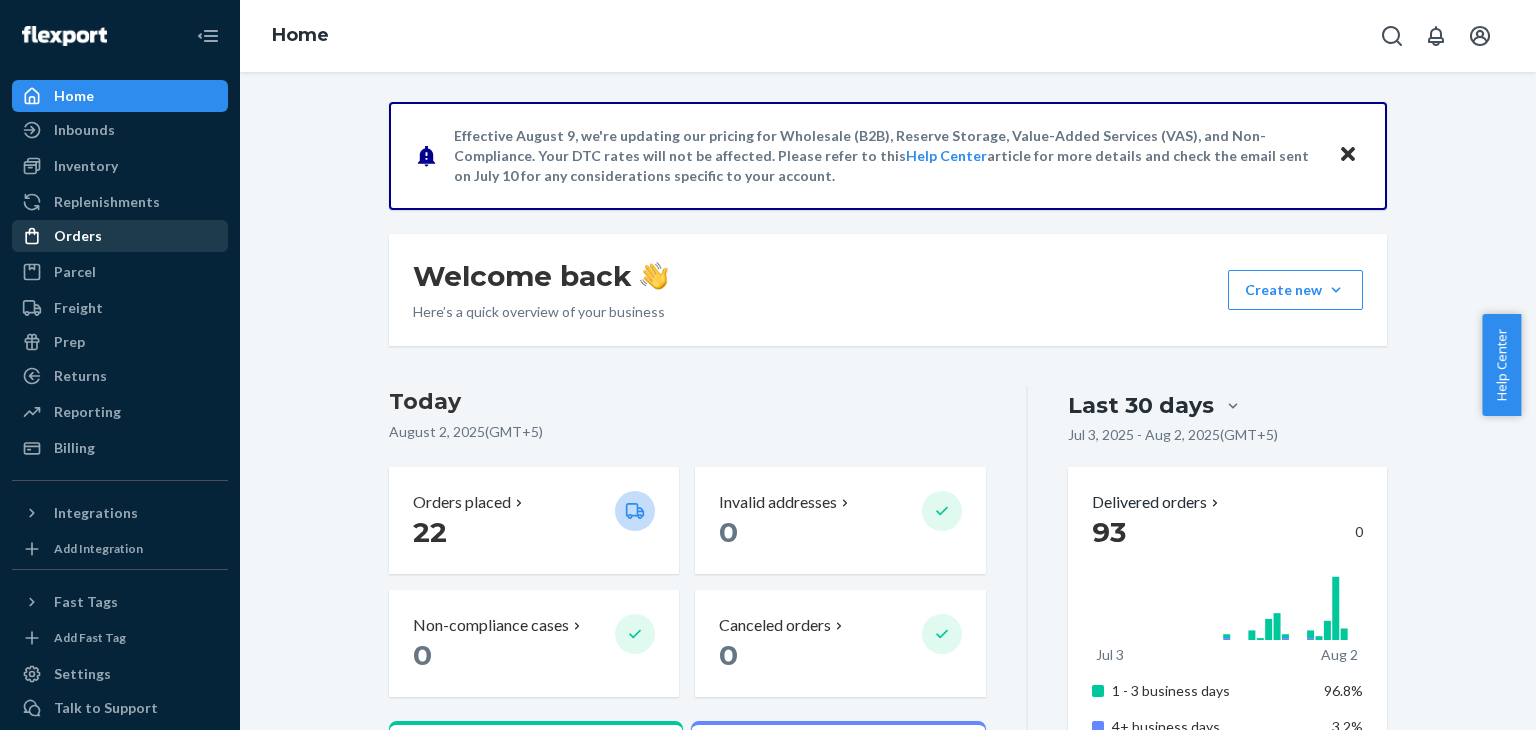 click on "Orders" at bounding box center (120, 236) 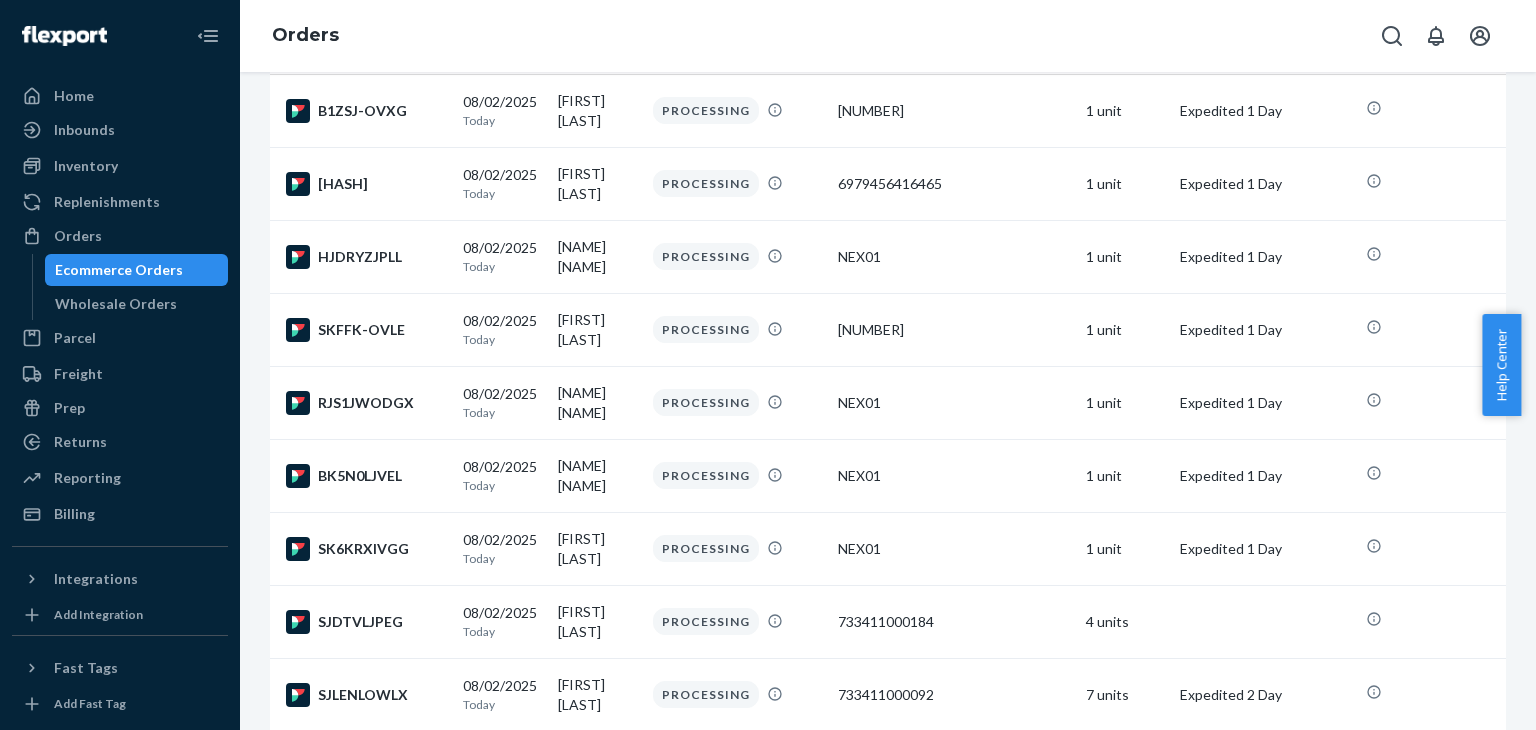 scroll, scrollTop: 300, scrollLeft: 0, axis: vertical 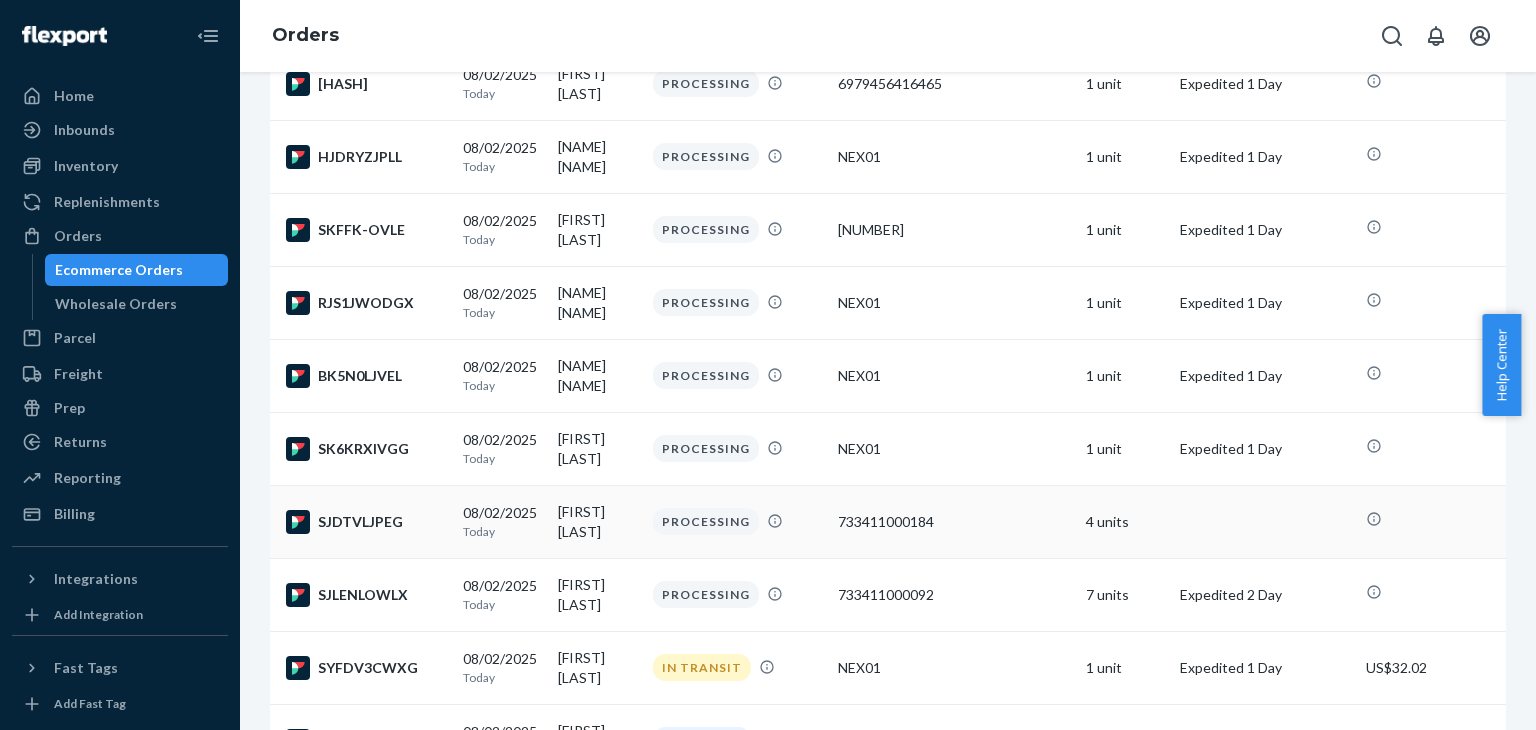 click on "[FIRST] [LAST]" at bounding box center (597, 521) 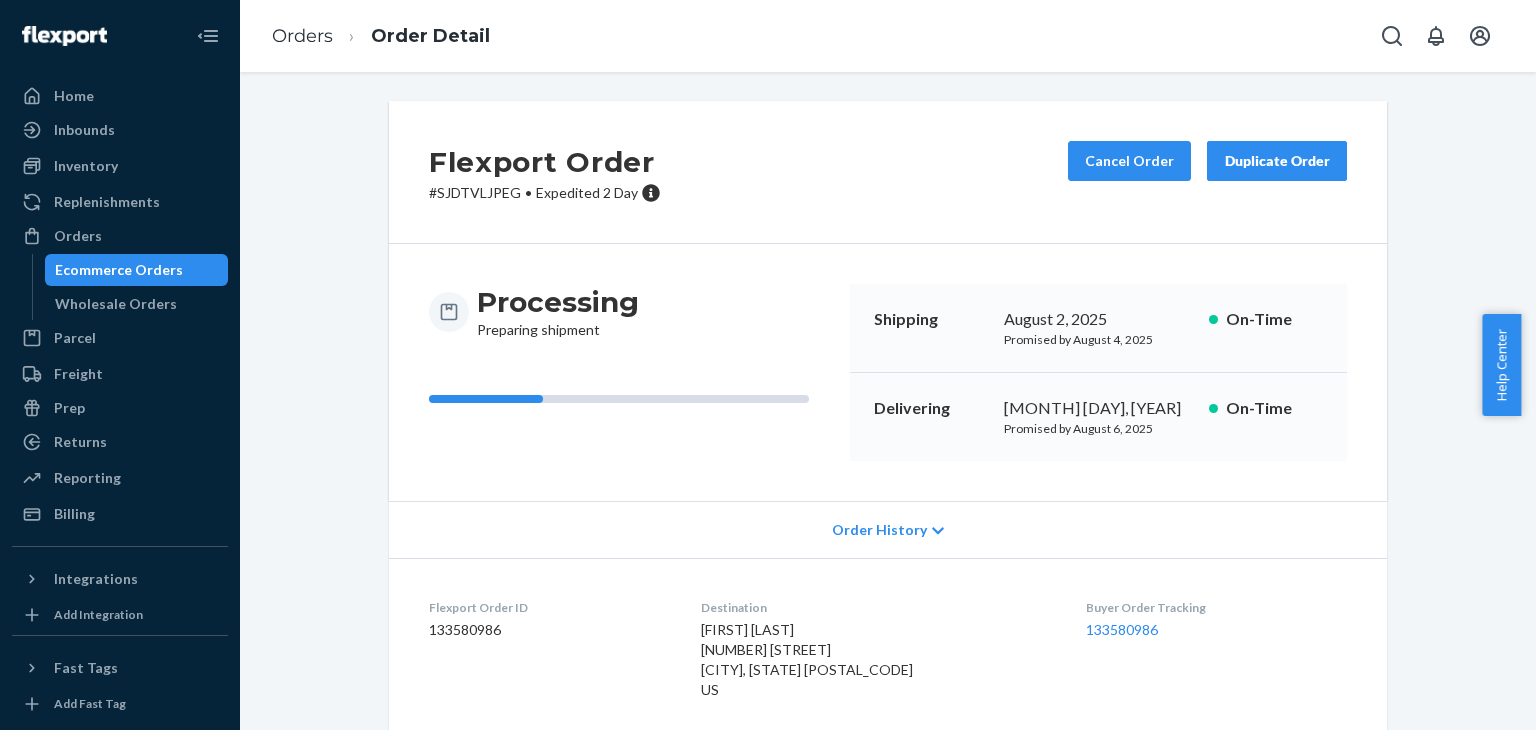 scroll, scrollTop: 0, scrollLeft: 0, axis: both 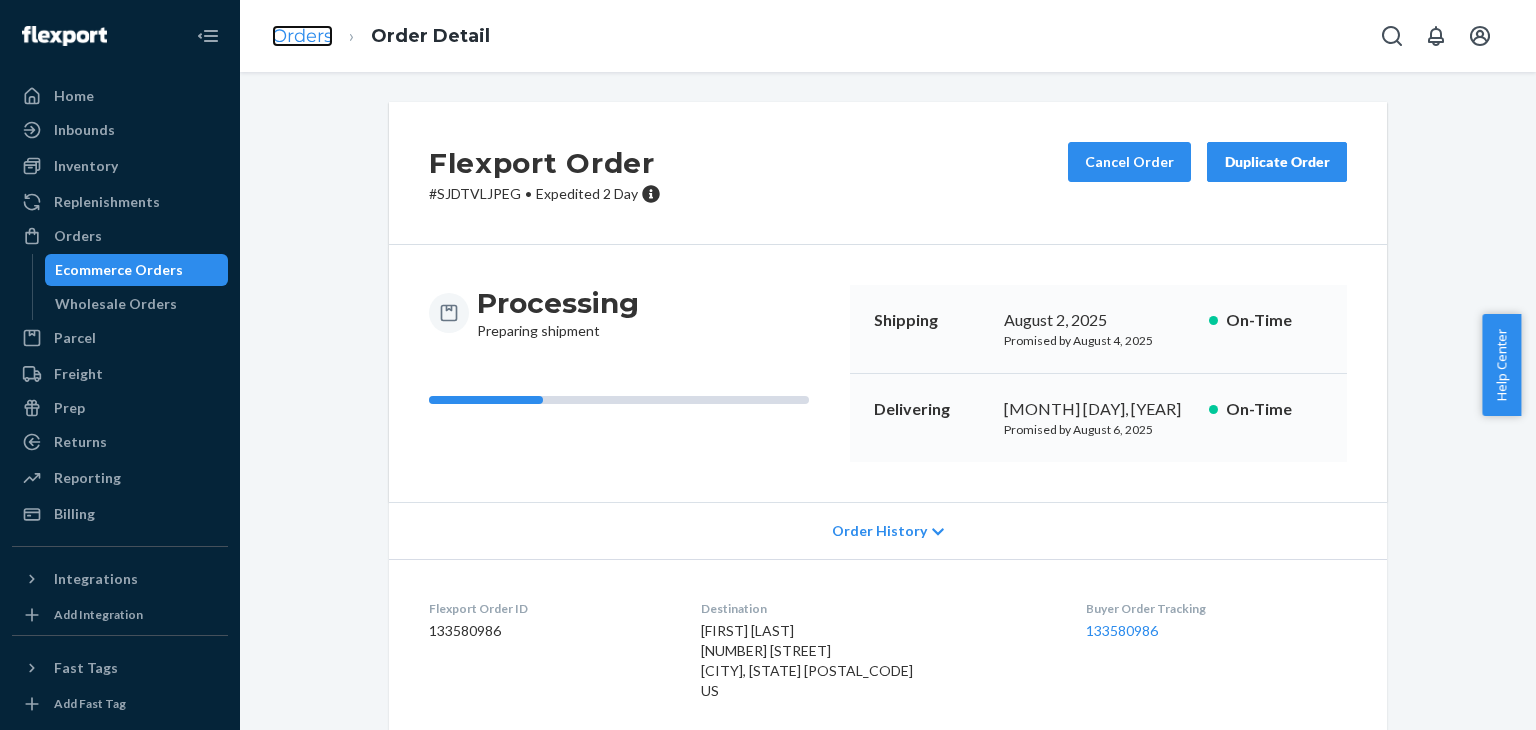 click on "Orders" at bounding box center (302, 36) 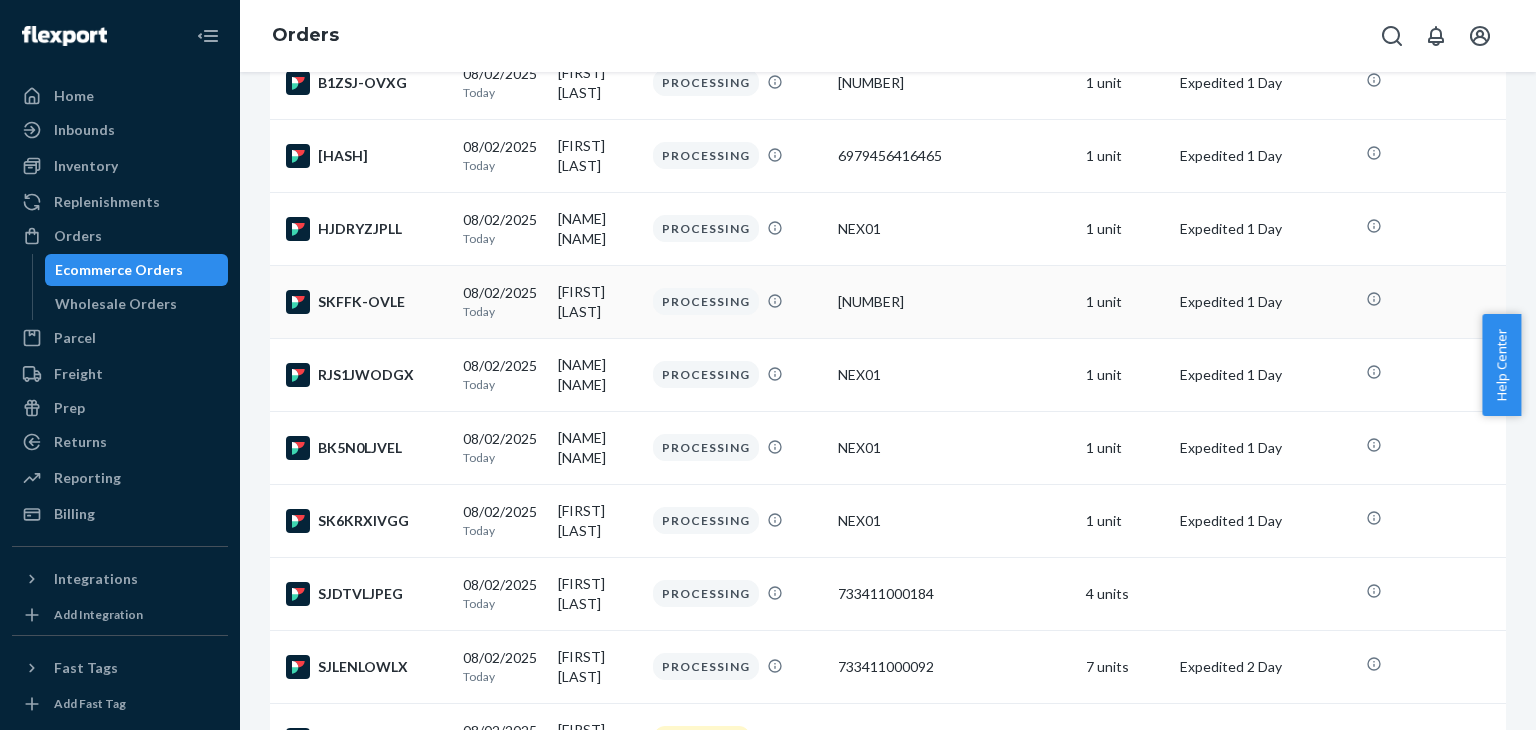 scroll, scrollTop: 0, scrollLeft: 0, axis: both 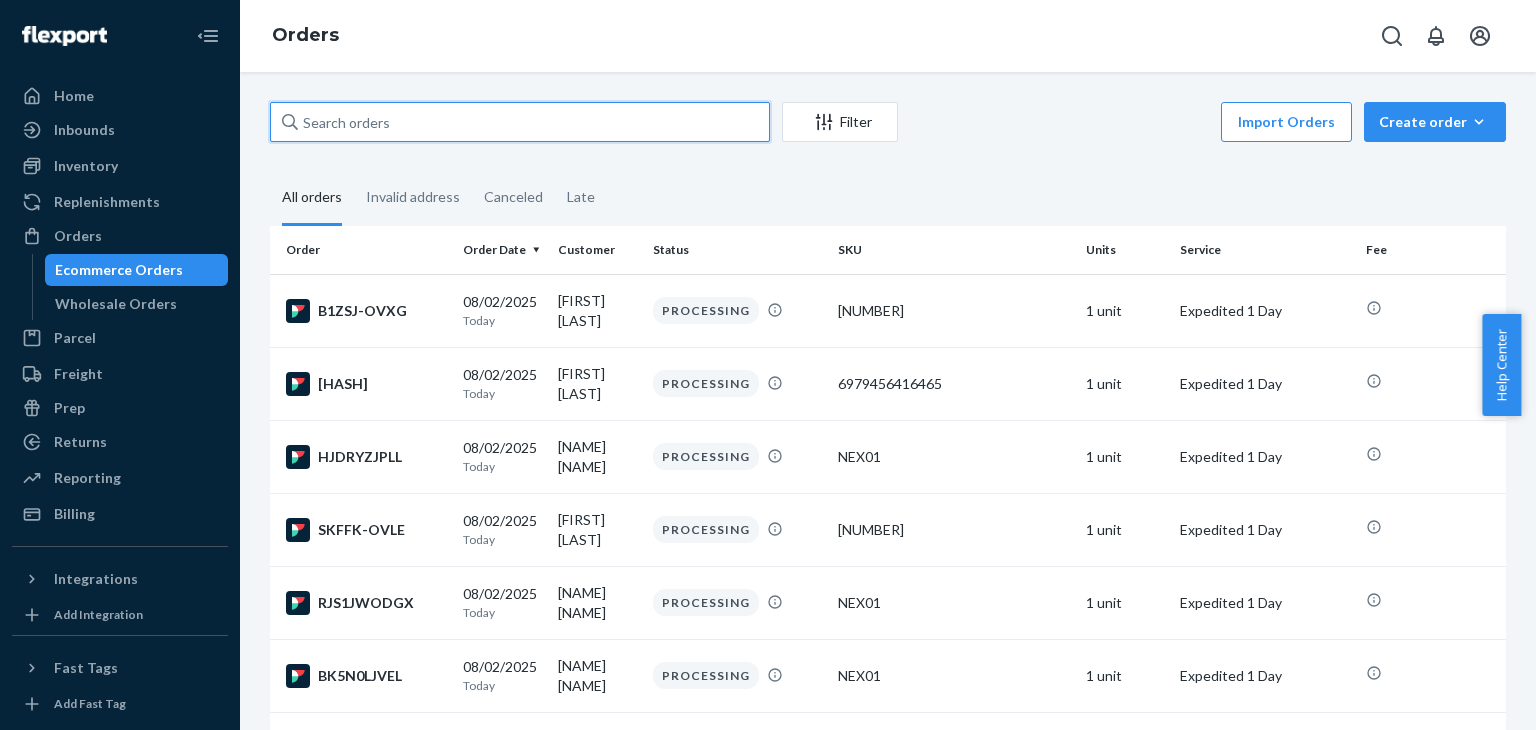 click at bounding box center (520, 122) 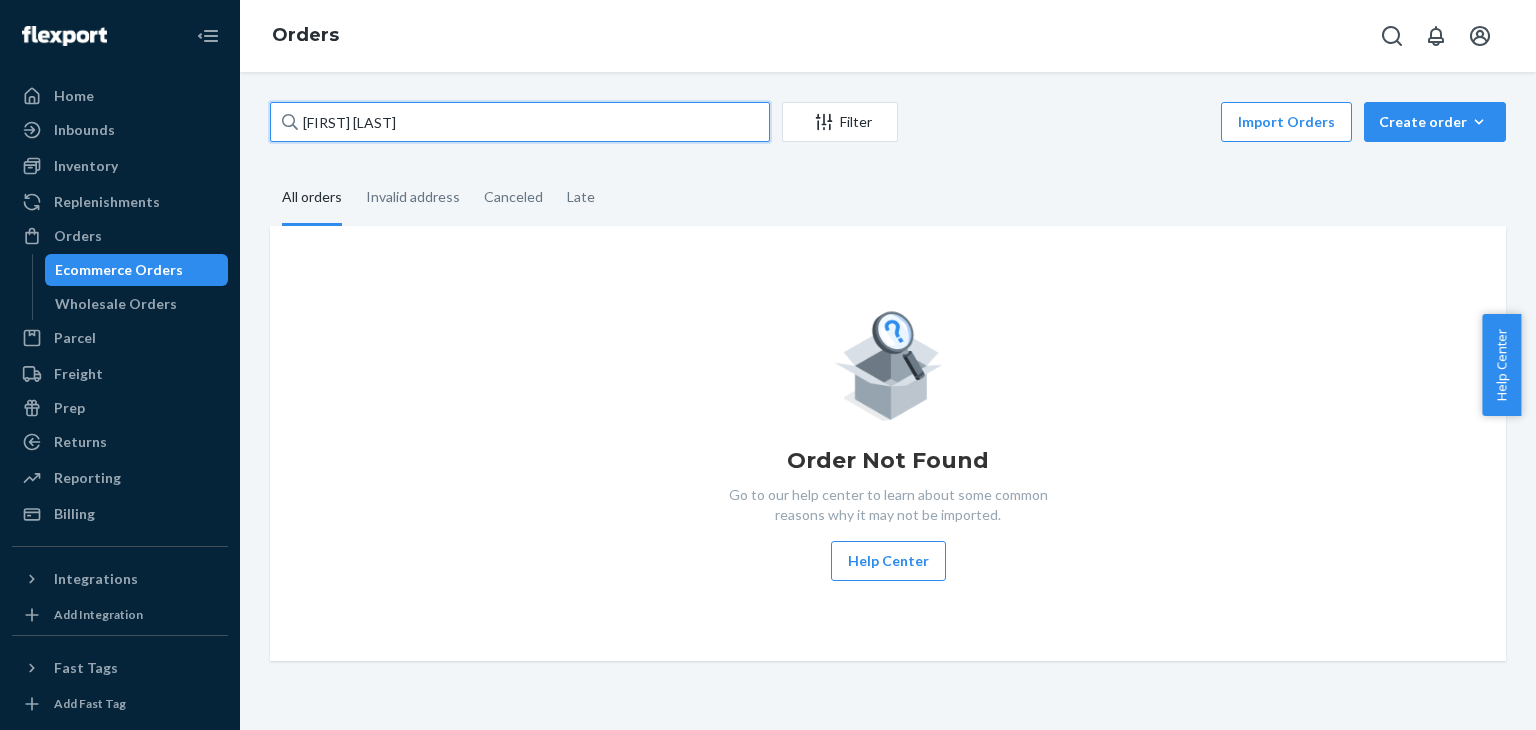 drag, startPoint x: 460, startPoint y: 131, endPoint x: 276, endPoint y: 142, distance: 184.3285 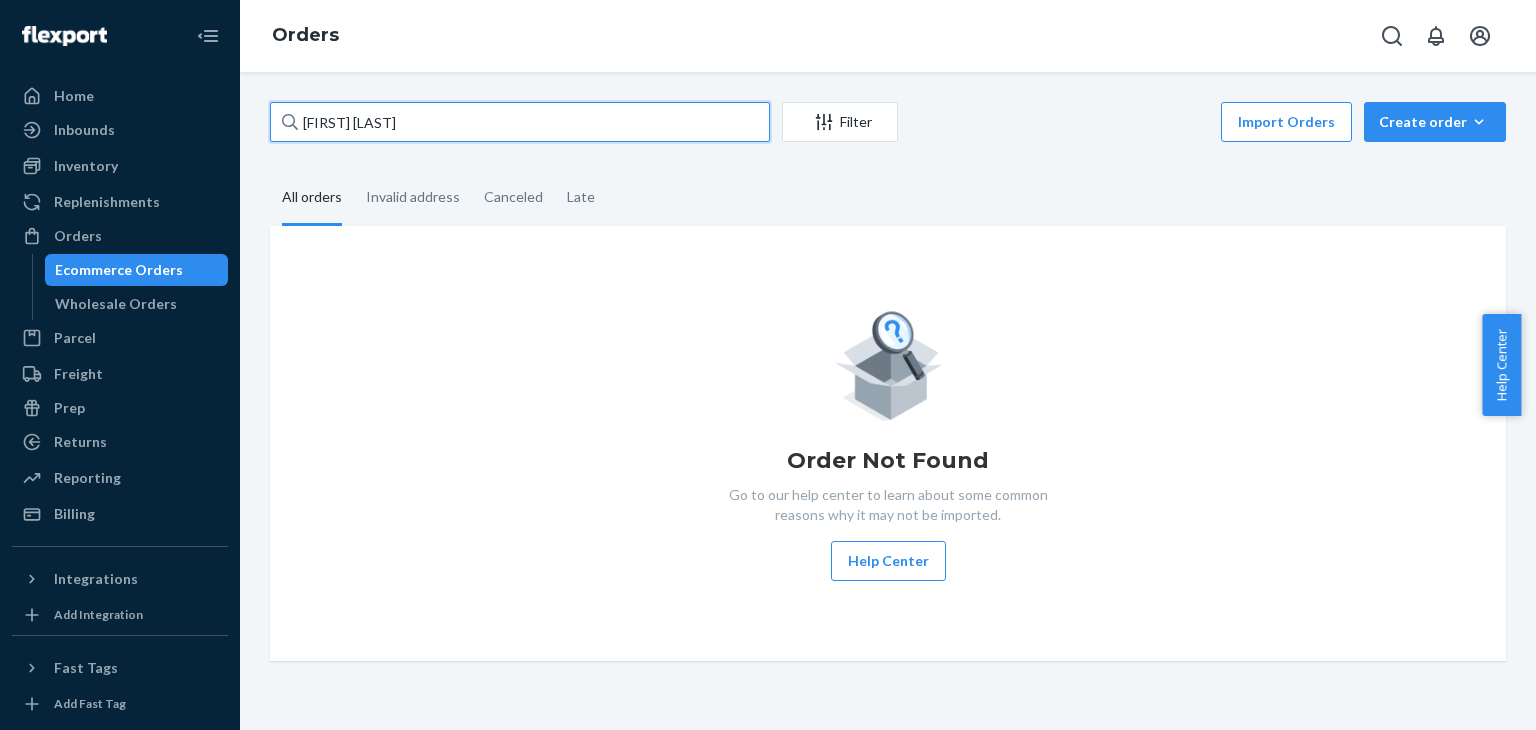 click on "[FIRST] [LAST] Filter Import Orders Create orderEcommerce order Removal order" at bounding box center (888, 124) 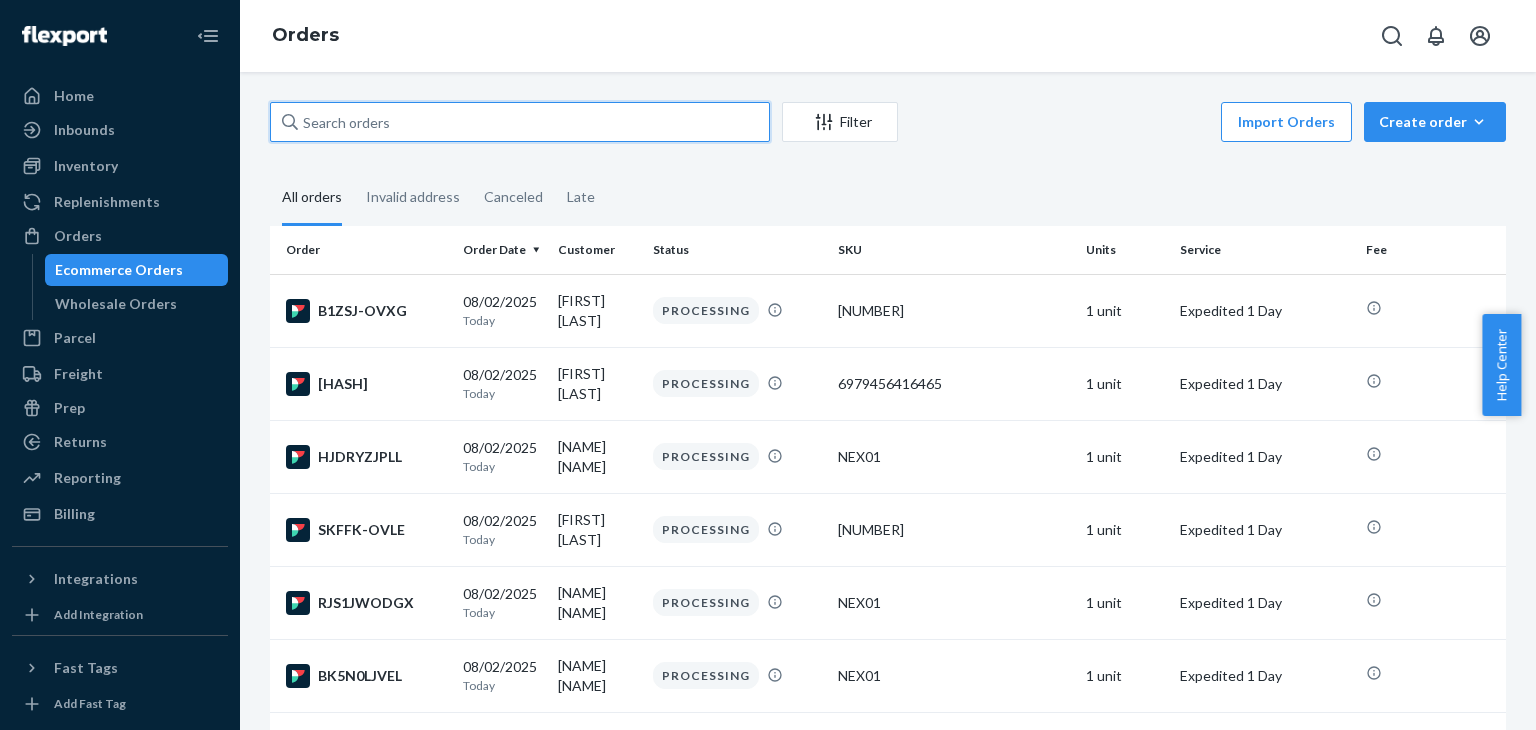 paste on "[FIRST] [LAST]" 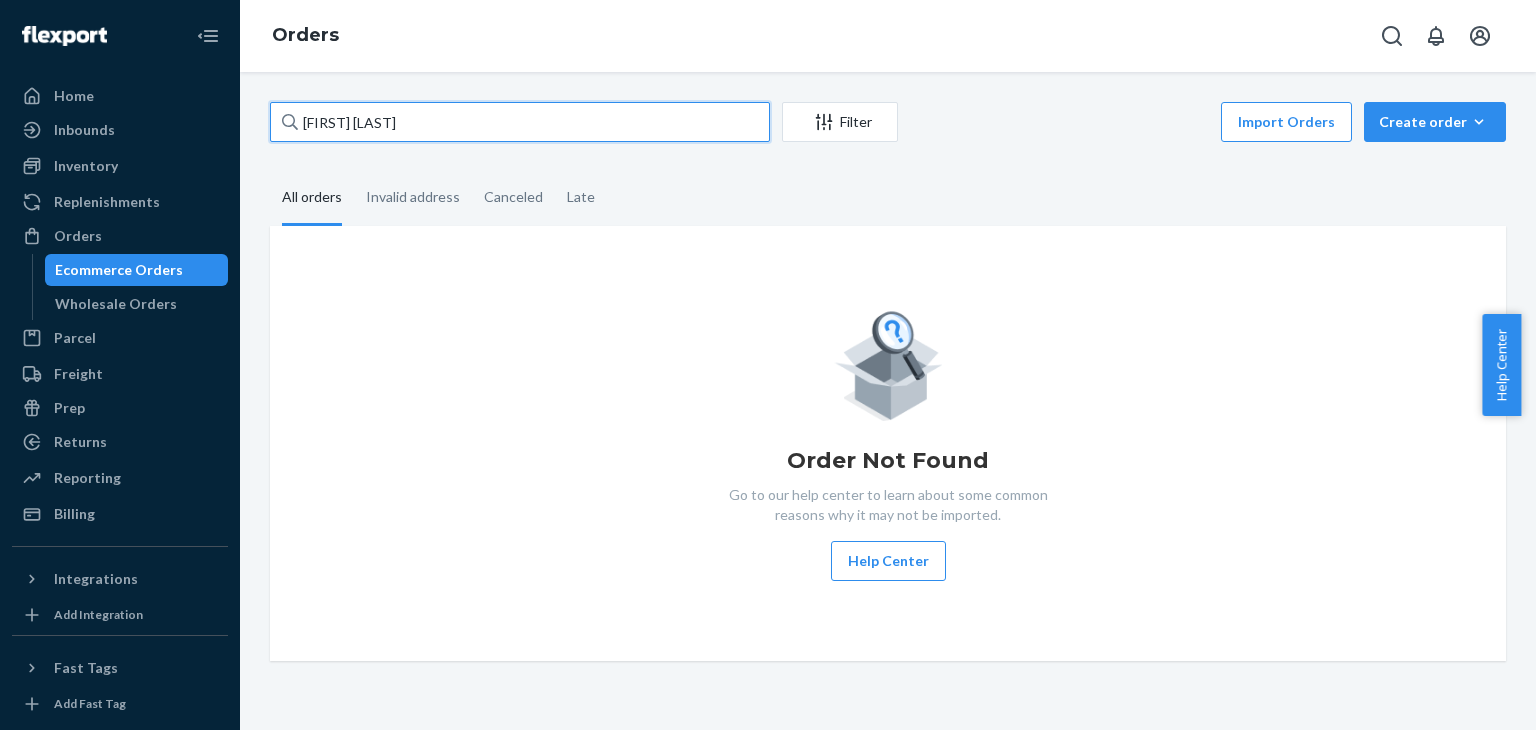 drag, startPoint x: 417, startPoint y: 111, endPoint x: 293, endPoint y: 123, distance: 124.57929 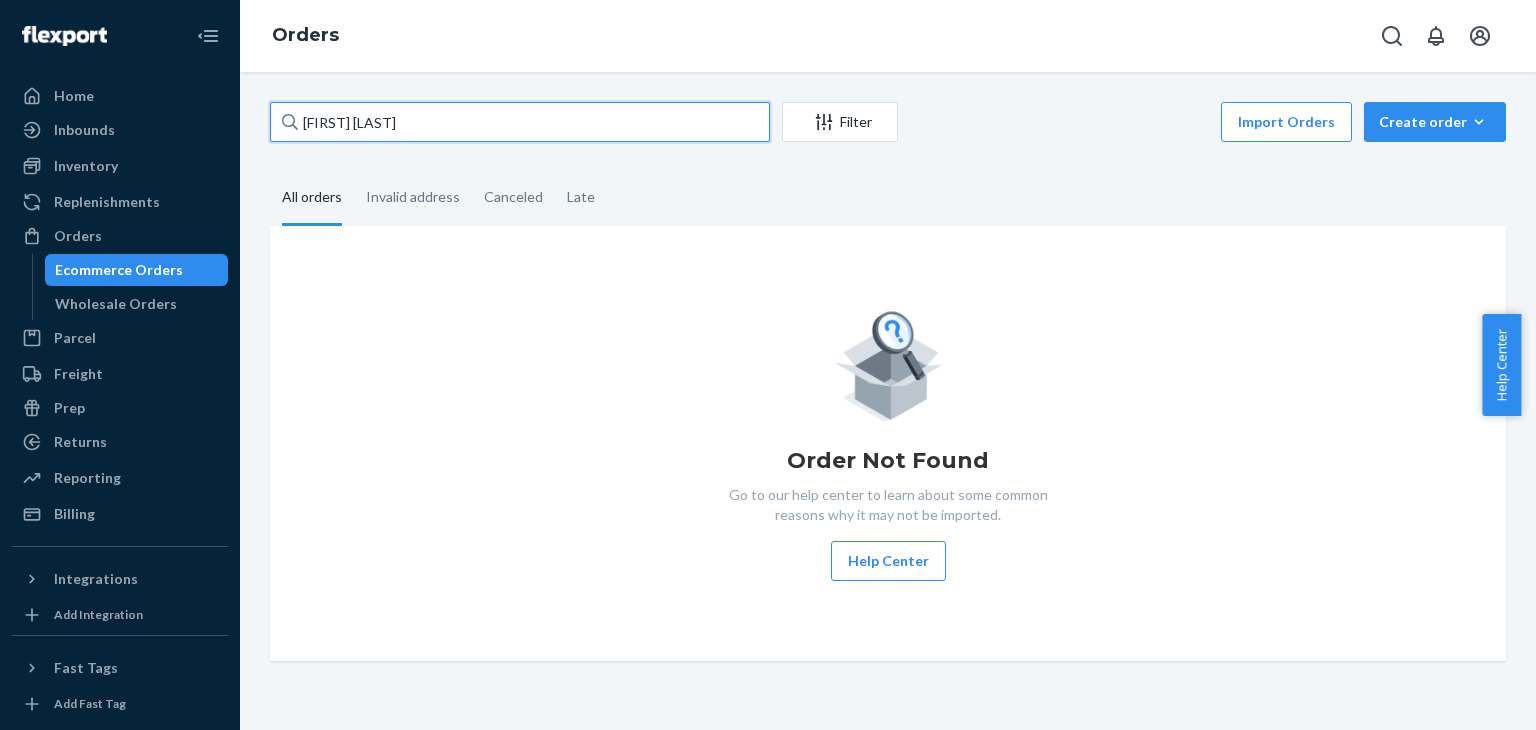 click on "[FIRST] [LAST]" at bounding box center (520, 122) 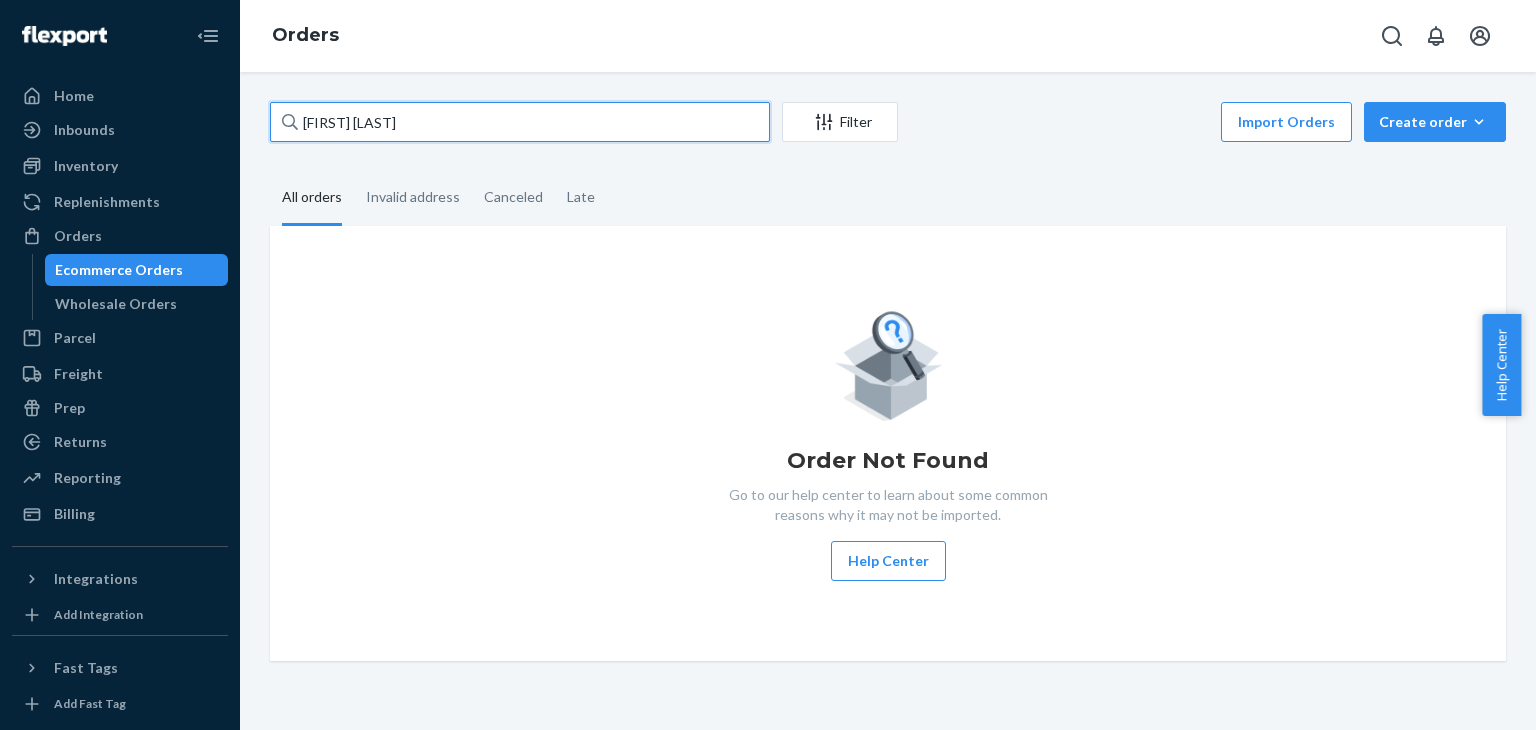 type 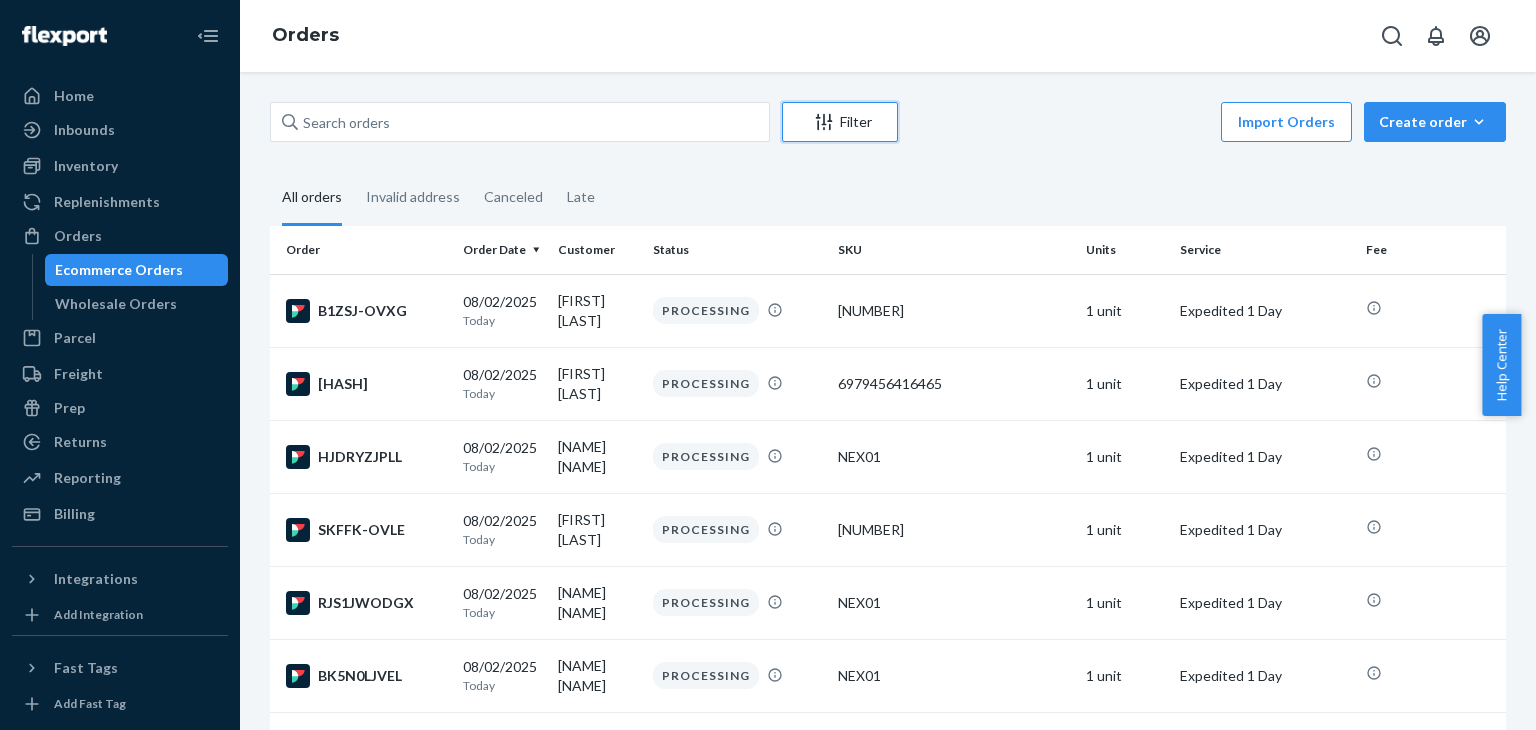 click 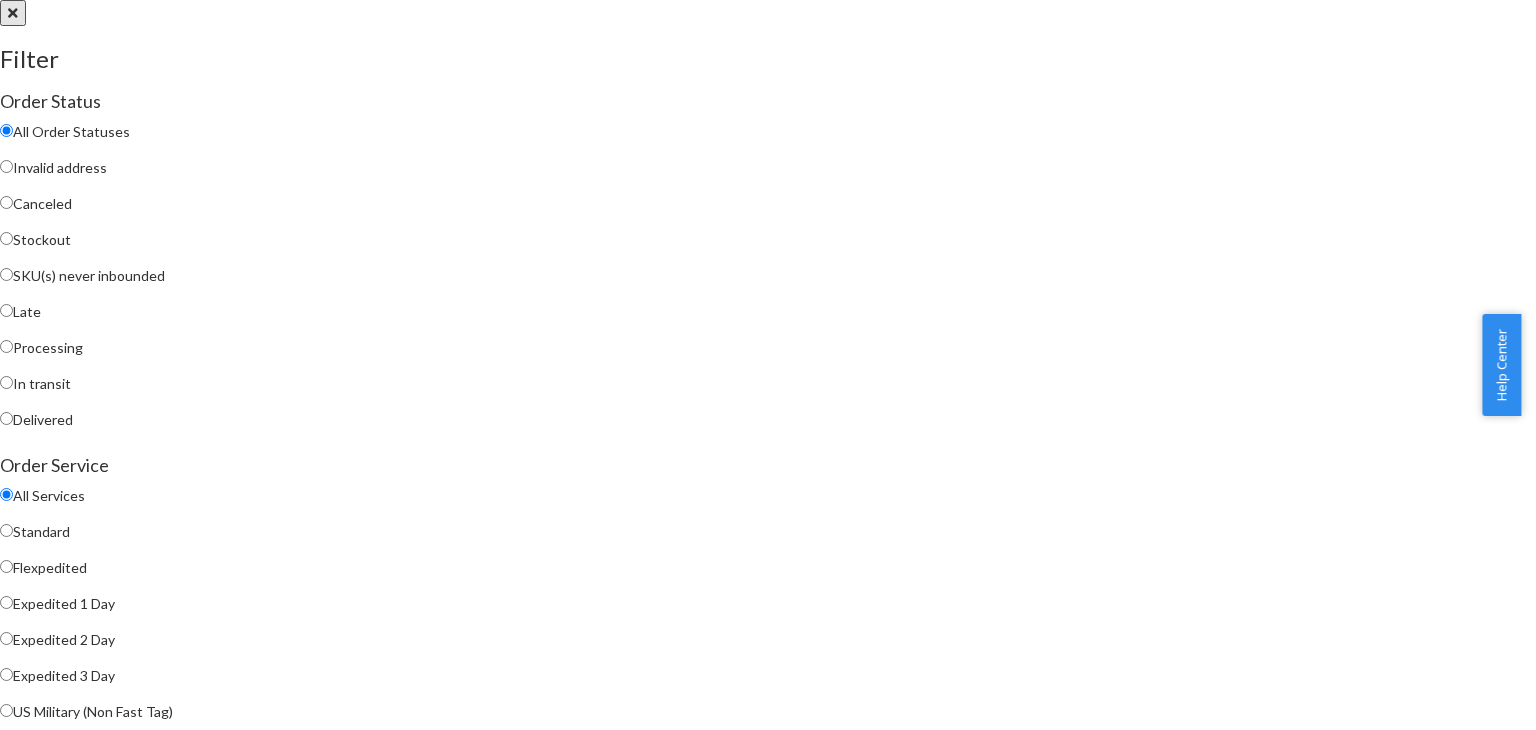 click at bounding box center [768, 0] 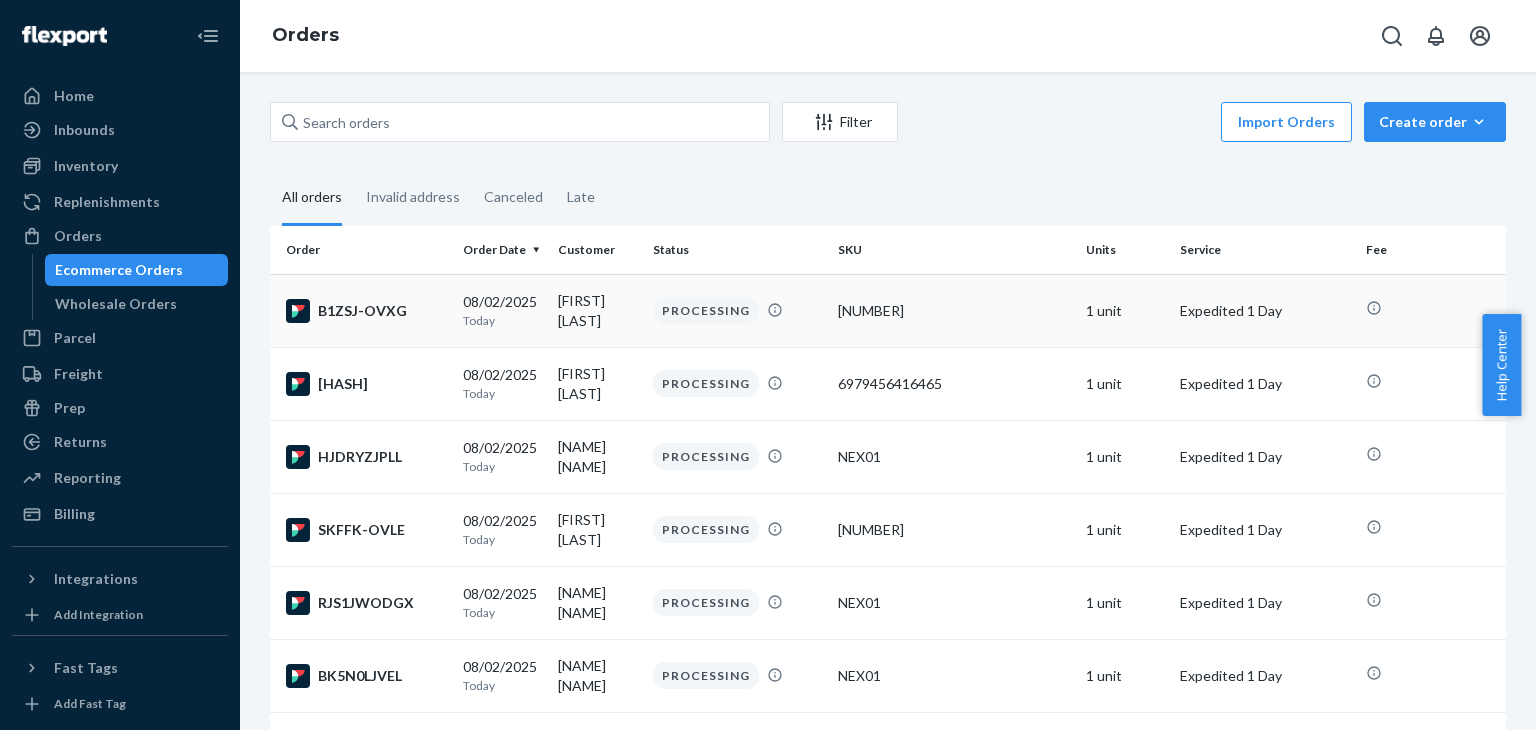 drag, startPoint x: 611, startPoint y: 320, endPoint x: 552, endPoint y: 304, distance: 61.13101 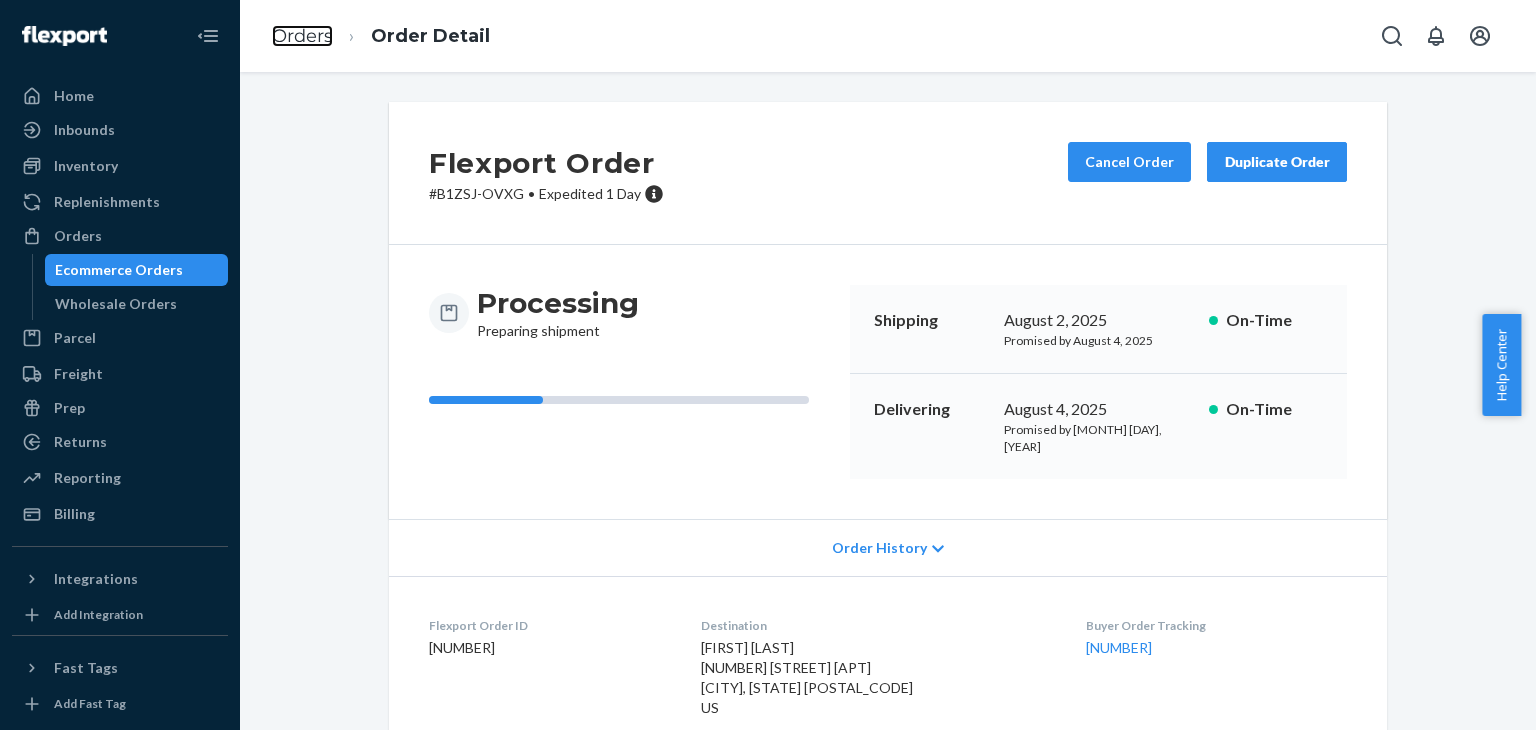 click on "Orders" at bounding box center (302, 36) 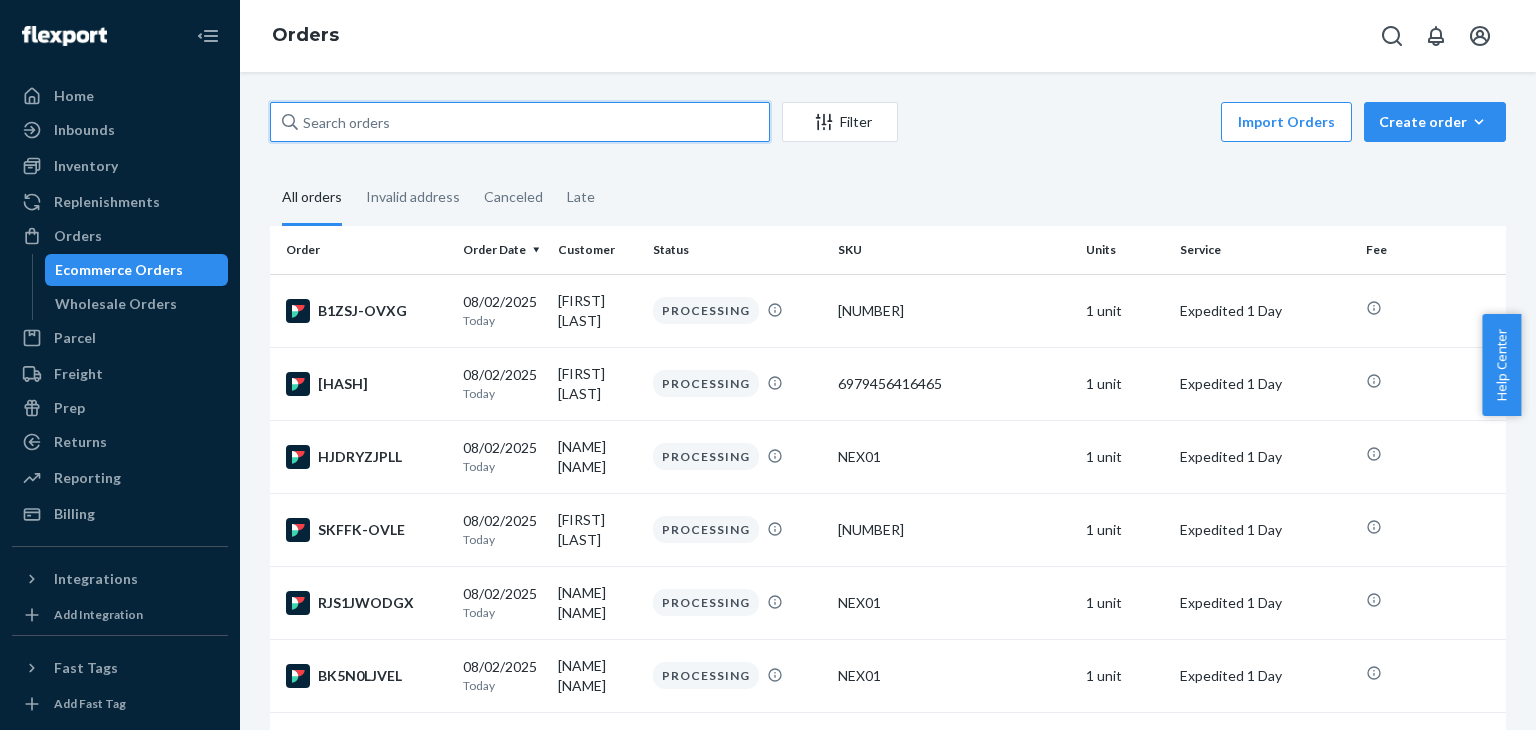 click at bounding box center [520, 122] 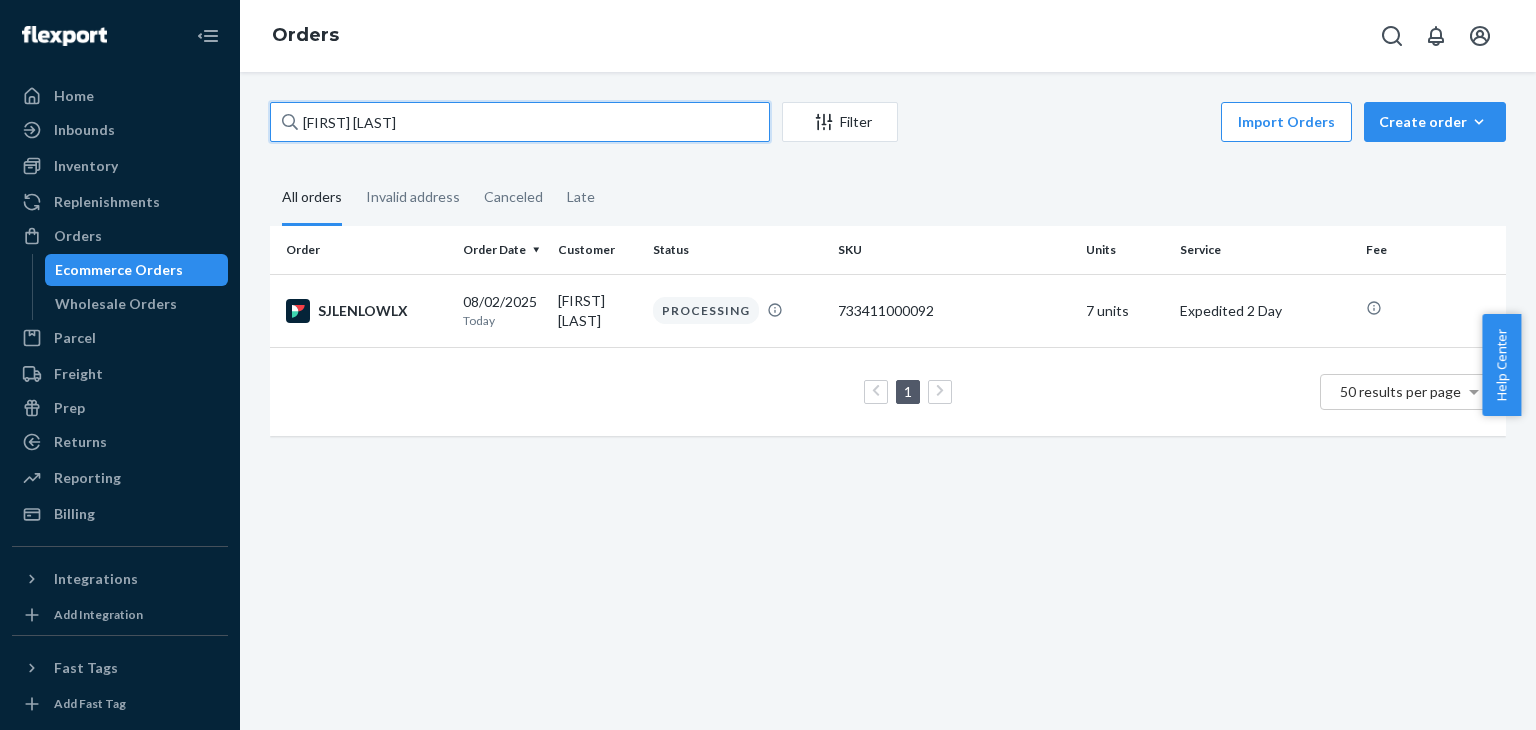 drag, startPoint x: 324, startPoint y: 125, endPoint x: 294, endPoint y: 131, distance: 30.594116 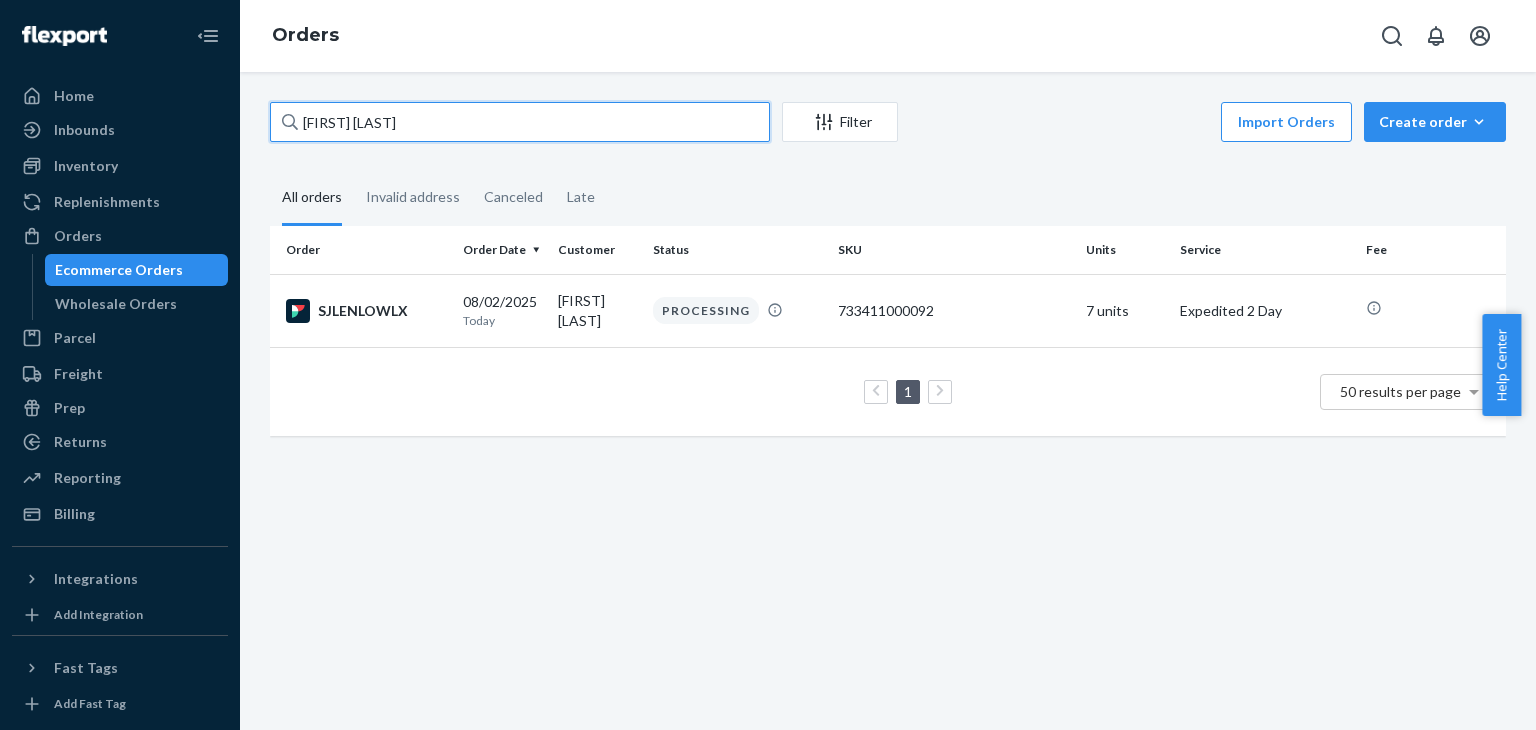 click on "[FIRST] [LAST]" at bounding box center (520, 122) 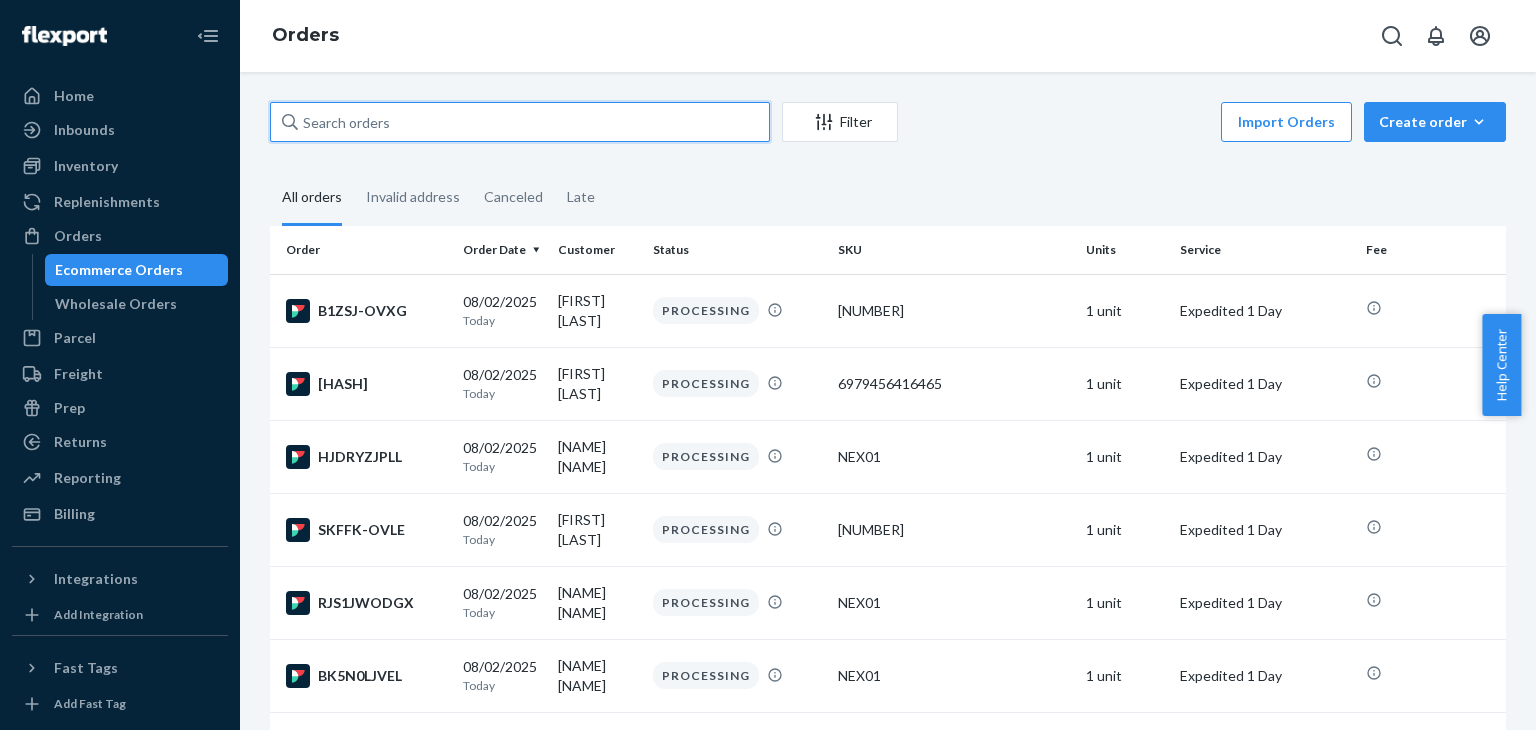click at bounding box center [520, 122] 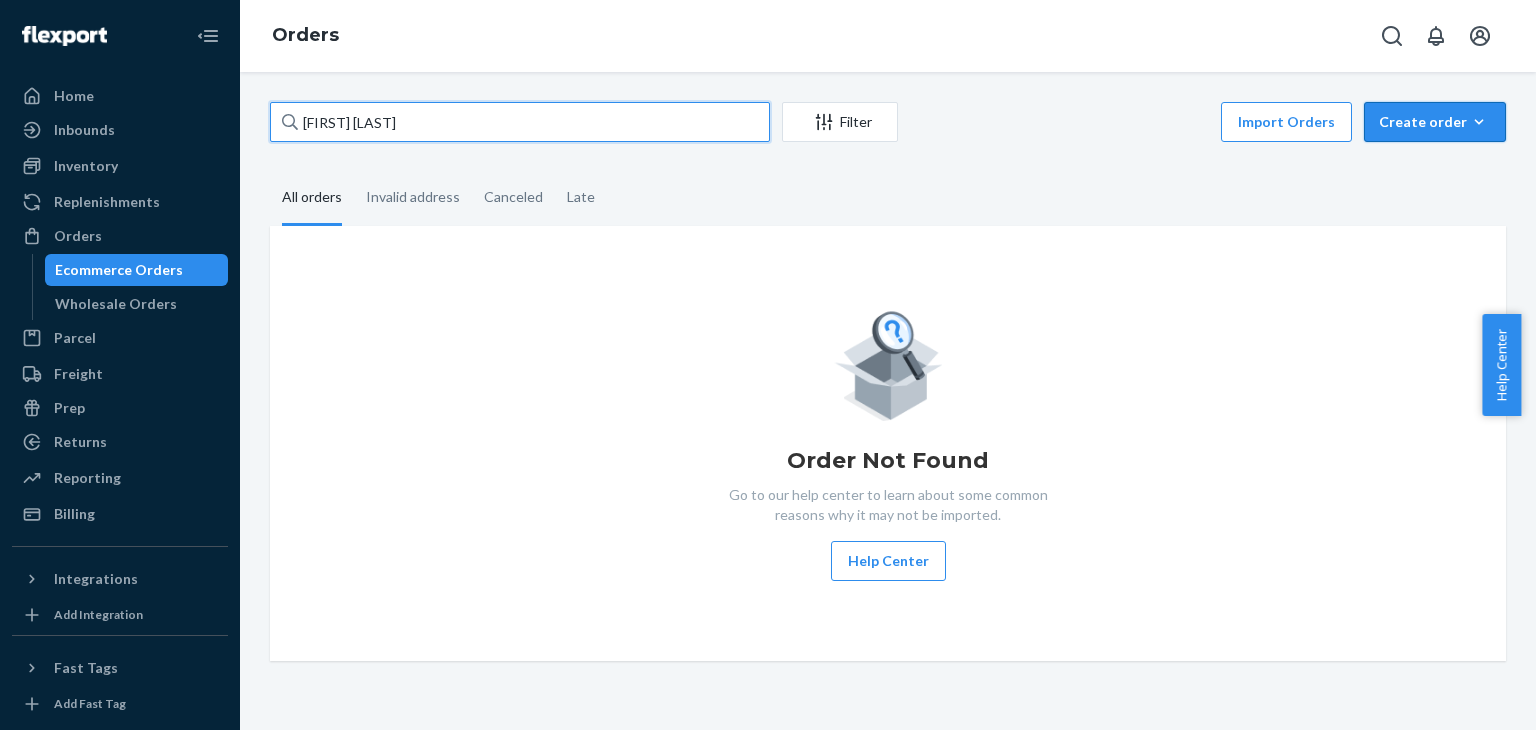 type on "[FIRST] [LAST]" 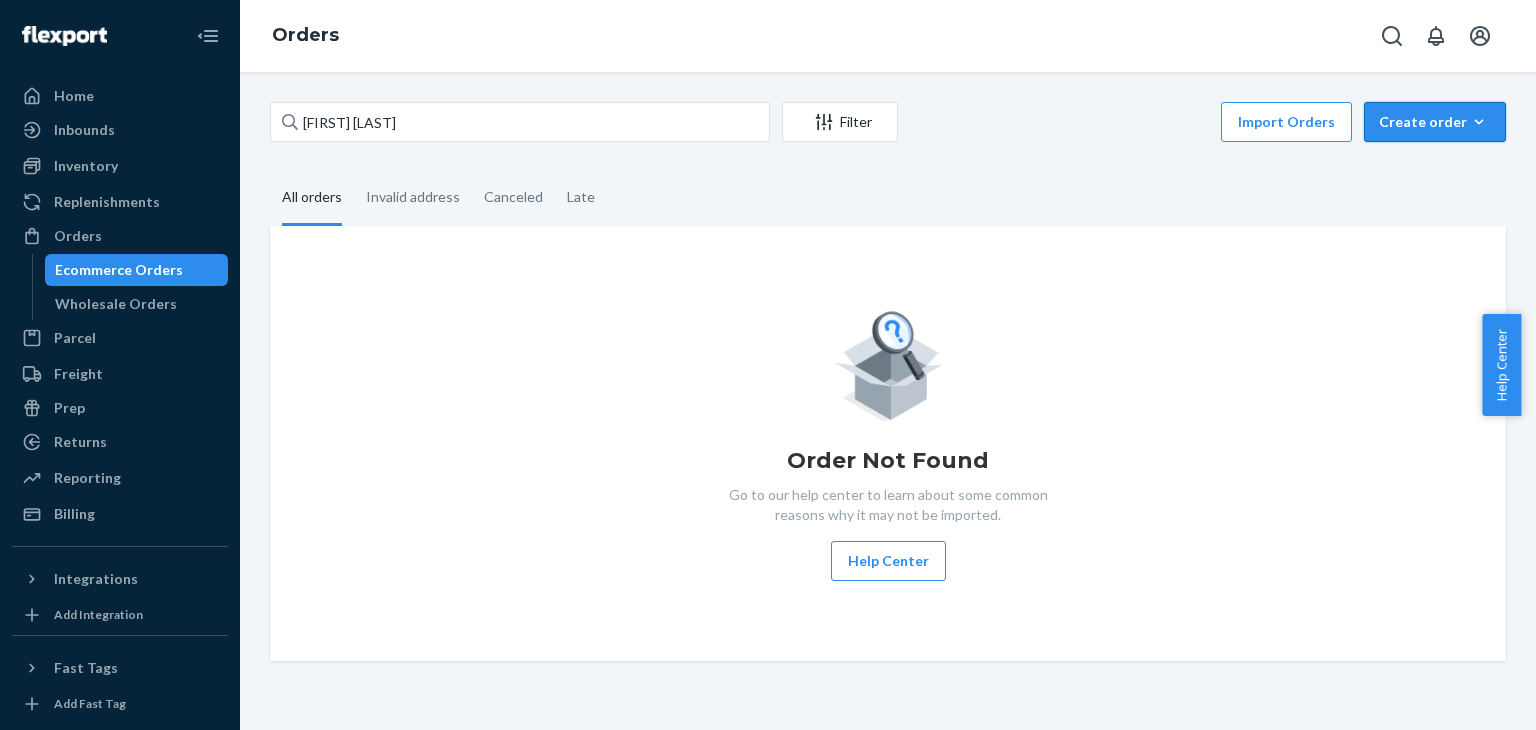 click on "Create order" at bounding box center (1435, 122) 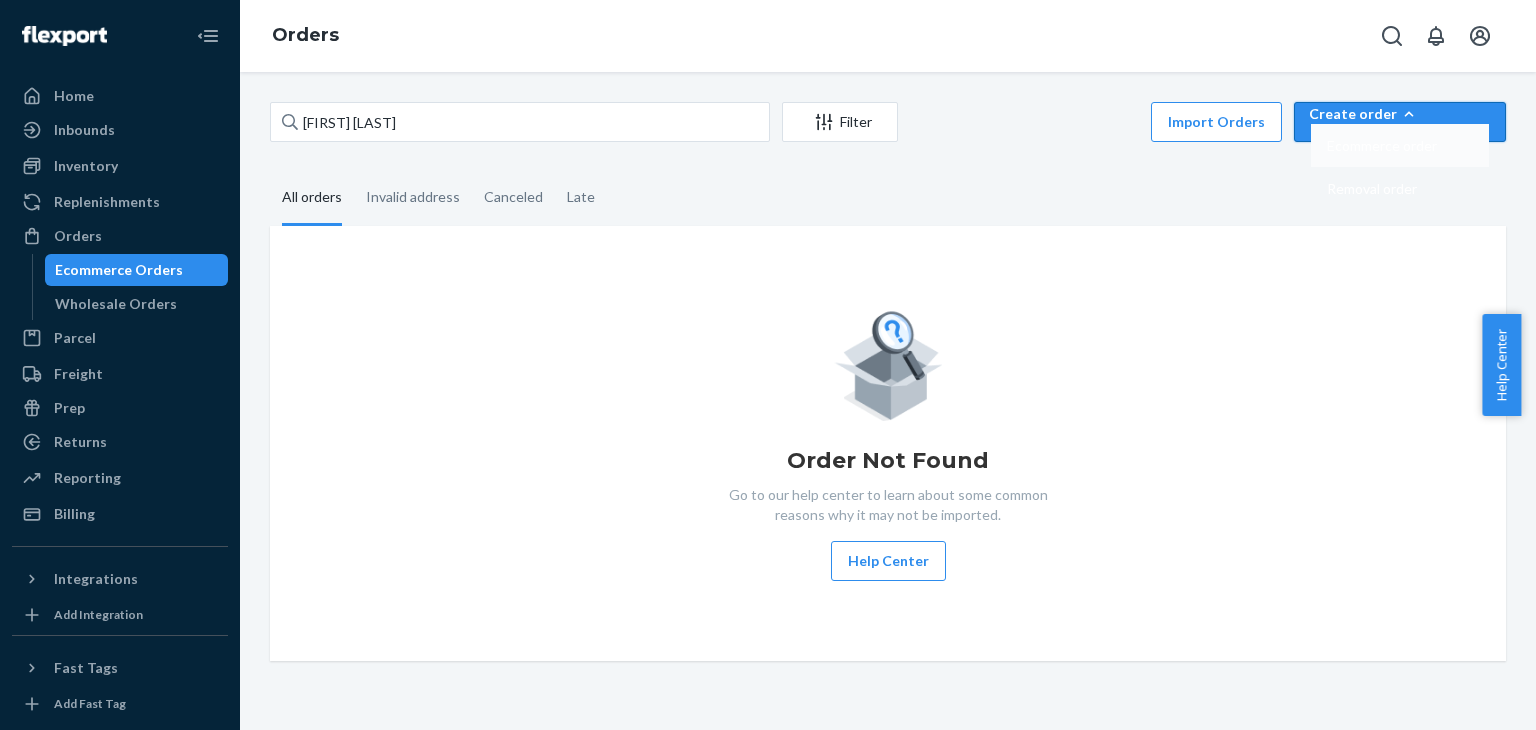 click on "Ecommerce order" at bounding box center (1400, 145) 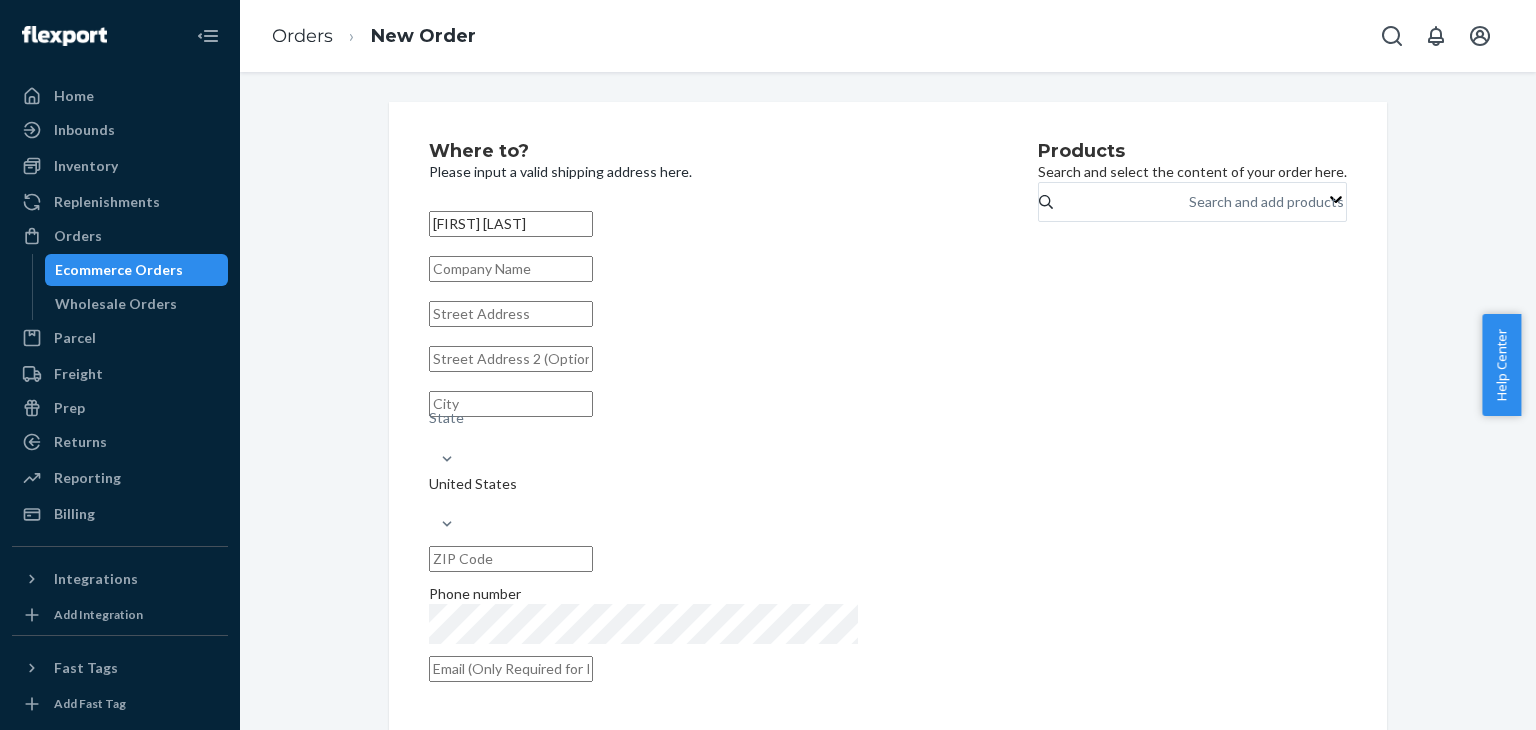 type on "[FIRST] [LAST]" 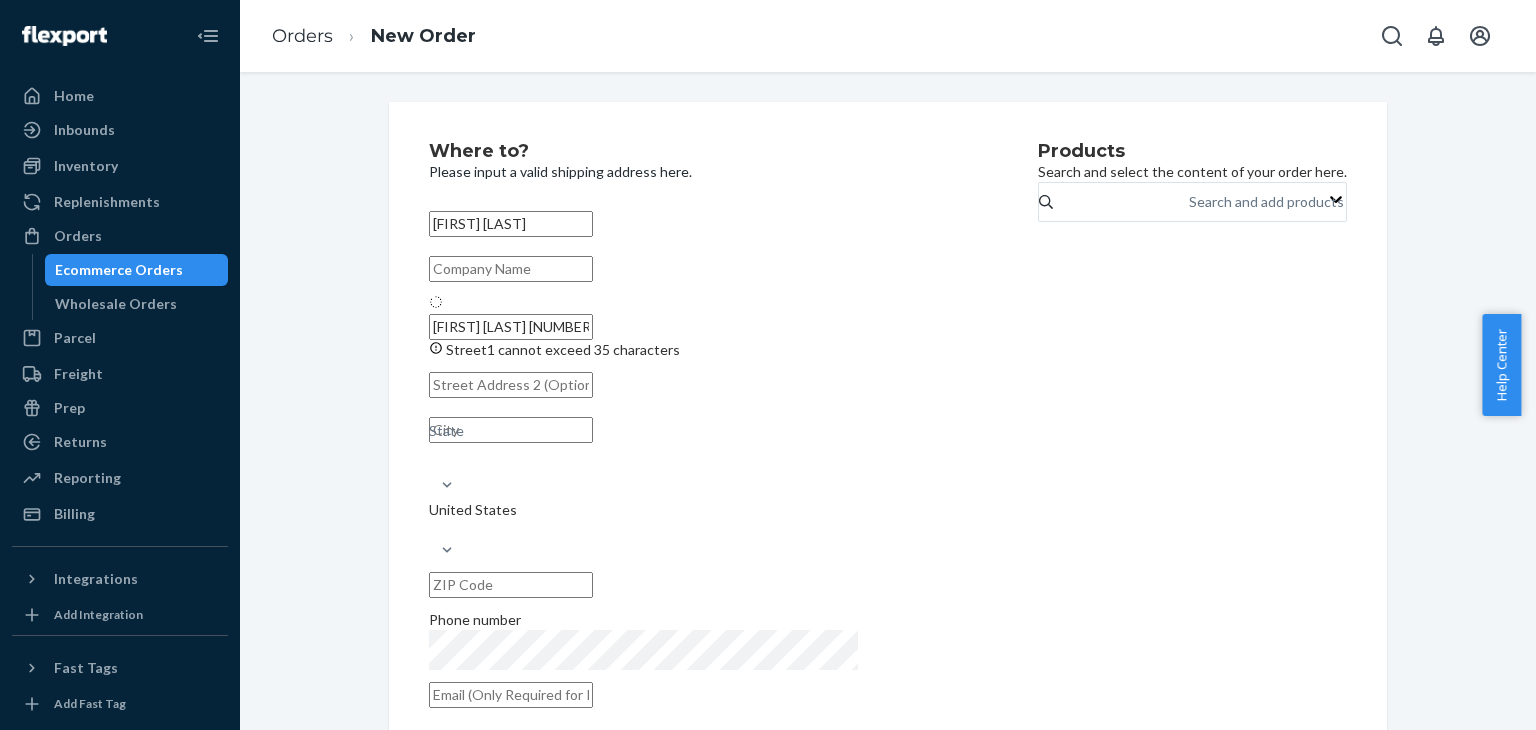 type on "[NUMBER] [STREET]" 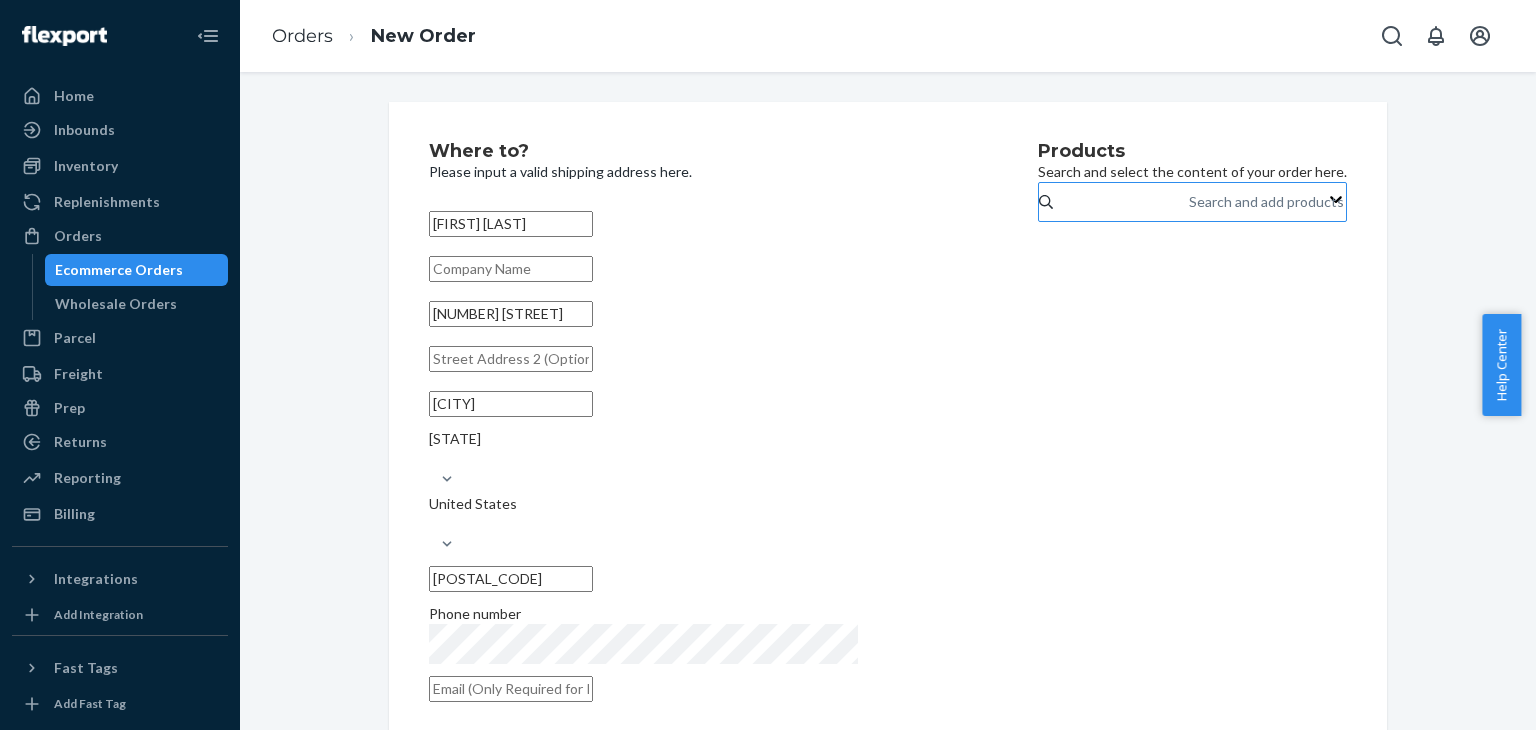 click on "Search and add products" at bounding box center [1266, 202] 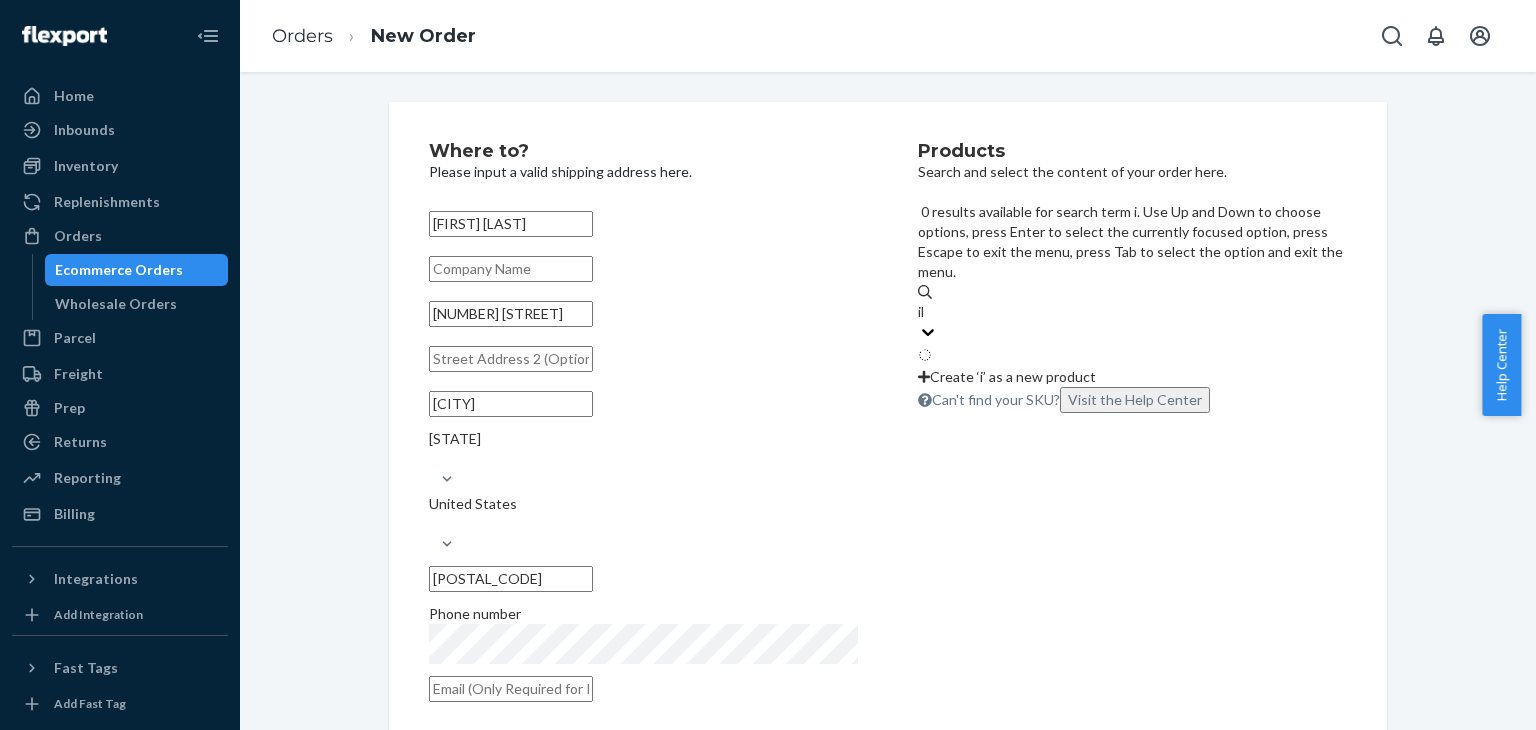 type on "ill" 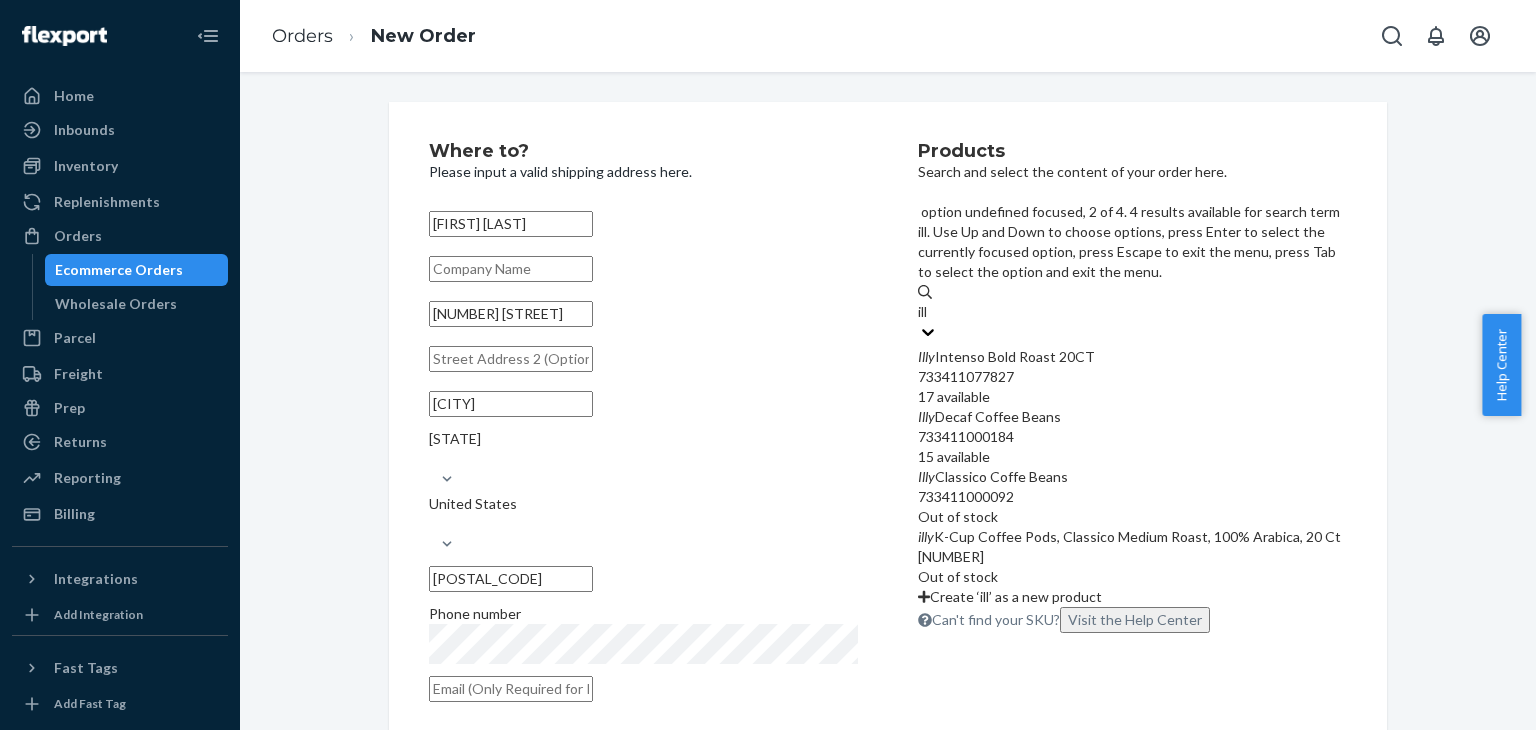 click on "Illy  Decaf Coffee Beans" at bounding box center (1132, 417) 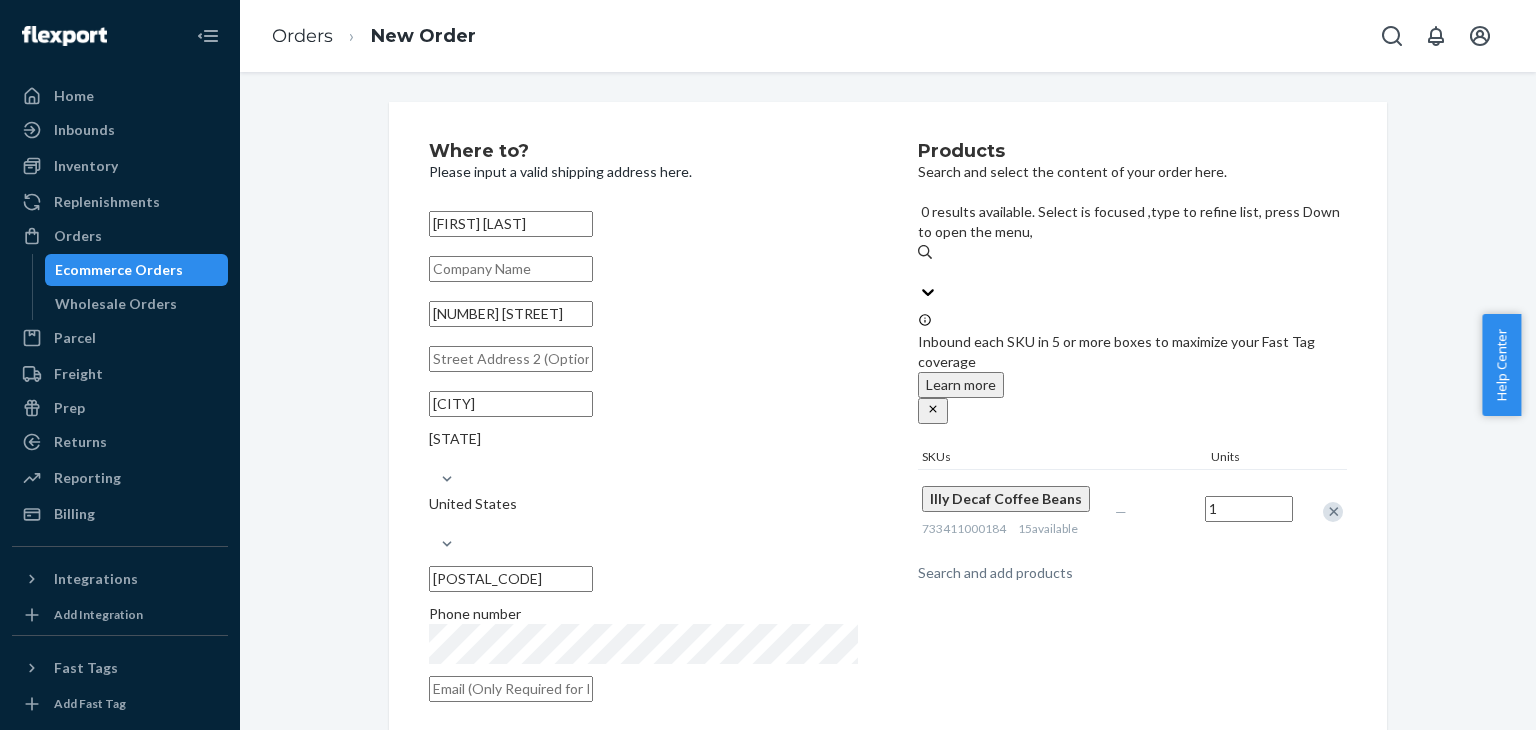 click on "Products Search and select the content of your order here.       0 results available. Select is focused ,type to refine list, press Down to open the menu,  Search and add products Inbound each SKU in 5 or more boxes to maximize your Fast Tag coverage Learn more SKUs Units Illy Decaf Coffee Beans 733411000184 15  available — 1" at bounding box center [1132, 428] 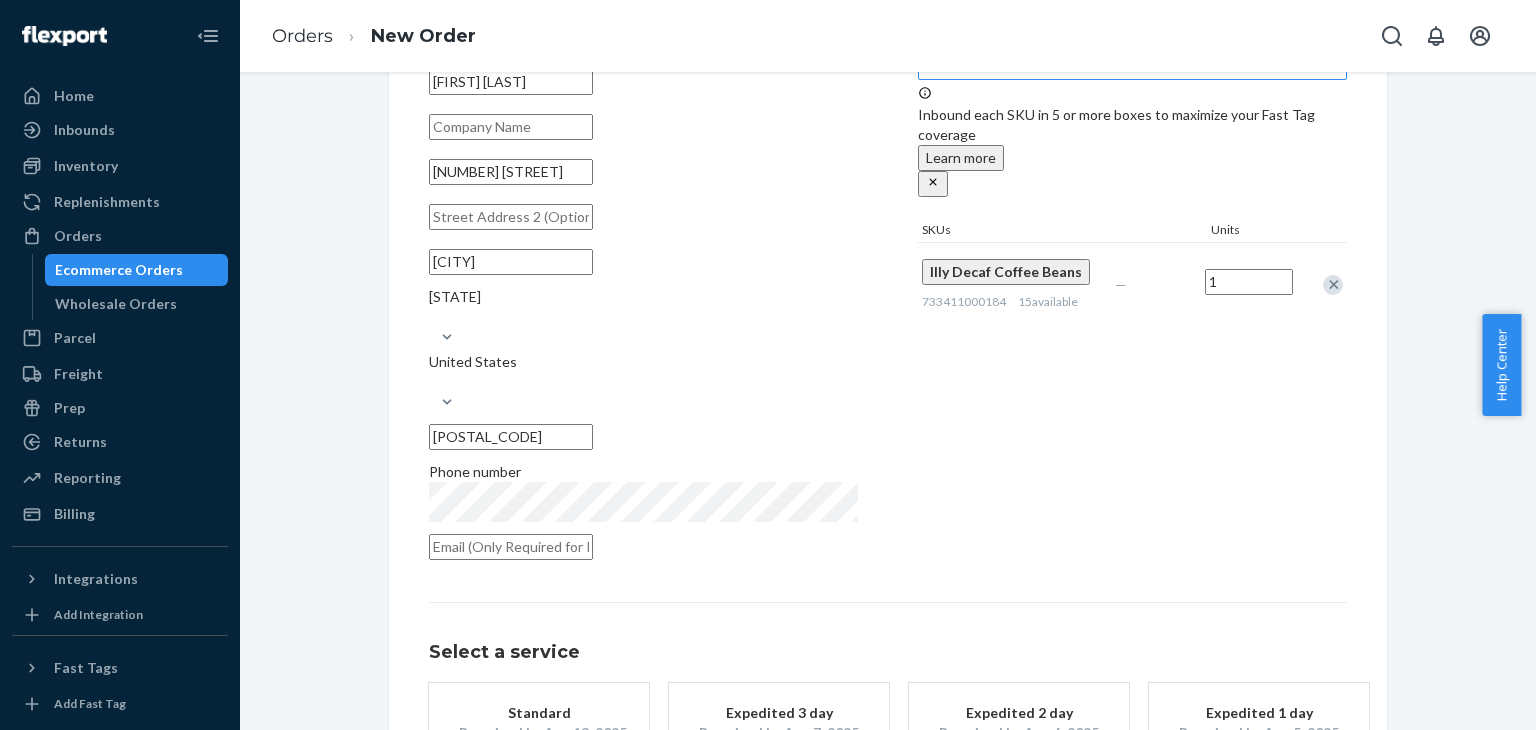 scroll, scrollTop: 280, scrollLeft: 0, axis: vertical 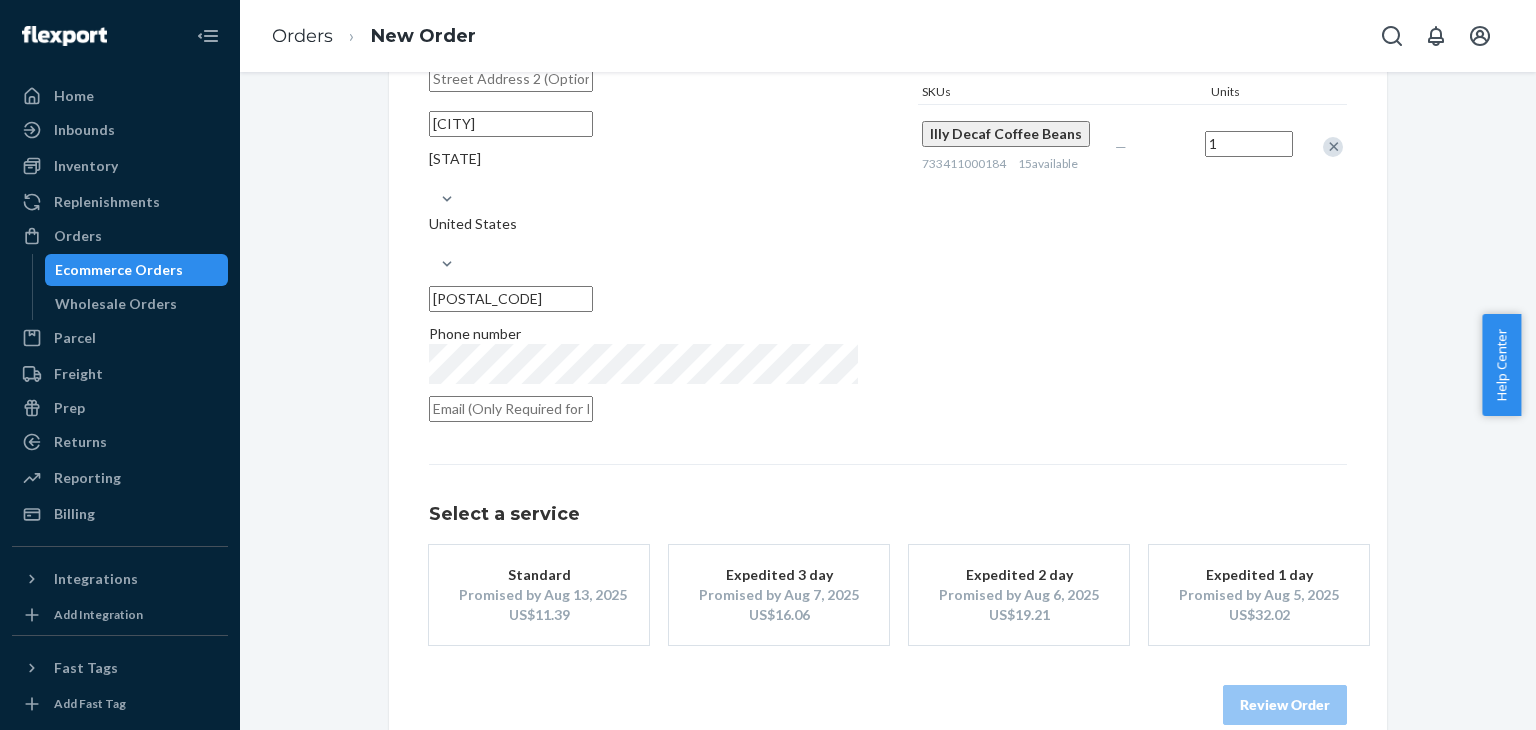 click on "Promised by Aug 6, 2025" at bounding box center [1019, 595] 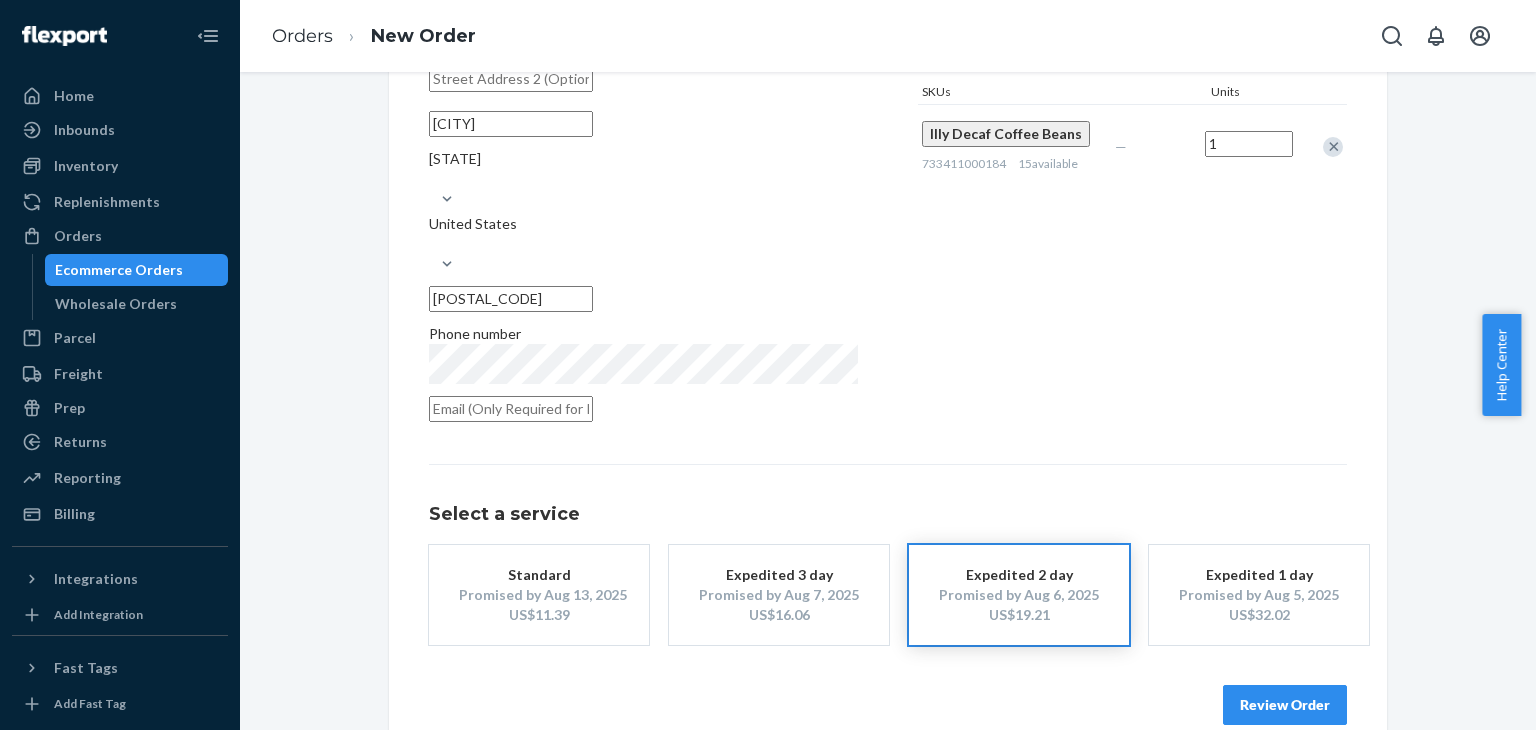 click on "Review Order" at bounding box center (1285, 705) 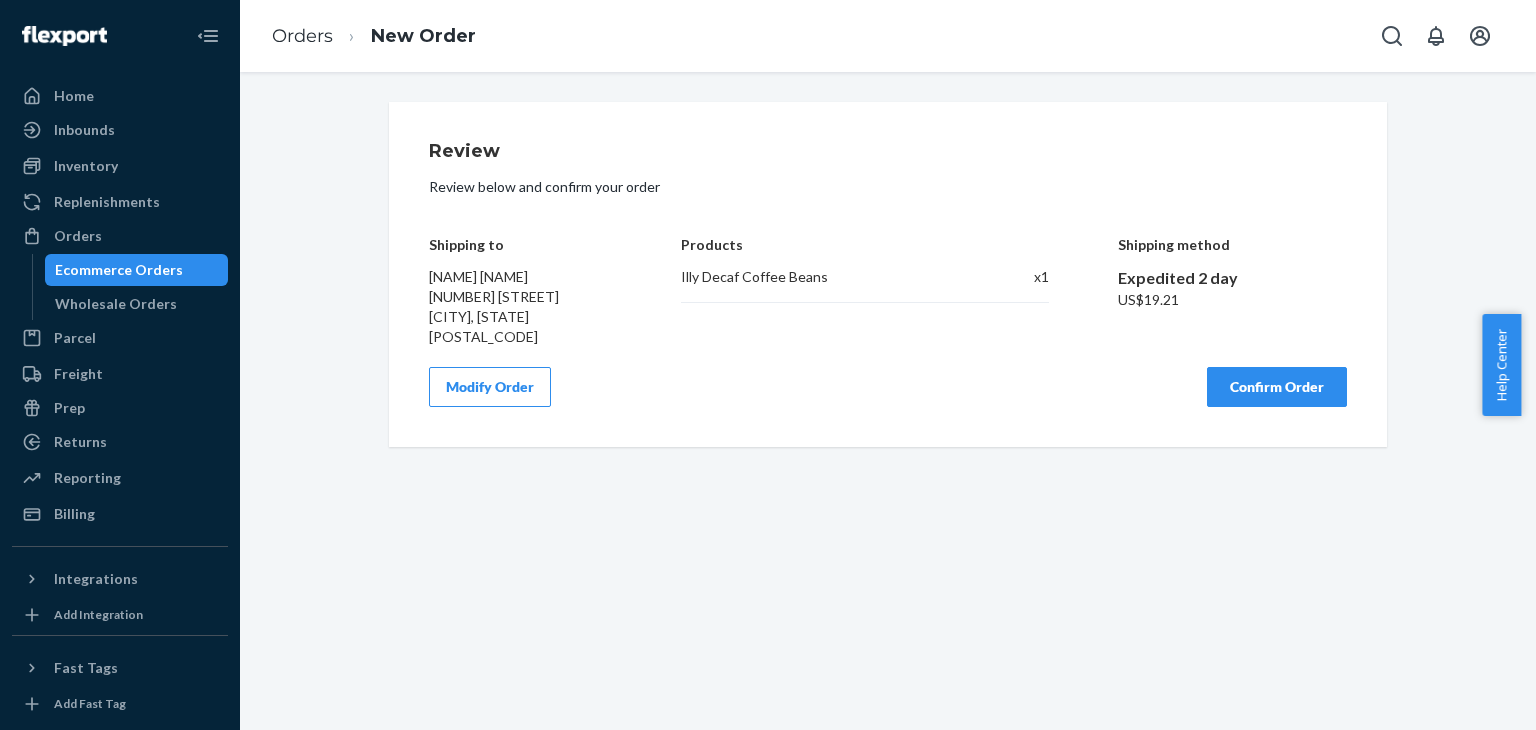 click on "Confirm Order" at bounding box center [1277, 387] 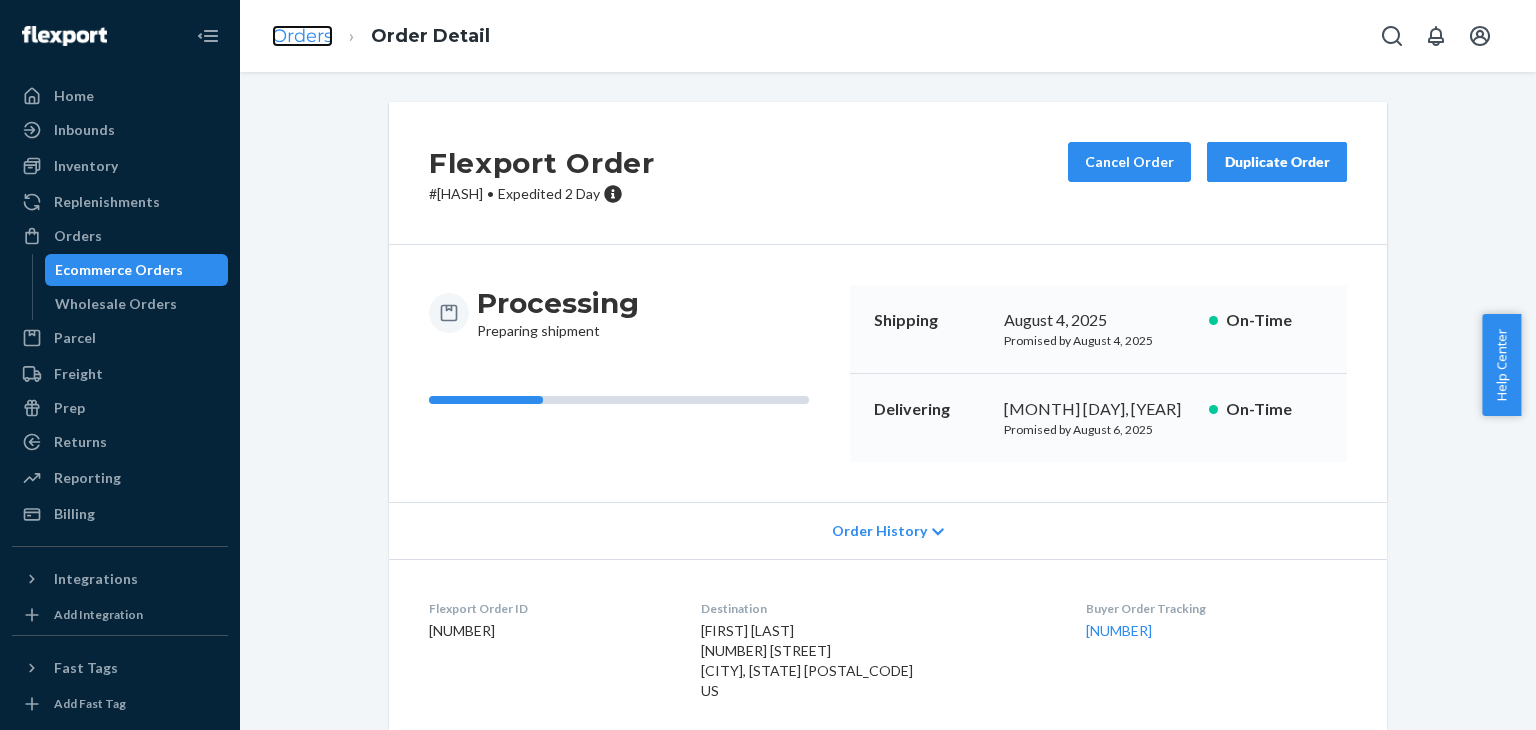 click on "Orders" at bounding box center [302, 36] 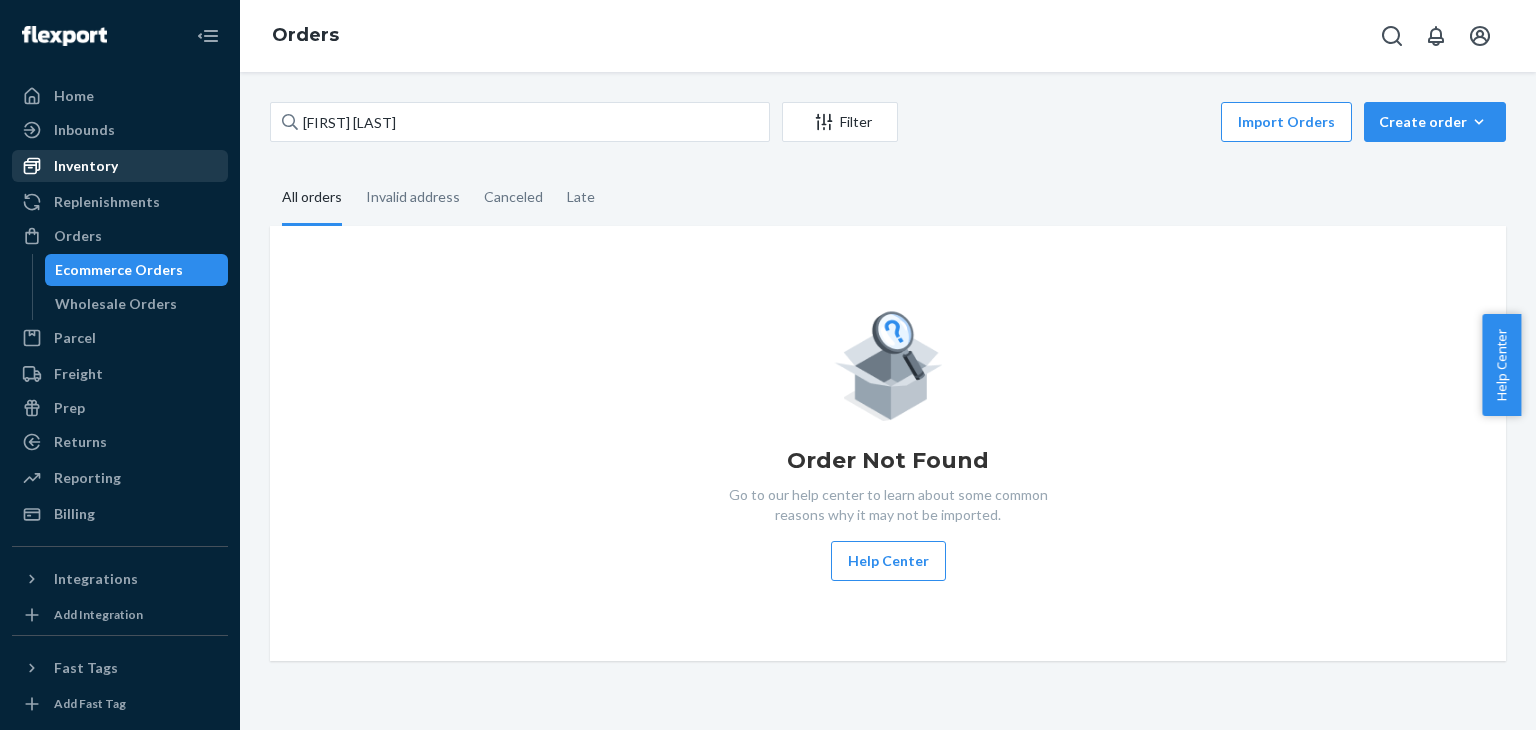 click on "Inventory" at bounding box center [86, 166] 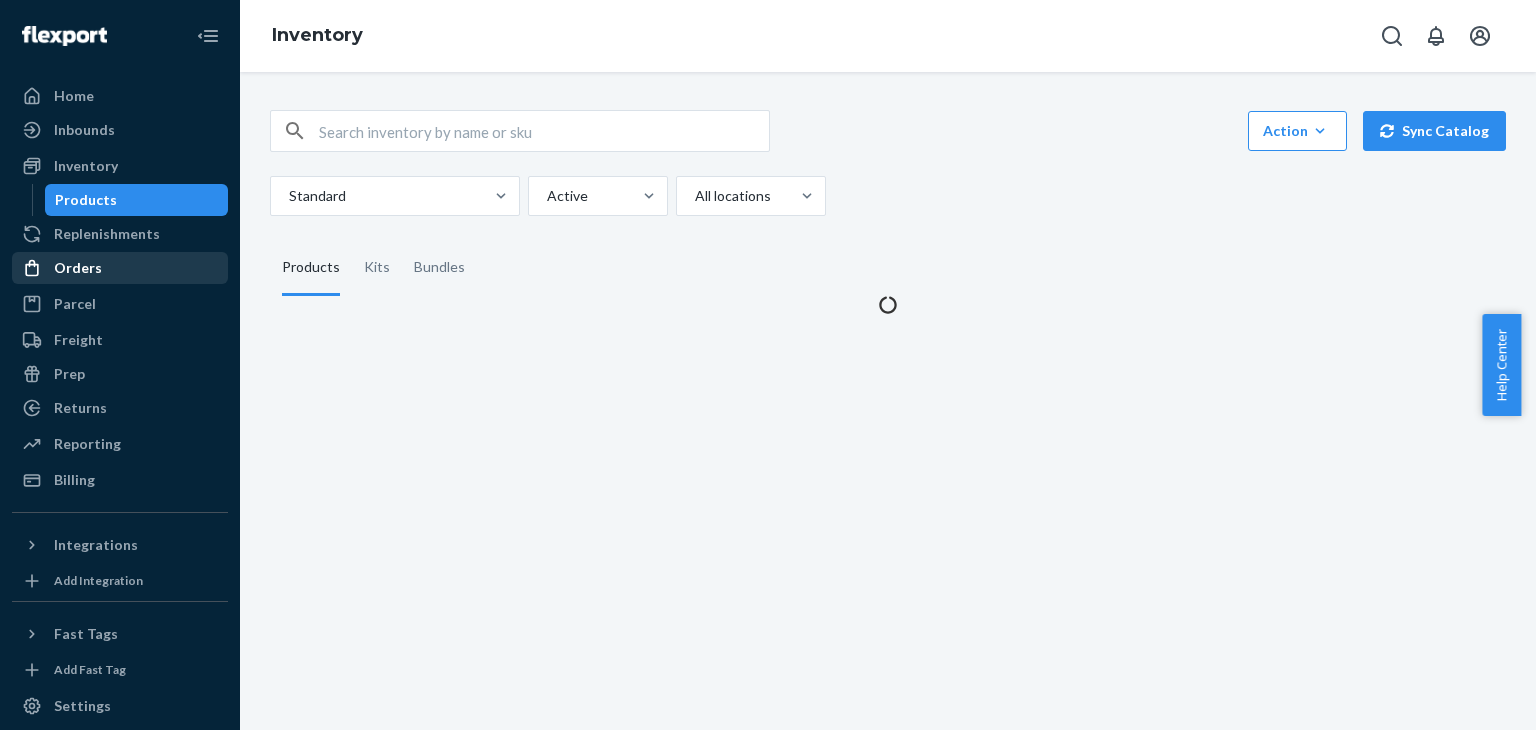 click on "Orders" at bounding box center (120, 268) 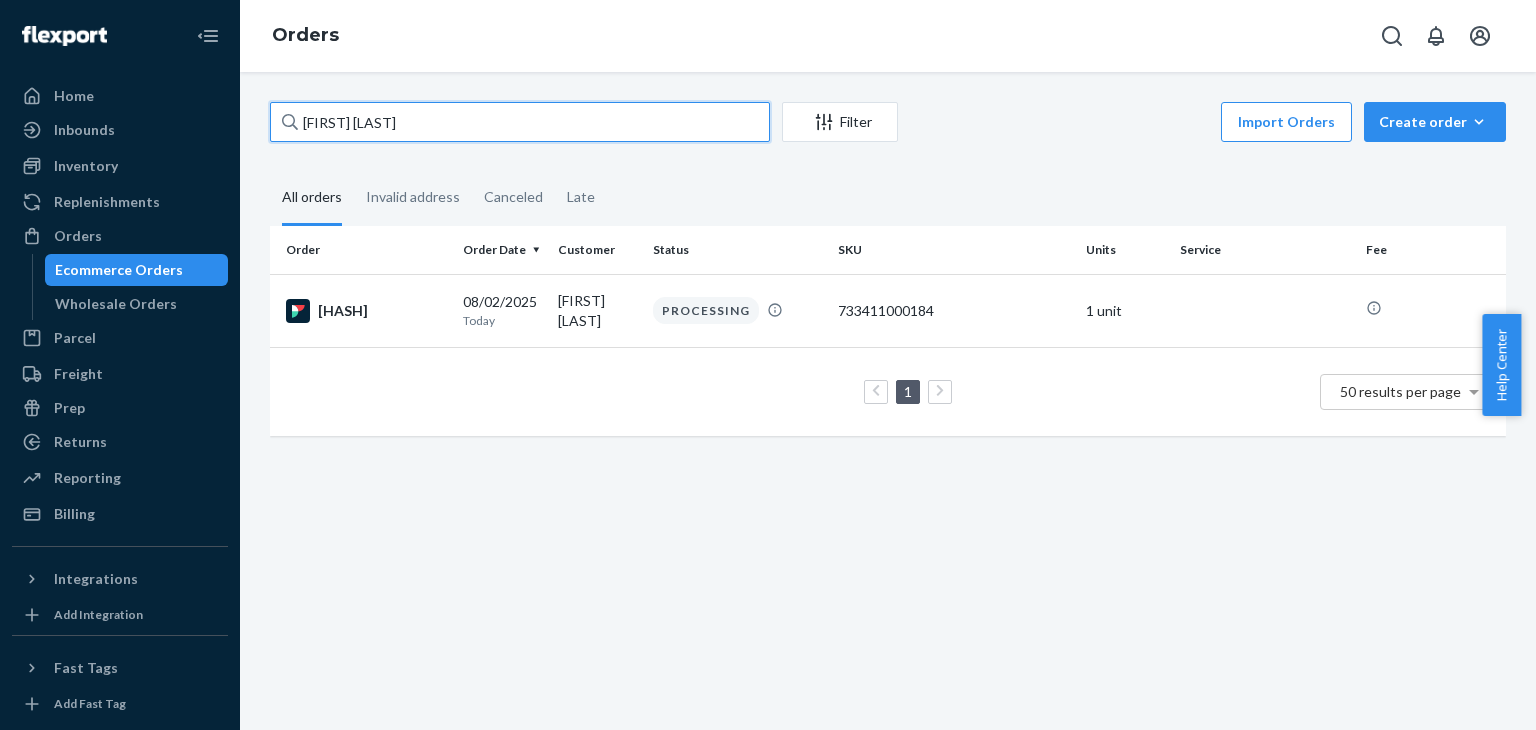 click on "[FIRST] [LAST]" at bounding box center [520, 122] 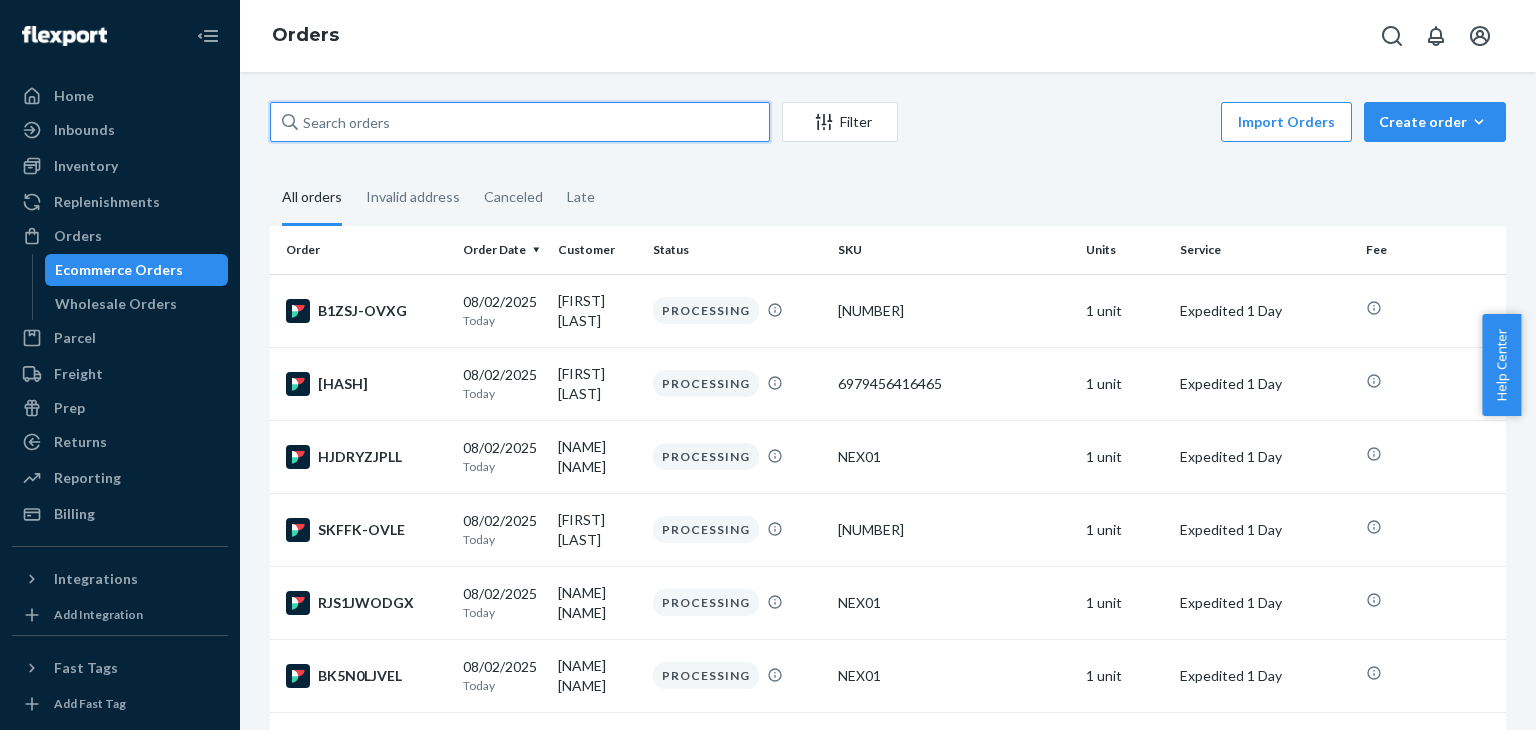 paste on "[FIRST] [LAST]" 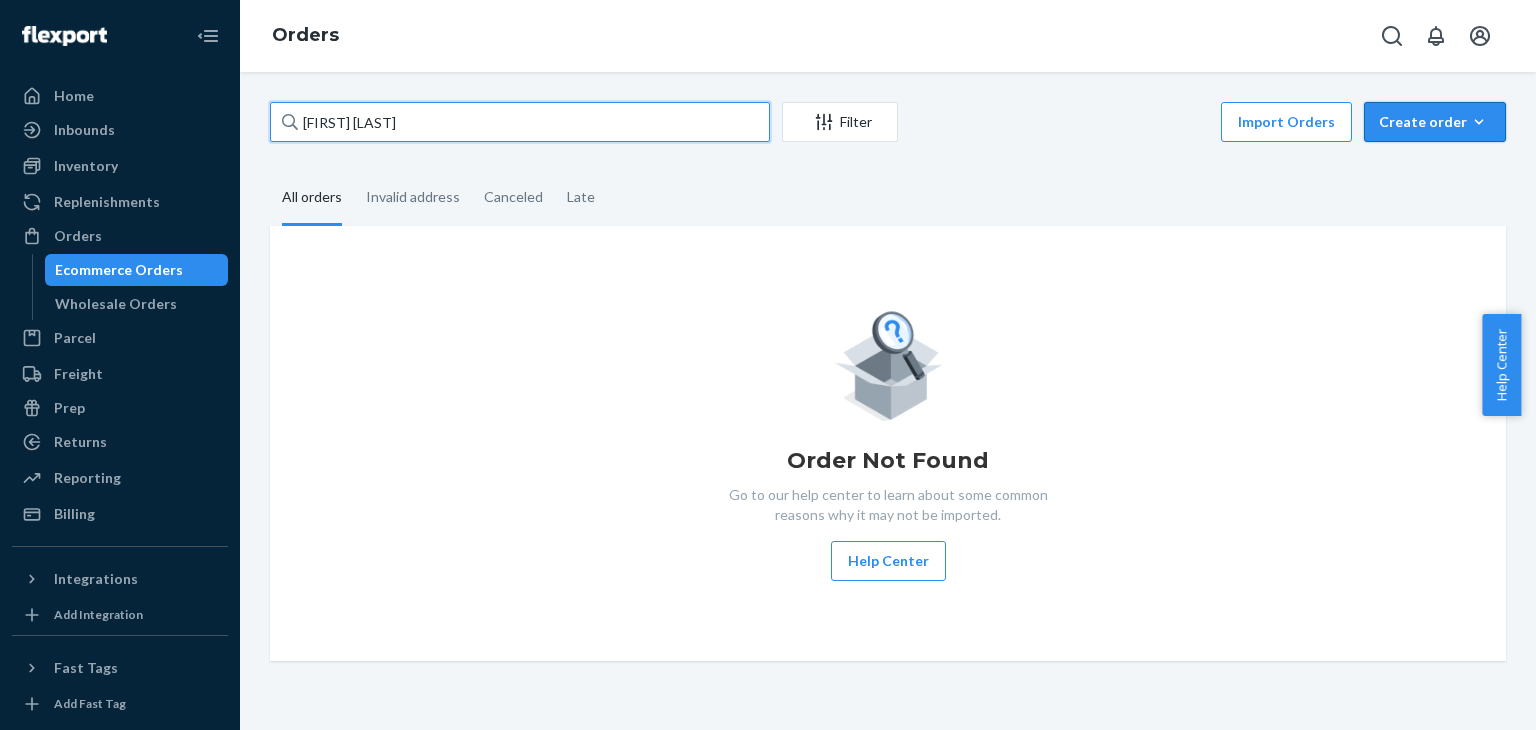 type on "[FIRST] [LAST]" 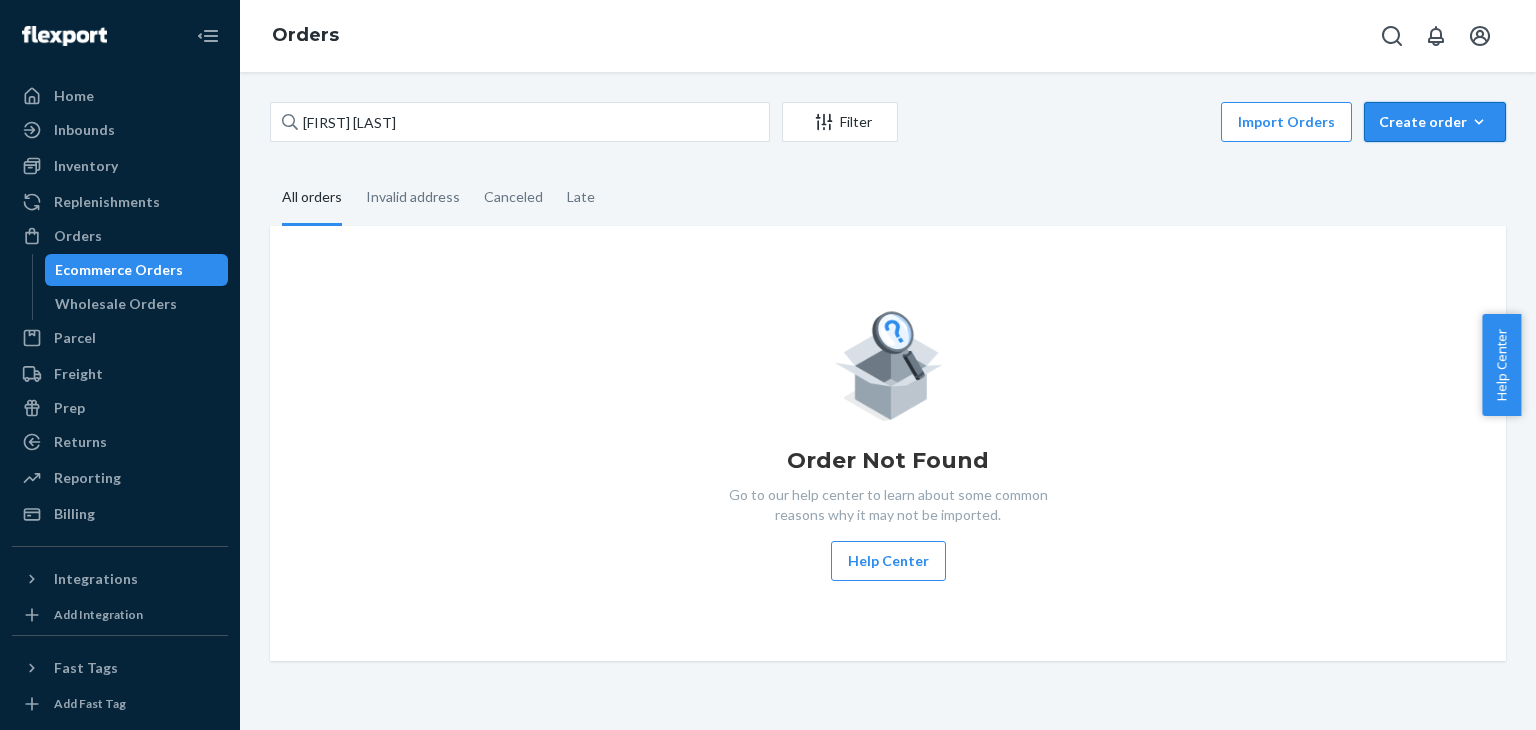 click on "Create order" at bounding box center [1435, 122] 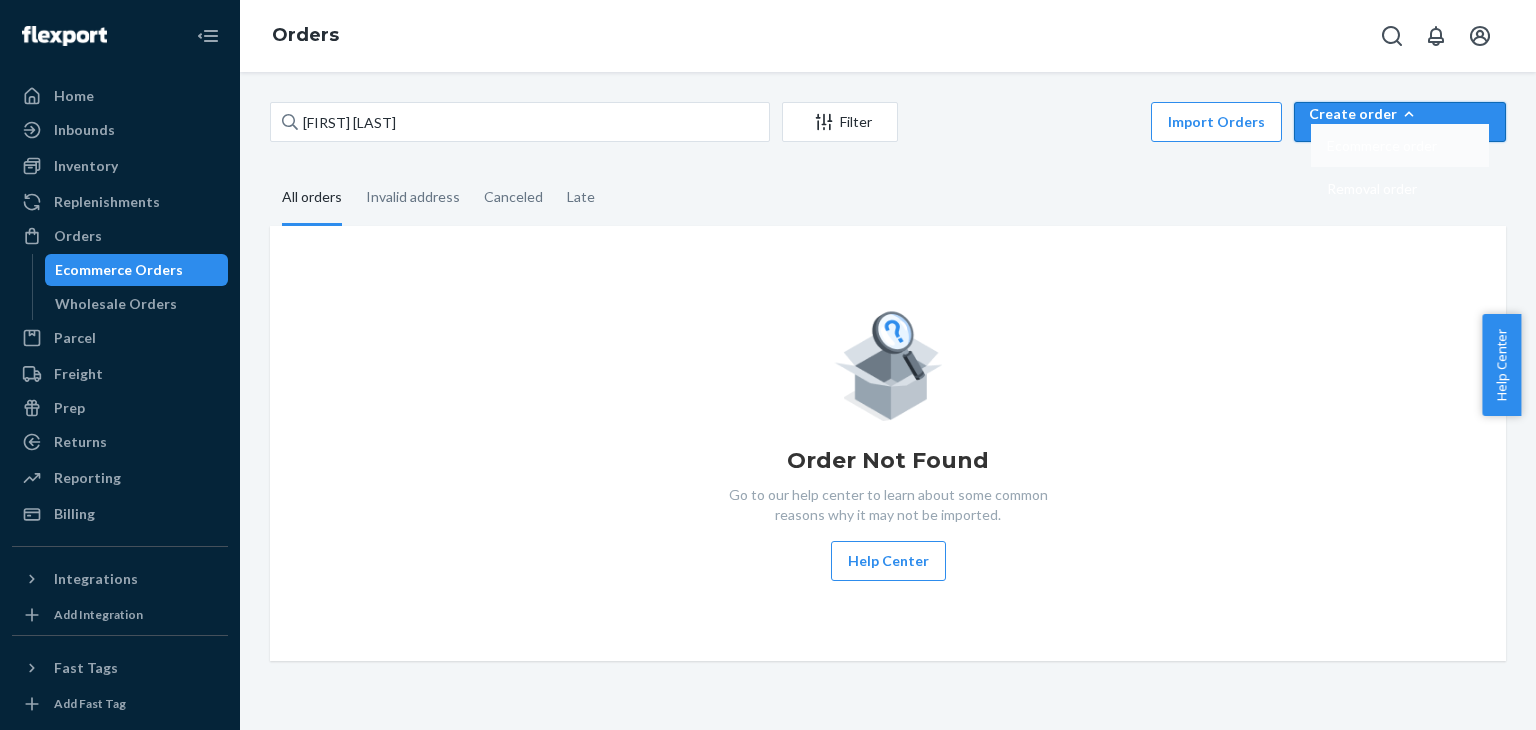 click on "Ecommerce order" at bounding box center [1400, 145] 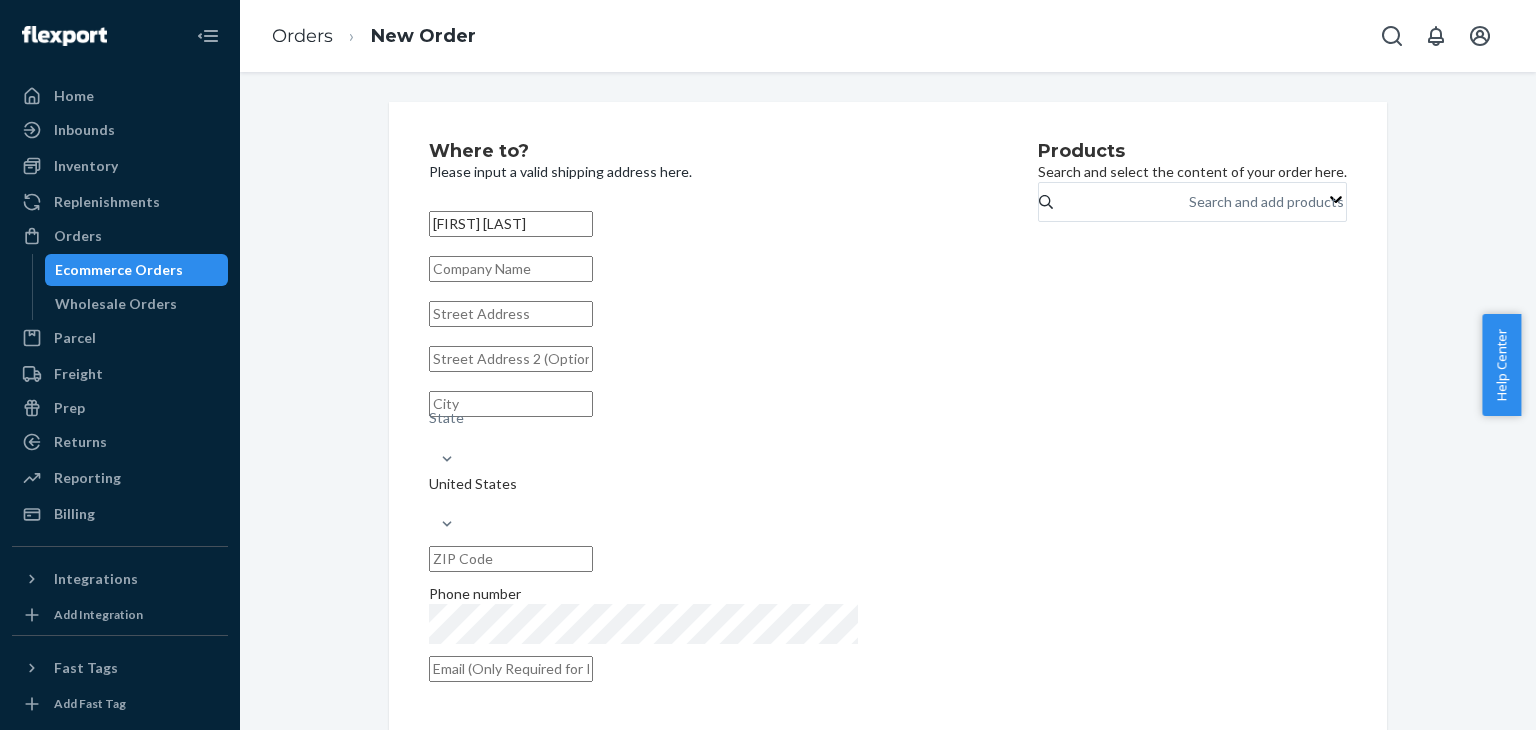 type on "[FIRST] [LAST]" 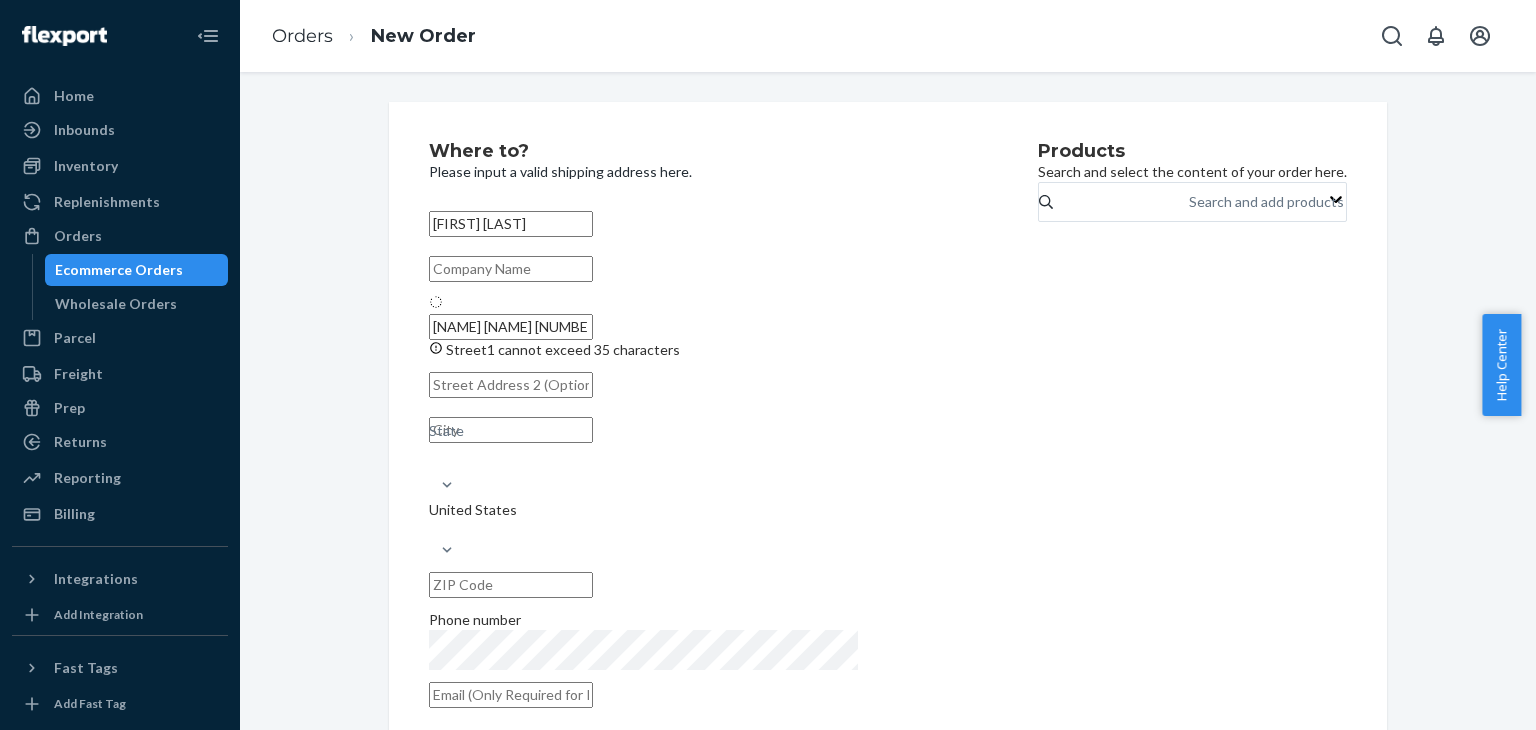 type on "[NUMBER] [STREET]" 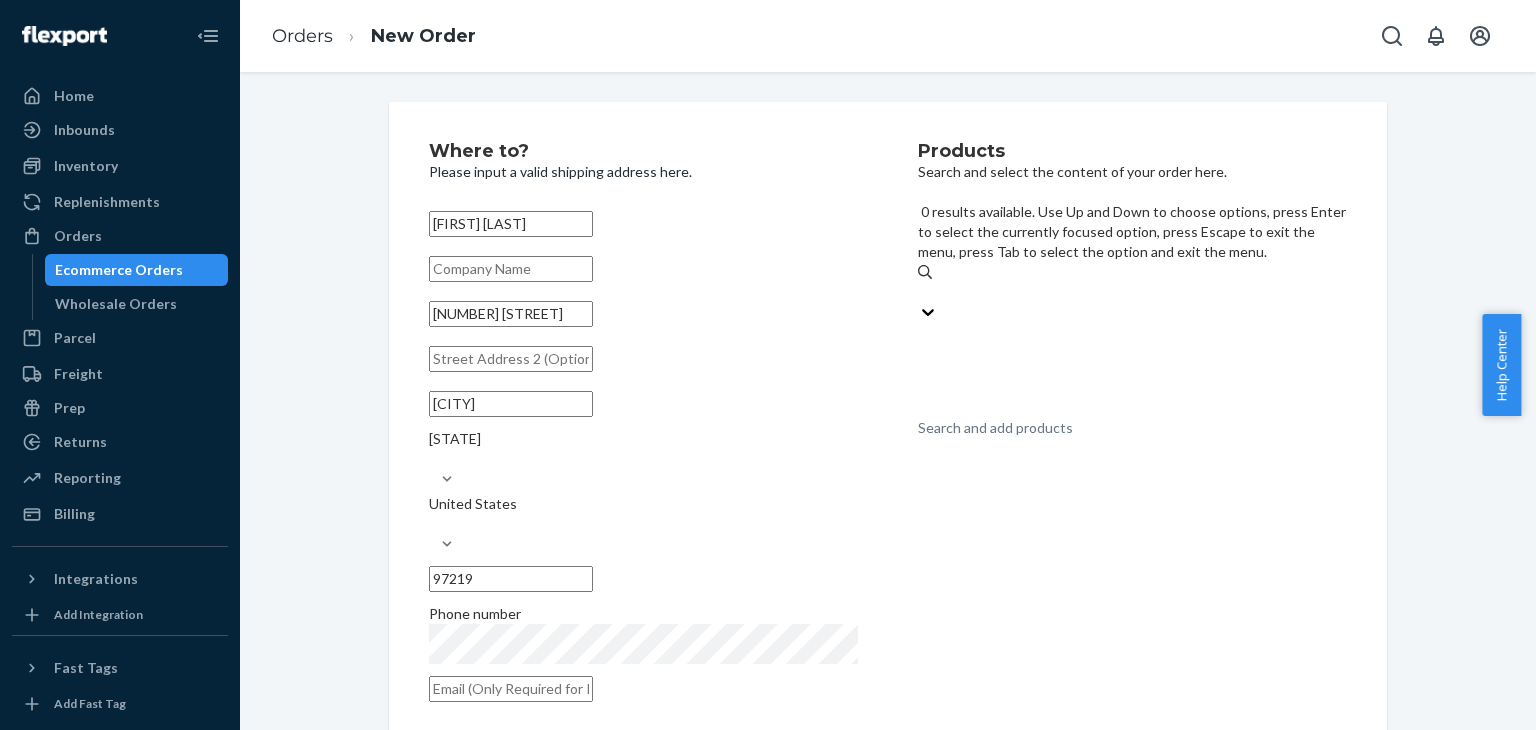 click on "Search and add products" at bounding box center [995, 428] 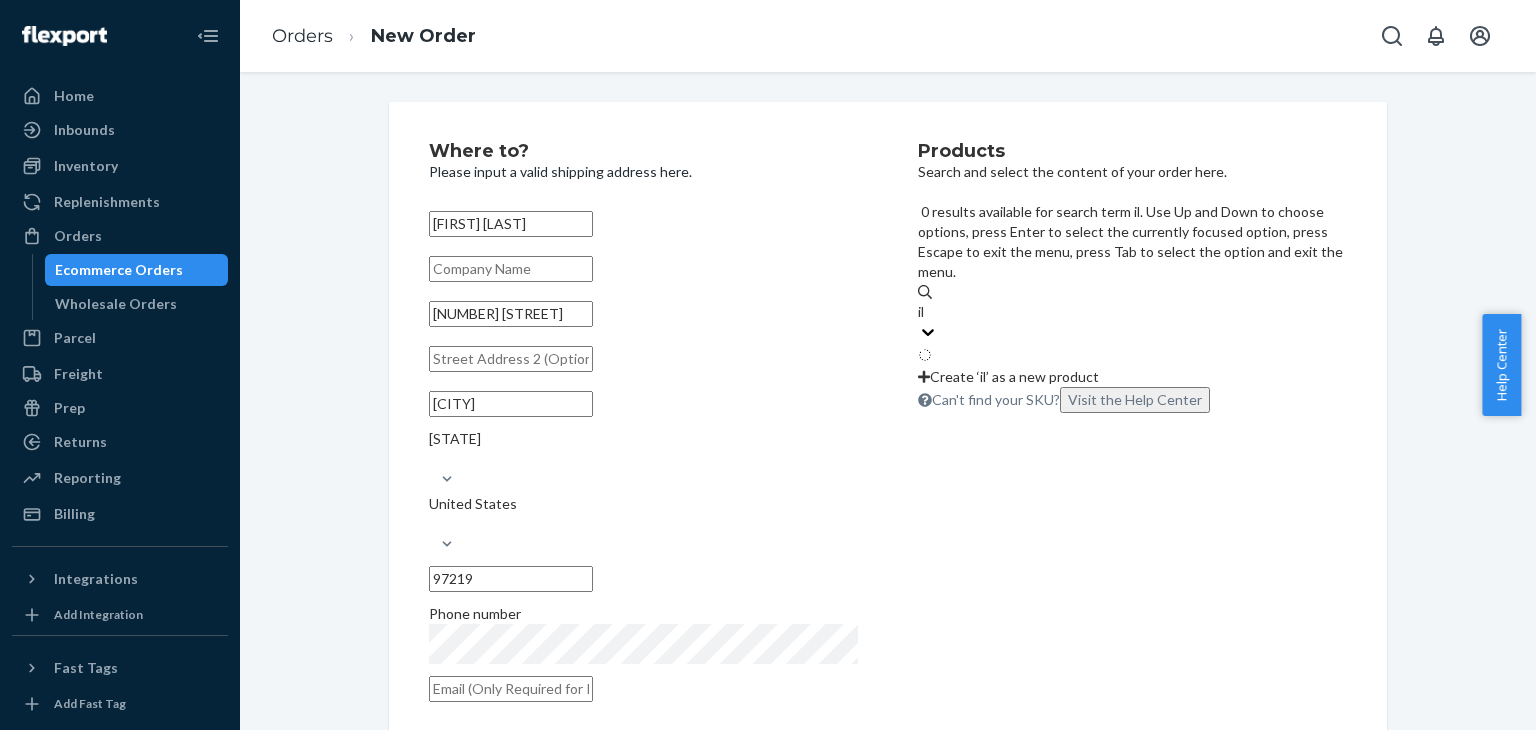 type on "ill" 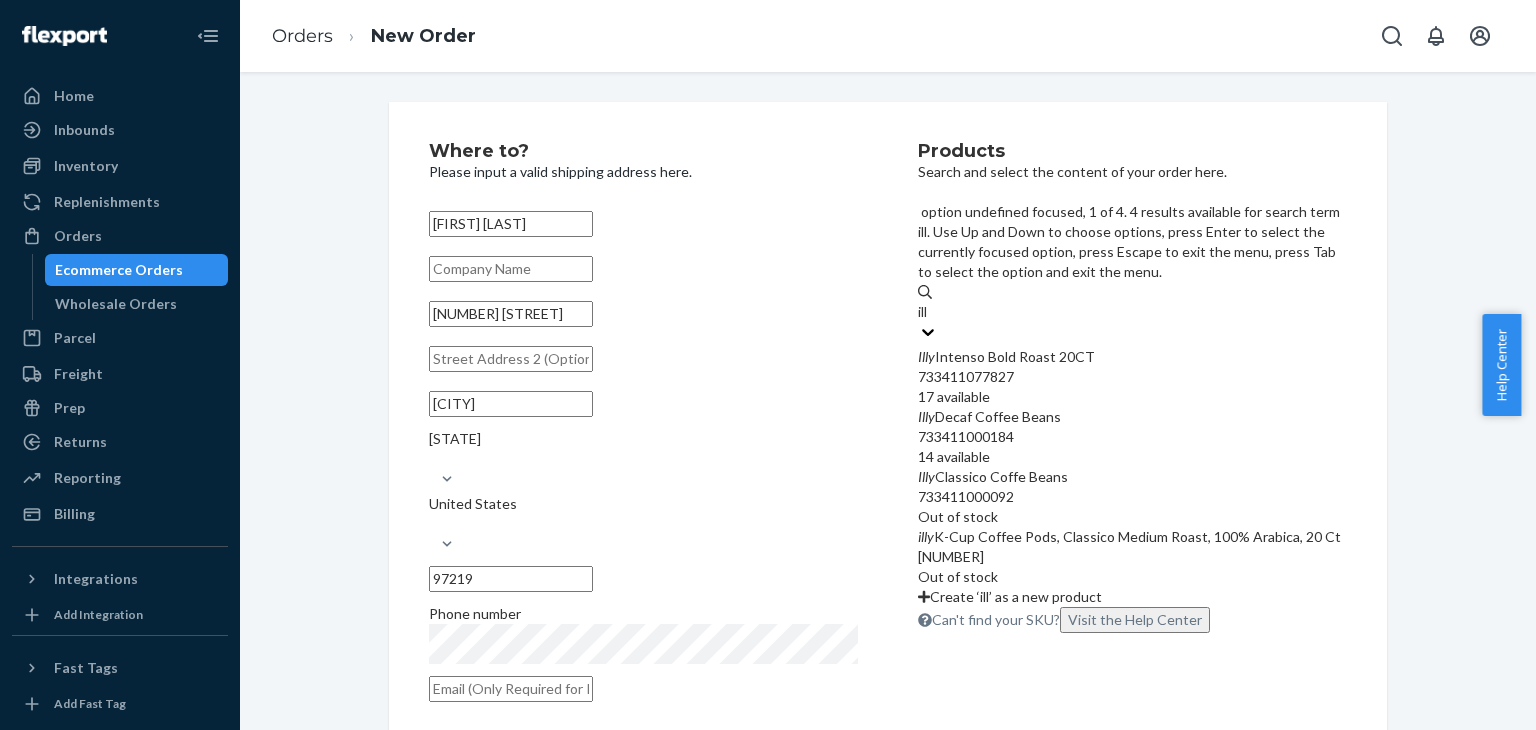 click on "Illy  Intenso Bold Roast 20CT" at bounding box center (1132, 357) 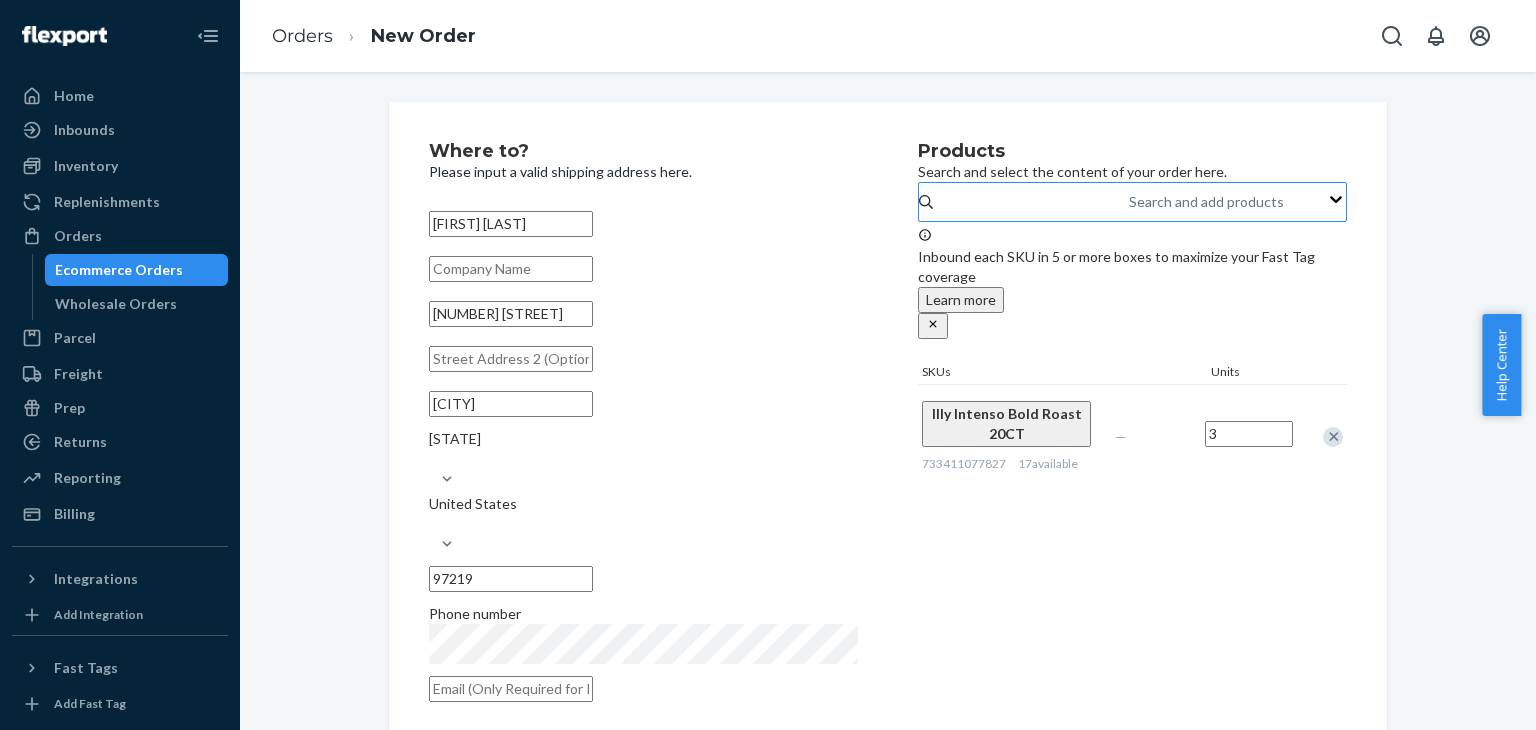 type on "3" 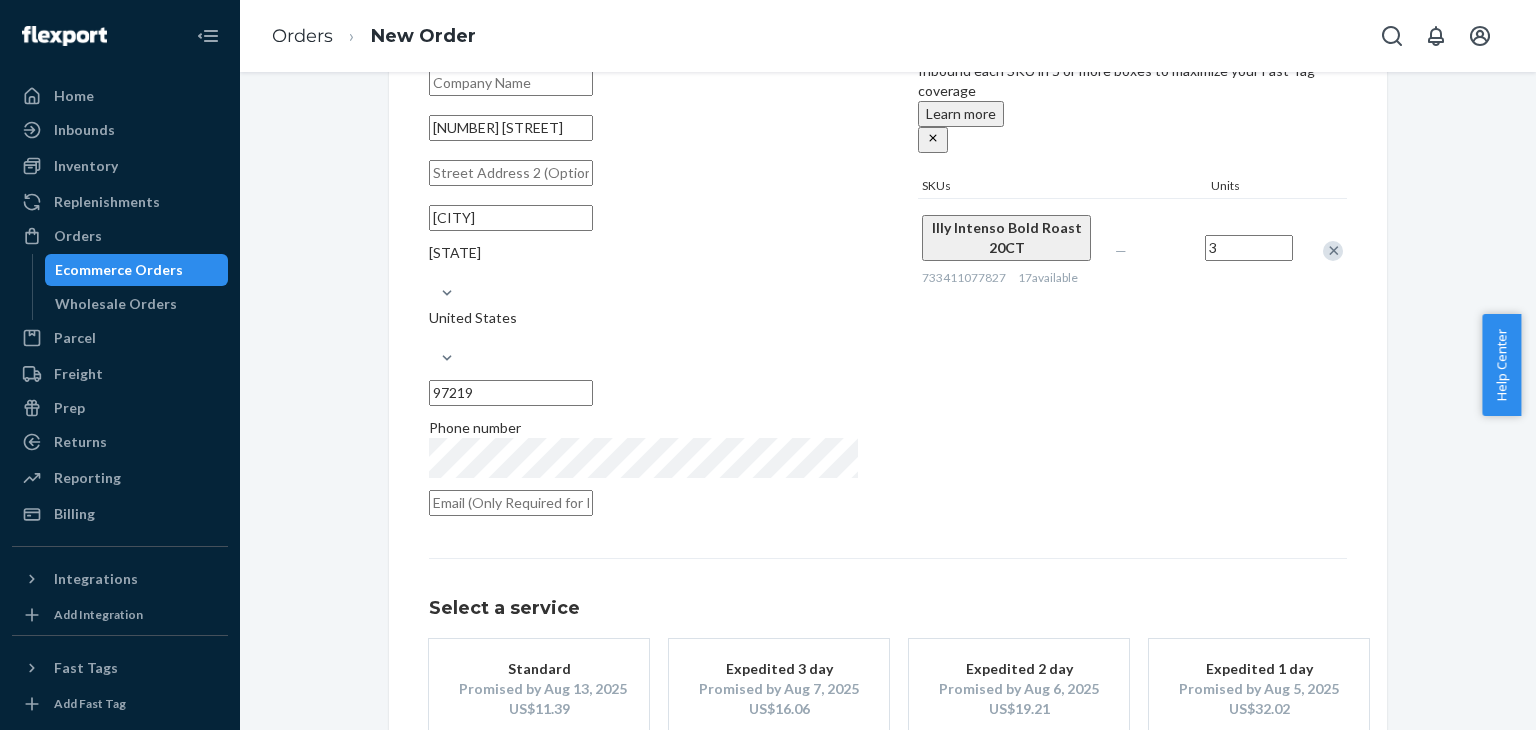 scroll, scrollTop: 200, scrollLeft: 0, axis: vertical 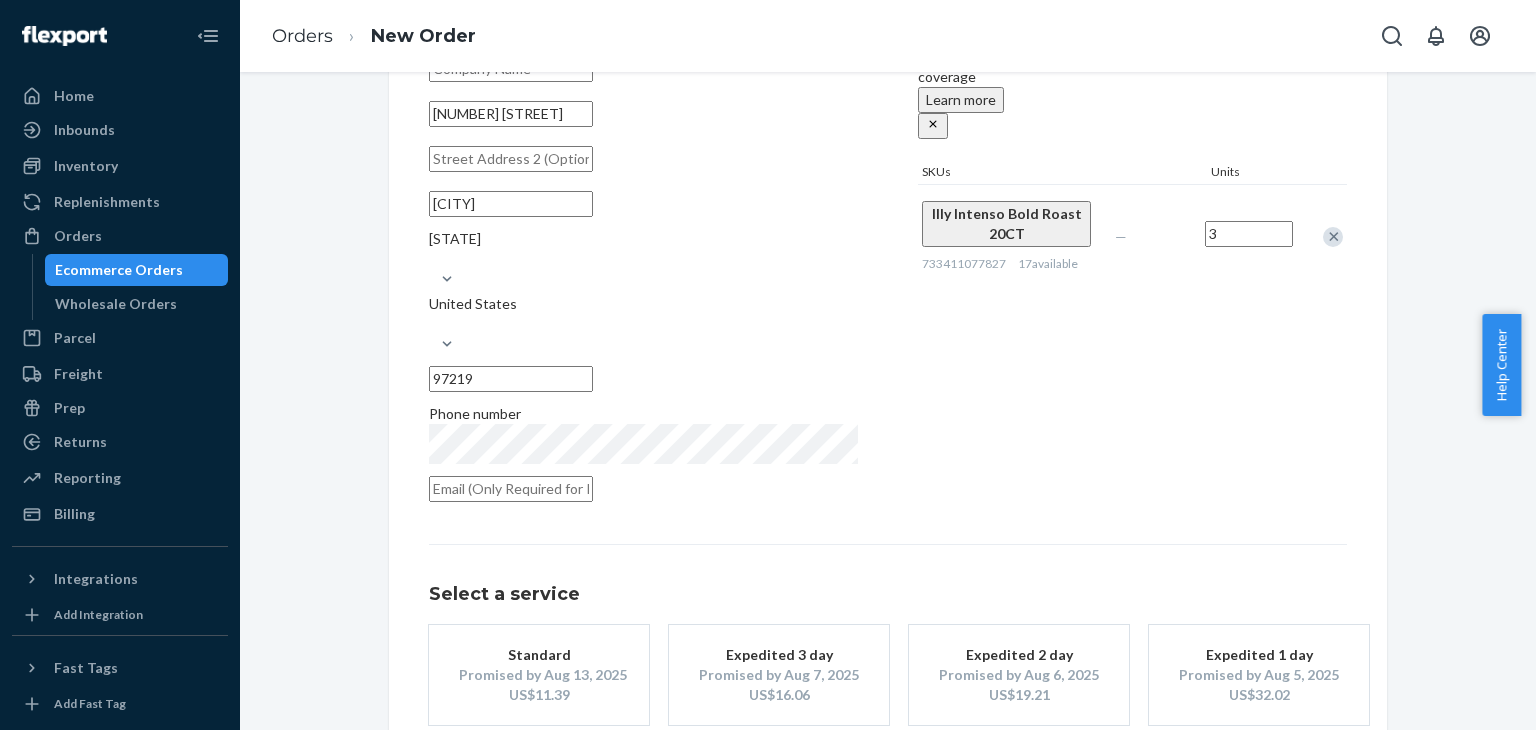 click on "Promised by Aug 6, 2025" at bounding box center [1019, 675] 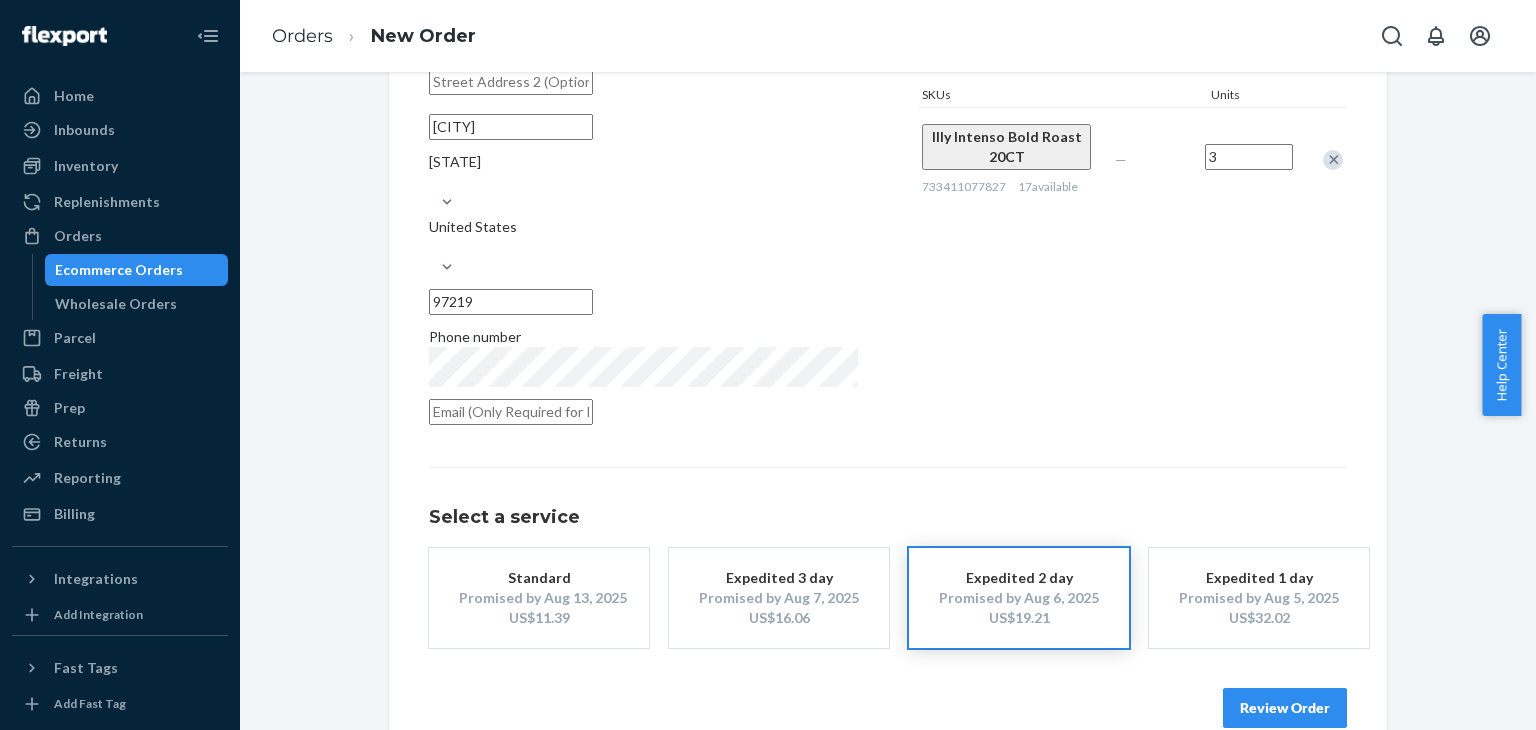 scroll, scrollTop: 280, scrollLeft: 0, axis: vertical 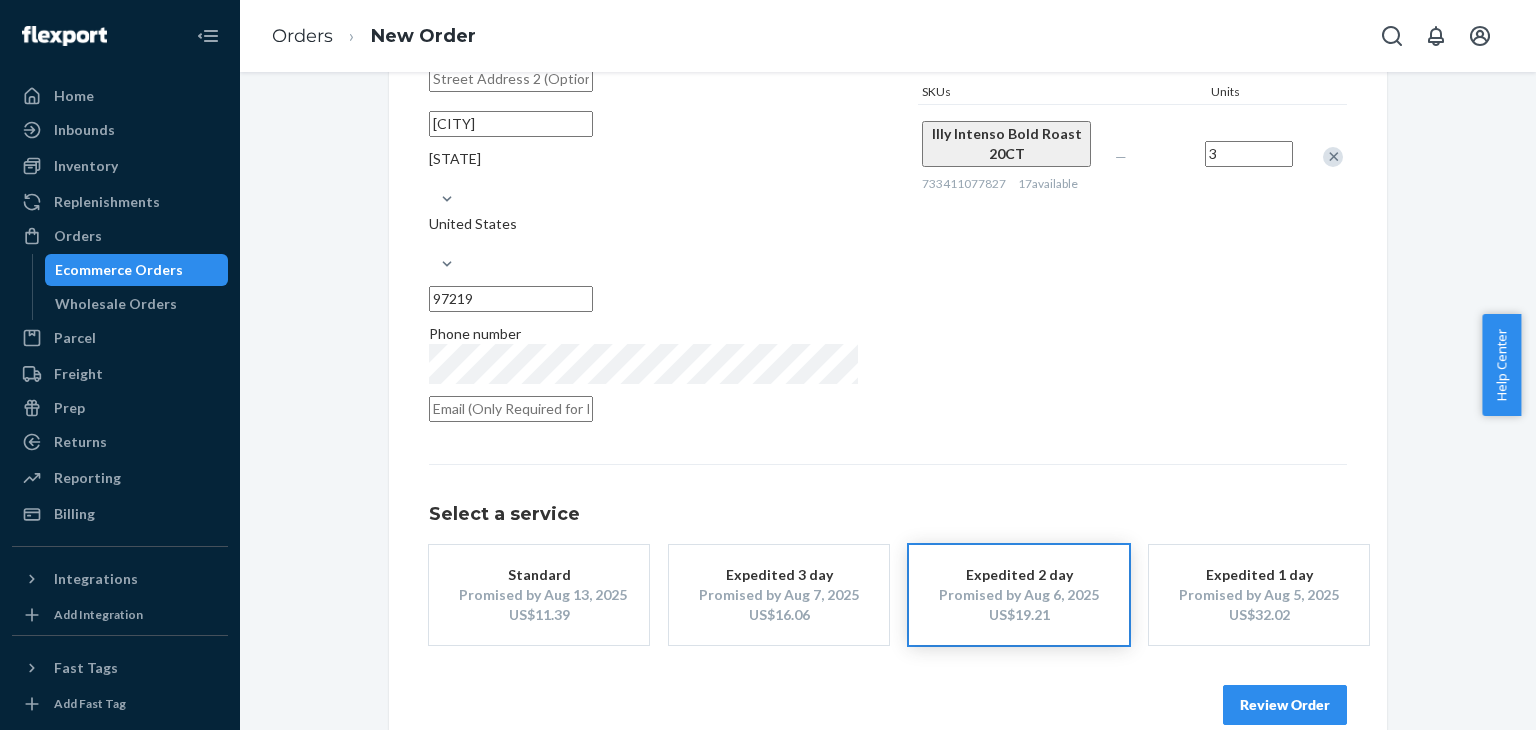 click on "Review Order" at bounding box center [1285, 705] 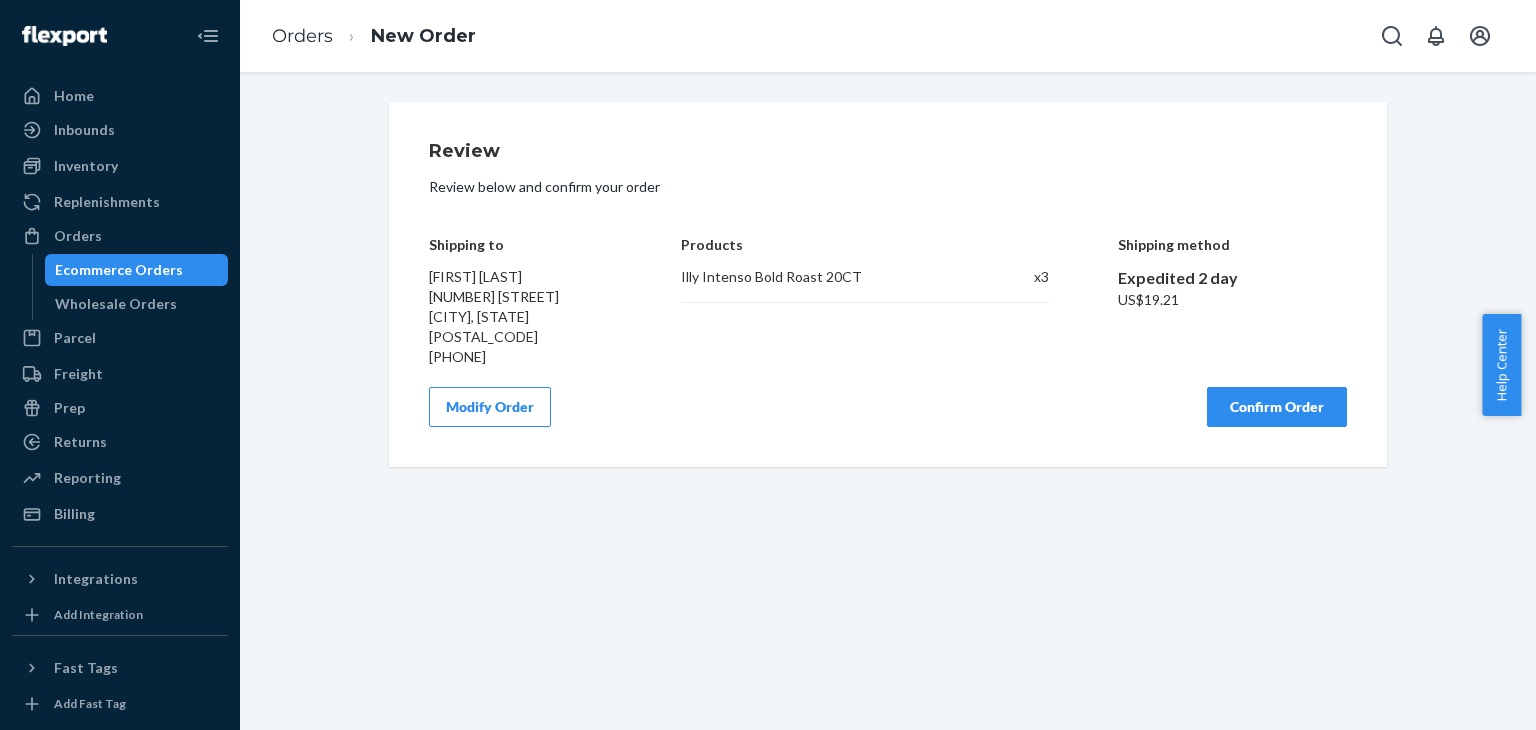 scroll, scrollTop: 0, scrollLeft: 0, axis: both 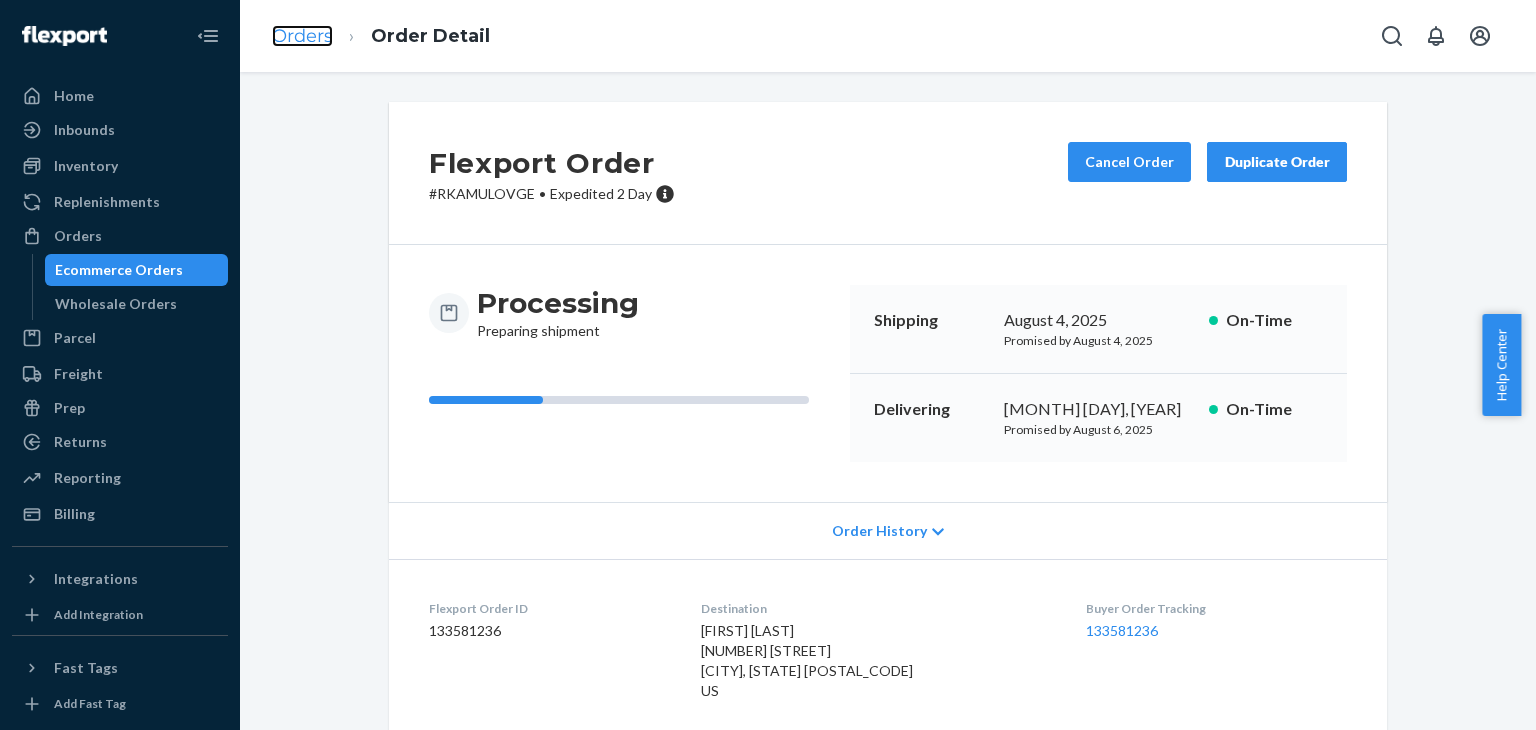 click on "Orders" at bounding box center (302, 36) 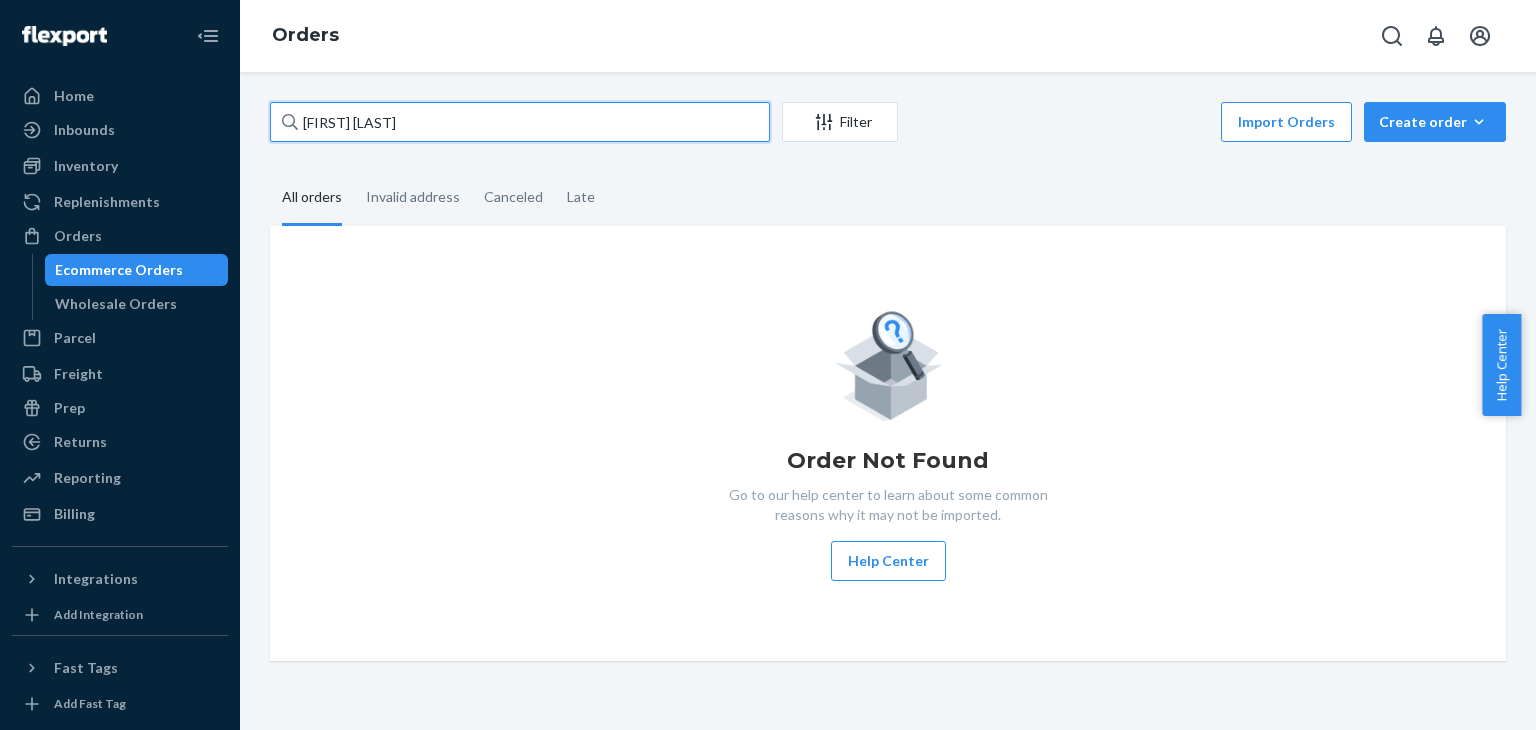 drag, startPoint x: 394, startPoint y: 125, endPoint x: 300, endPoint y: 126, distance: 94.00532 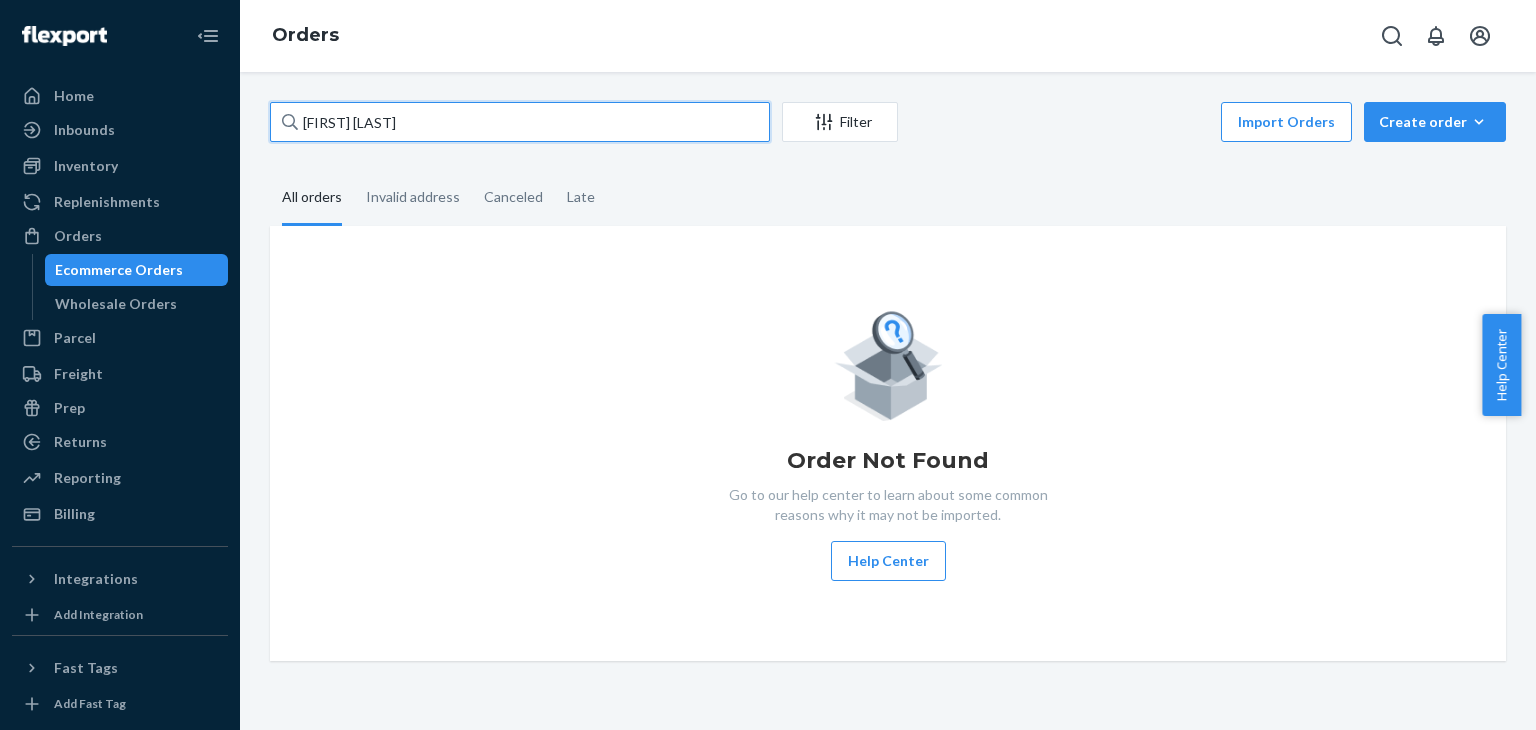 click on "[FIRST] [LAST]" at bounding box center (520, 122) 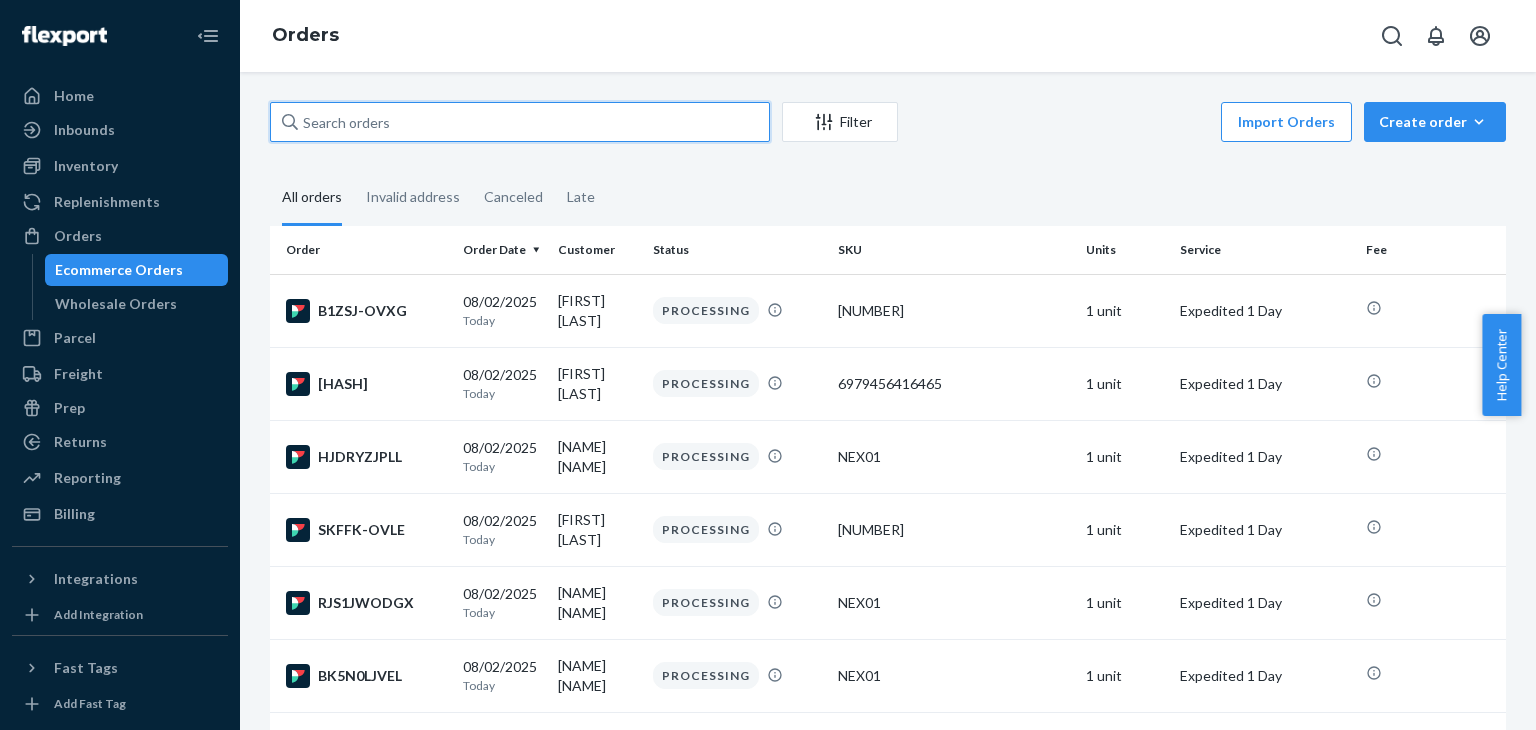 click at bounding box center (520, 122) 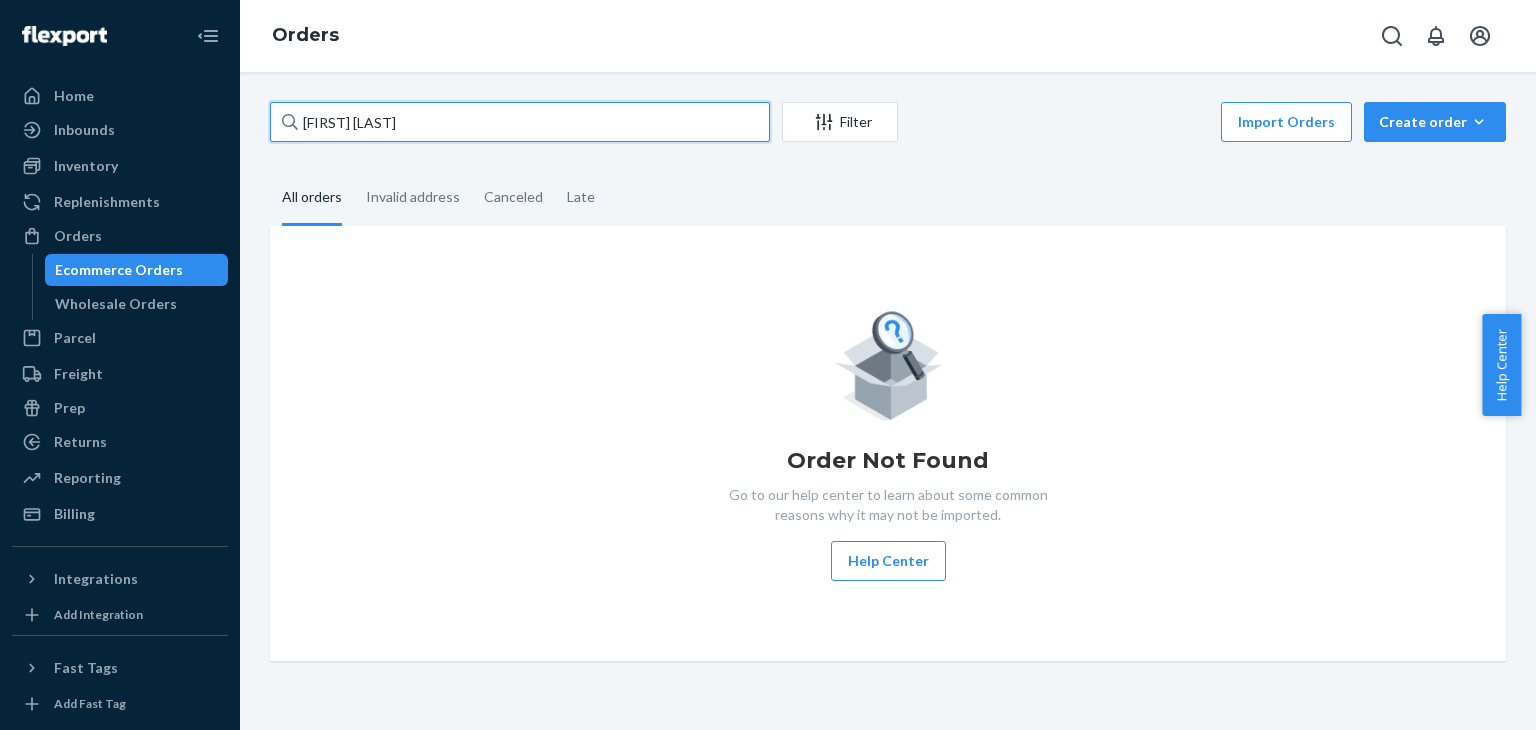click on "[FIRST] [LAST]" at bounding box center [520, 122] 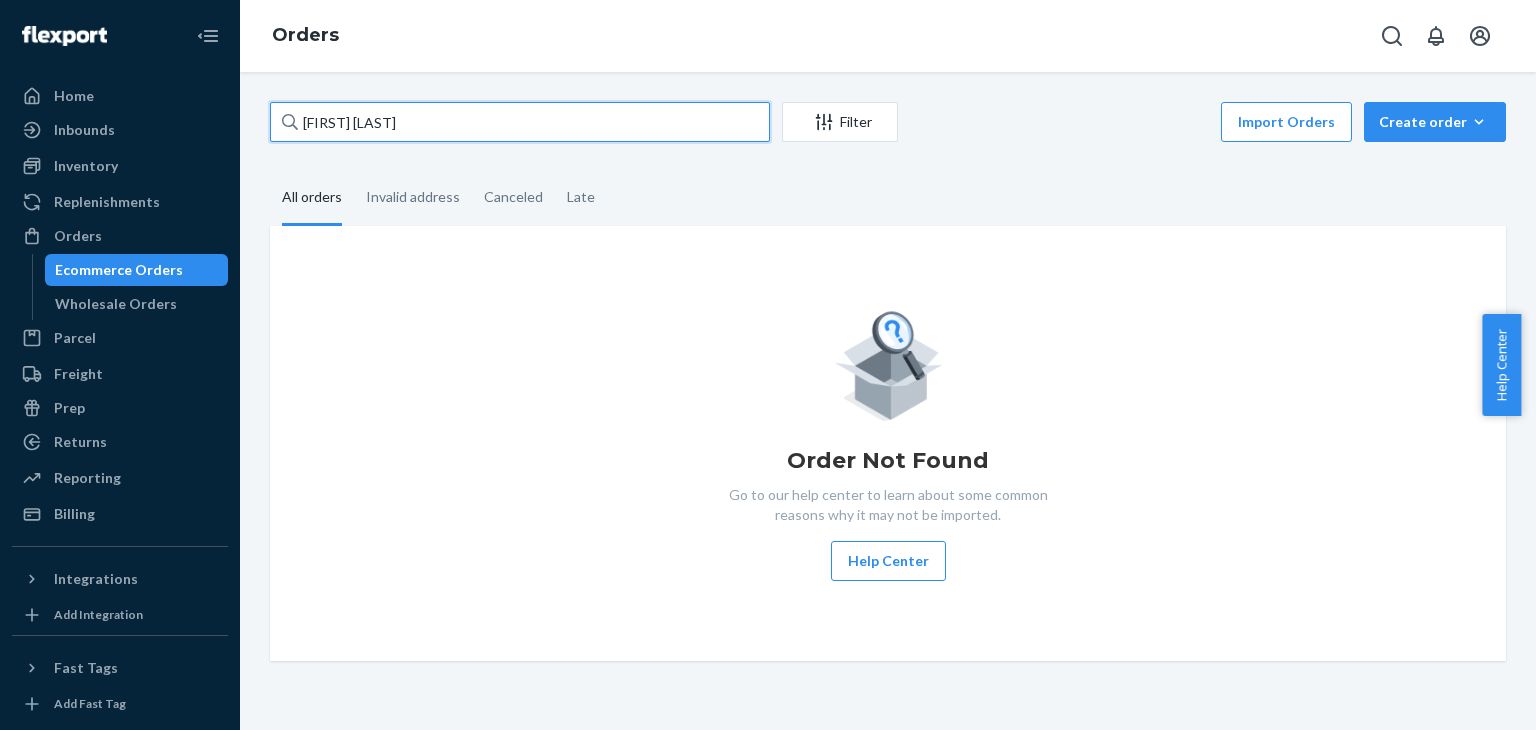 click on "[FIRST] [LAST]" at bounding box center (520, 122) 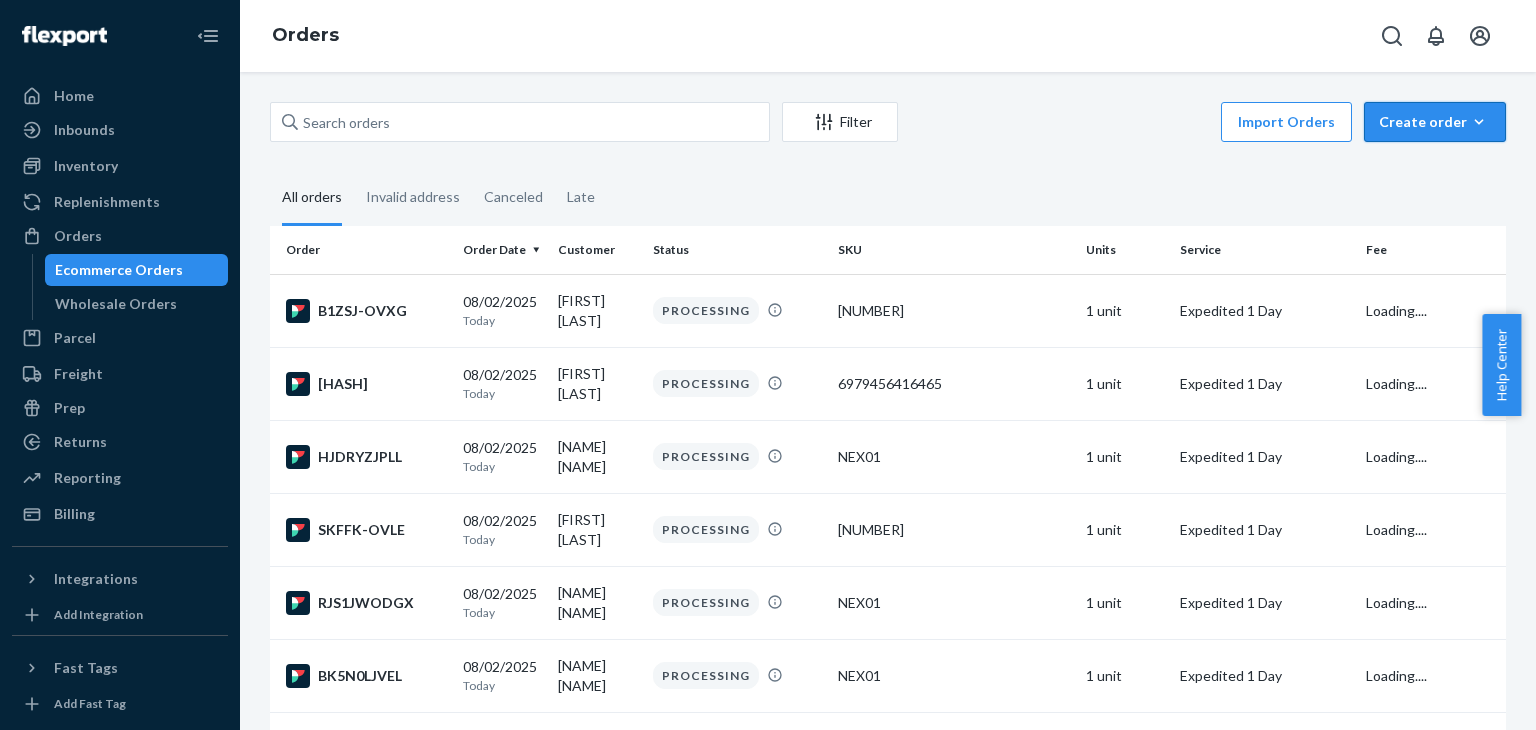 click on "Create order" at bounding box center [1435, 122] 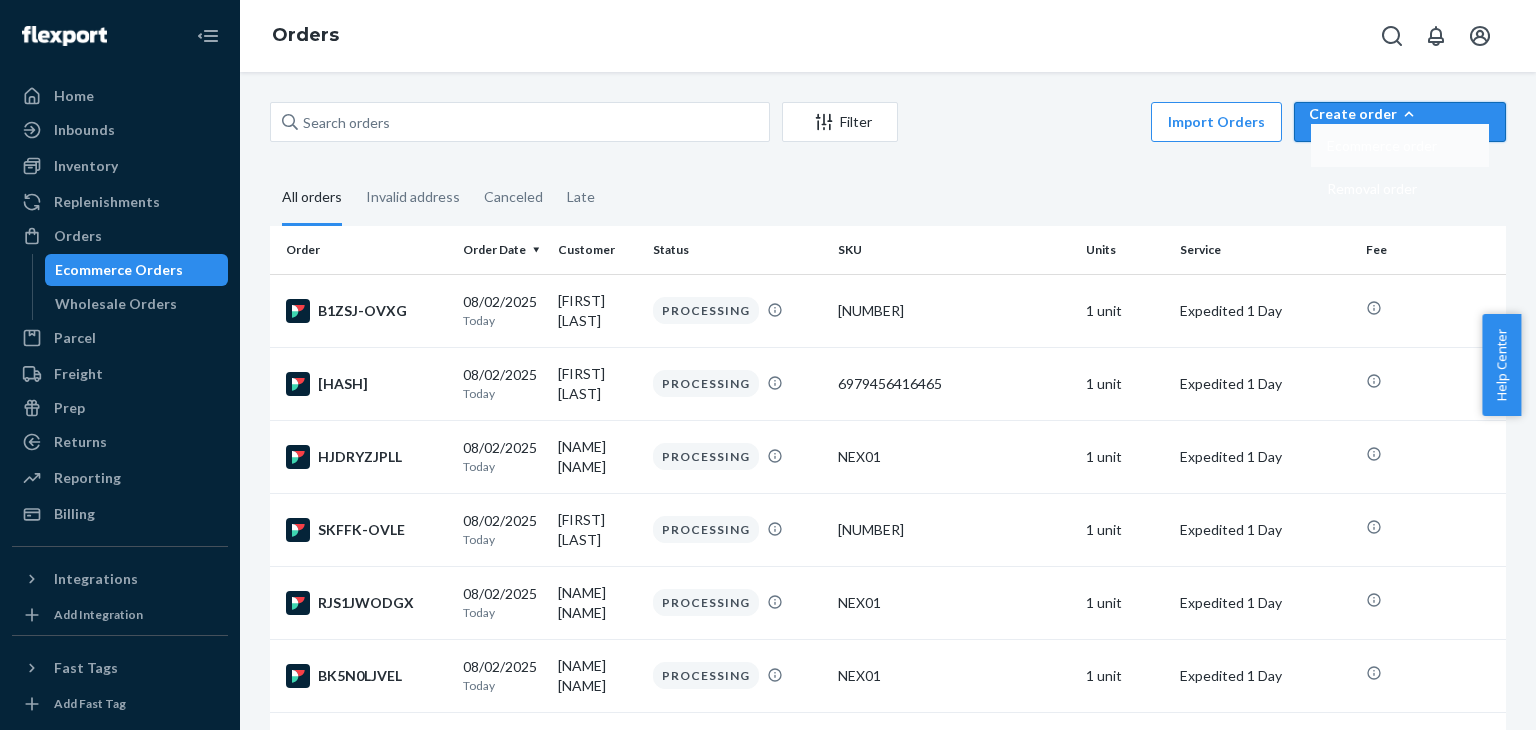 click on "Ecommerce order" at bounding box center [1382, 146] 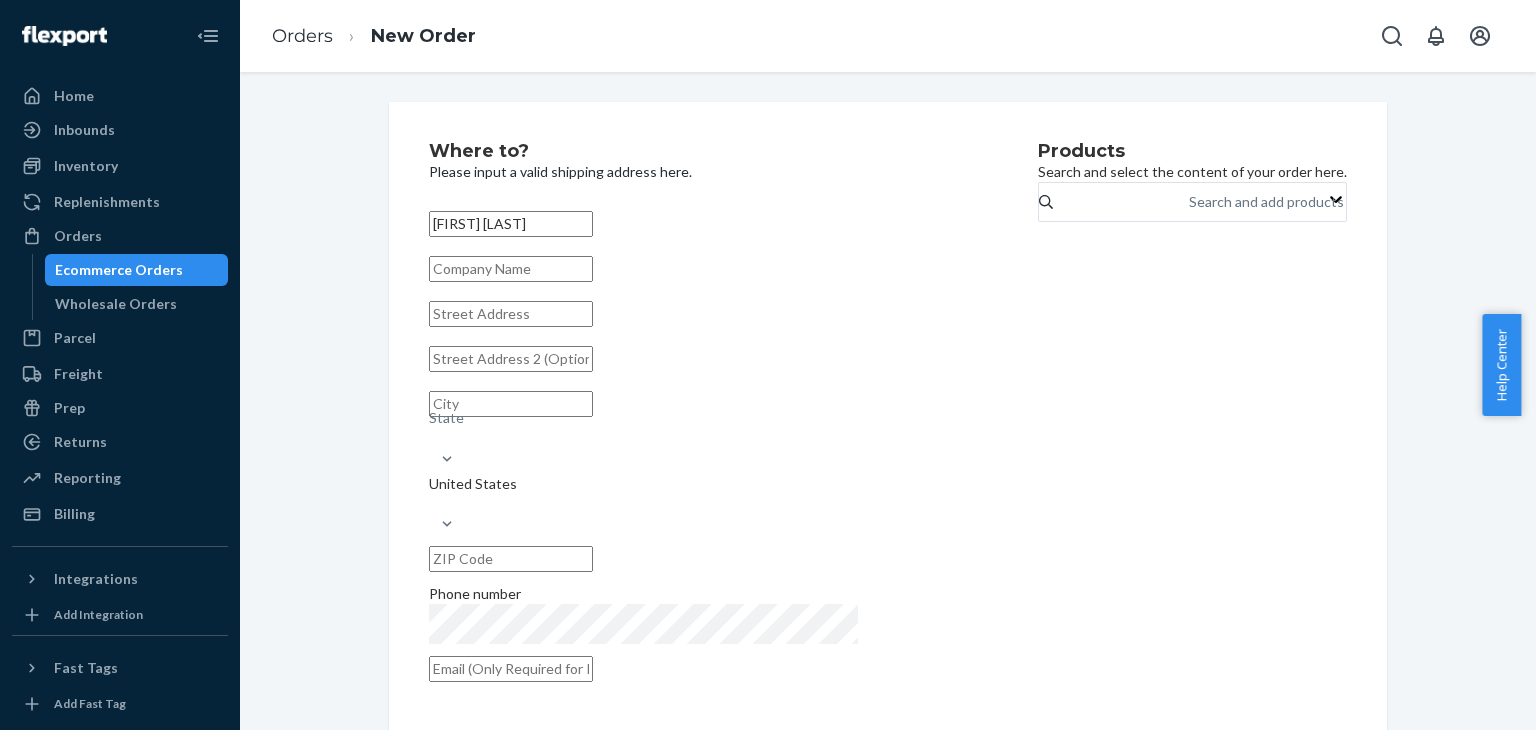 type on "[FIRST] [LAST]" 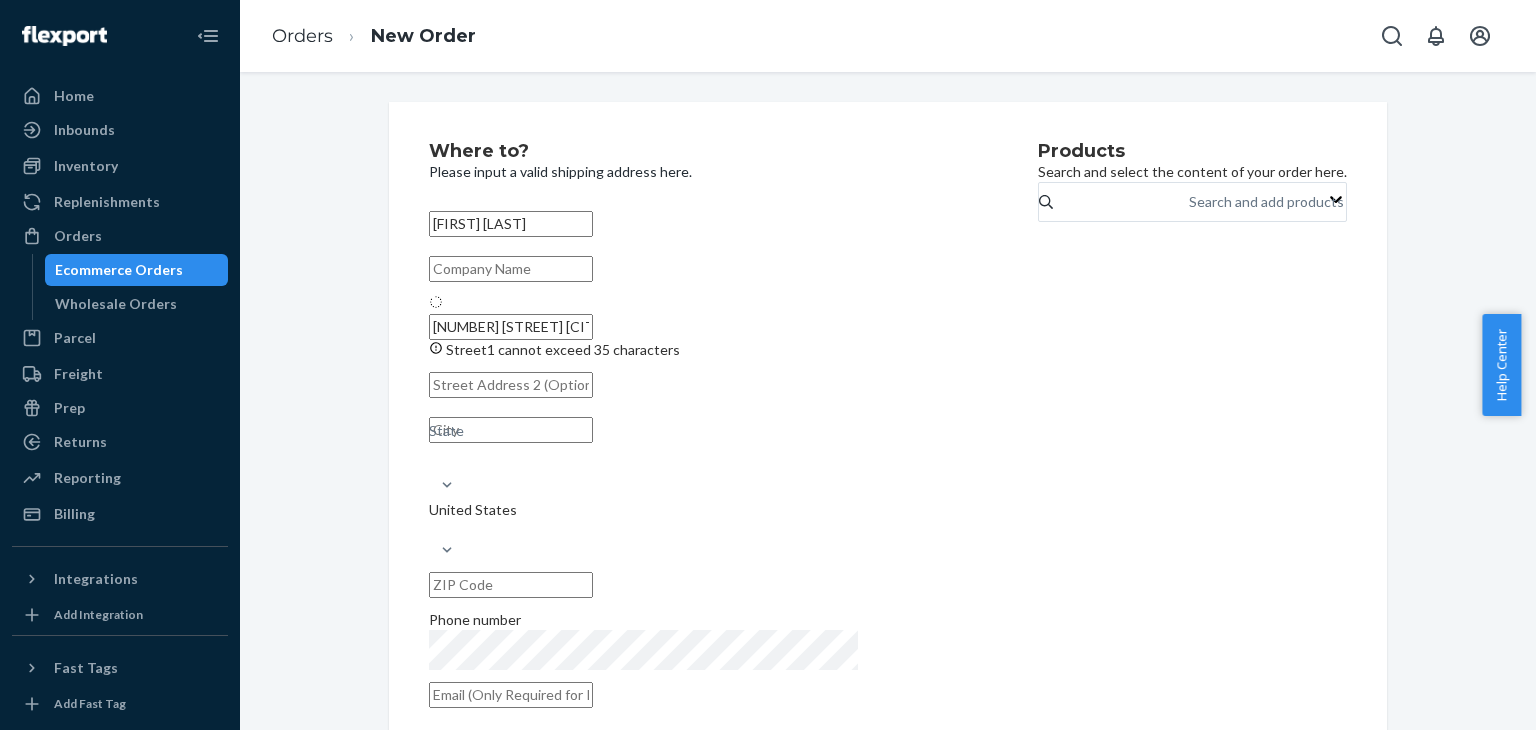 type on "[NUMBER] [STREET]" 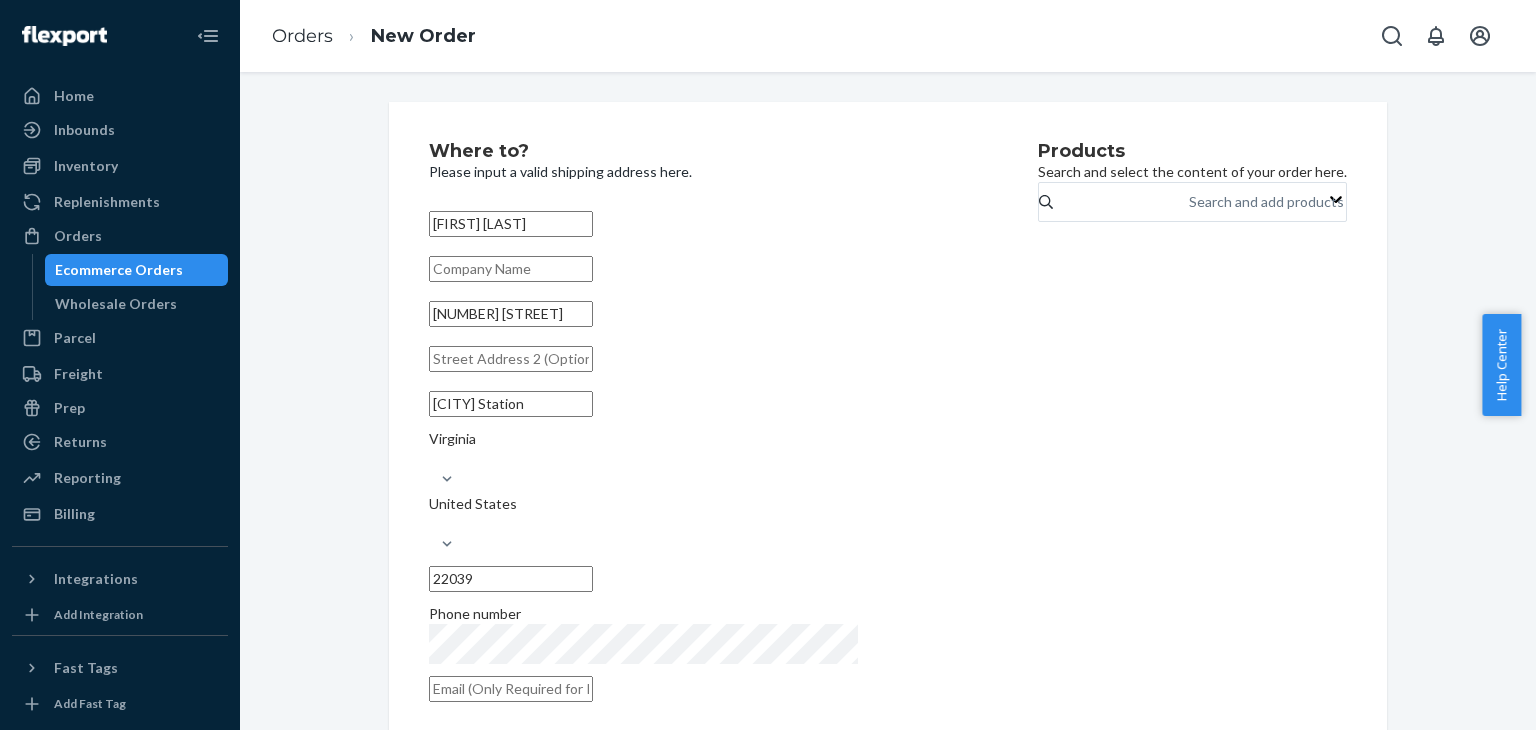 click on "Products Search and select the content of your order here. Search and add products" at bounding box center (1192, 428) 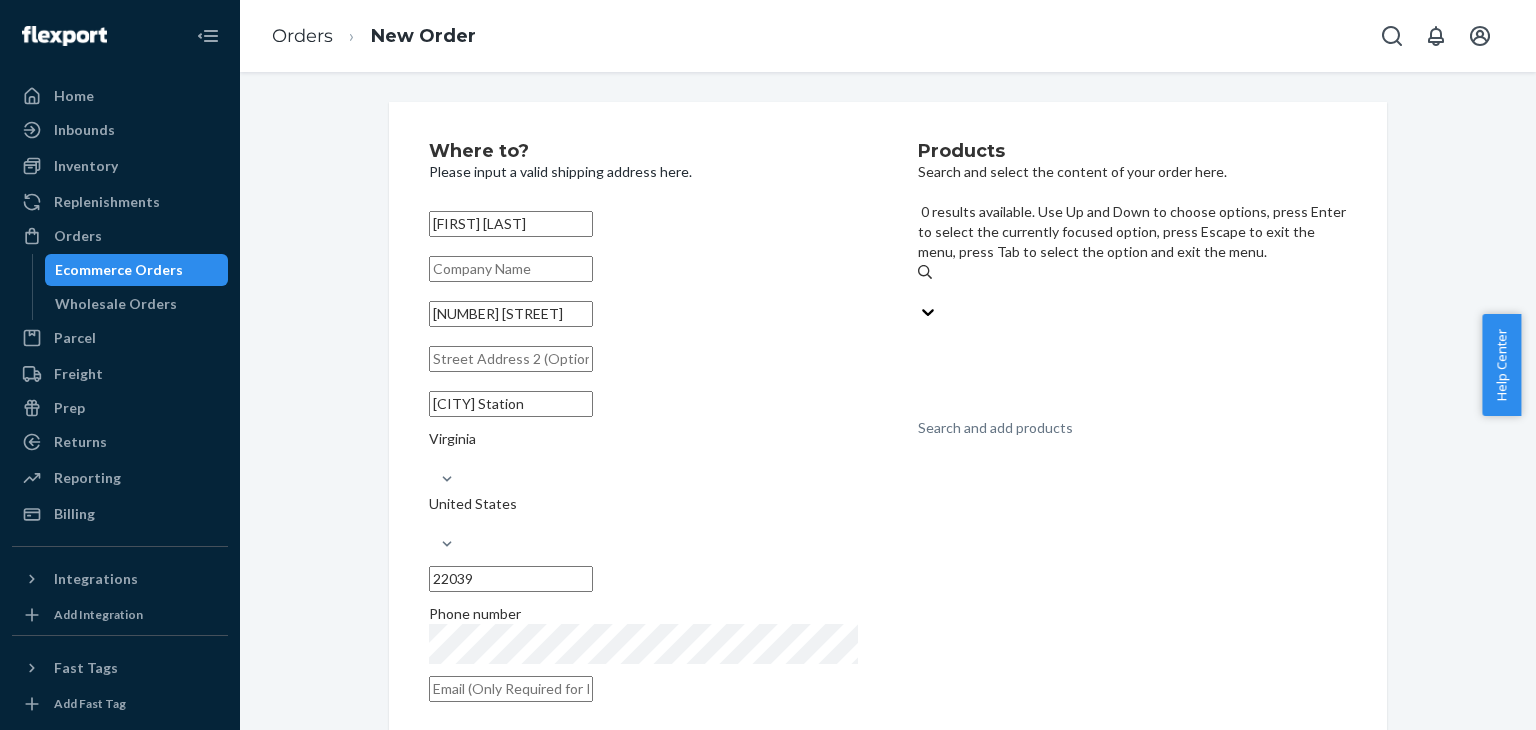 click on "Search and add products" at bounding box center [1132, 292] 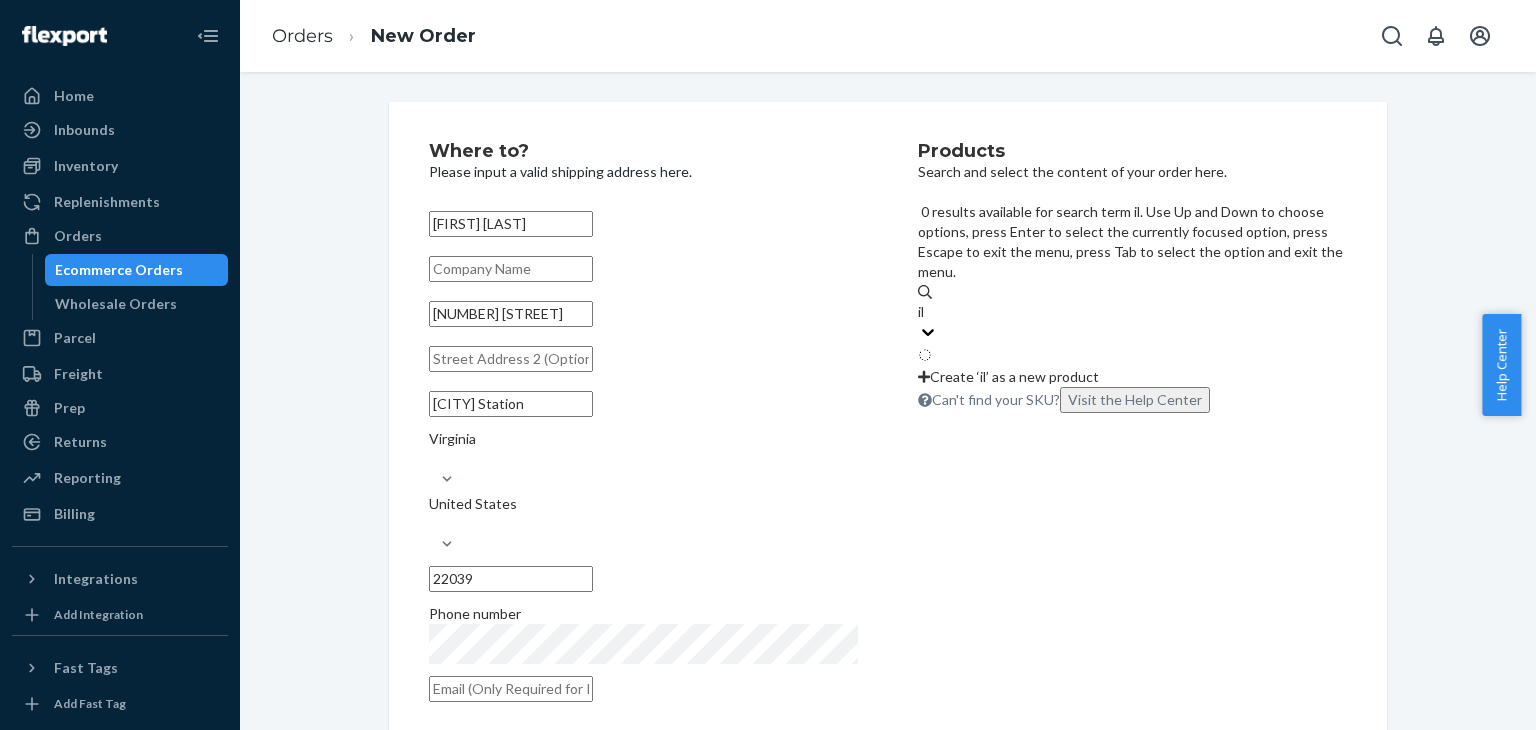 type on "ill" 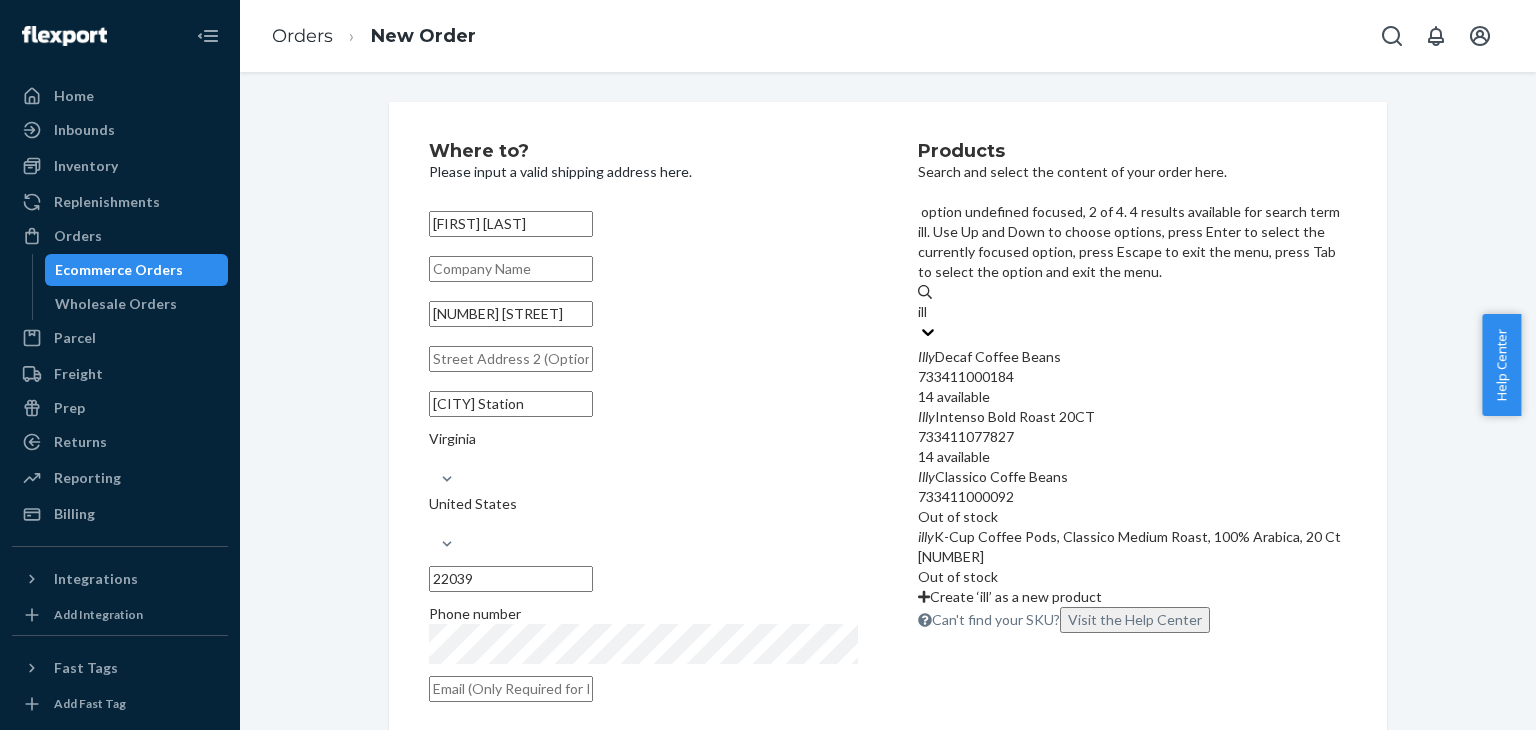 click on "733411077827" at bounding box center (1132, 437) 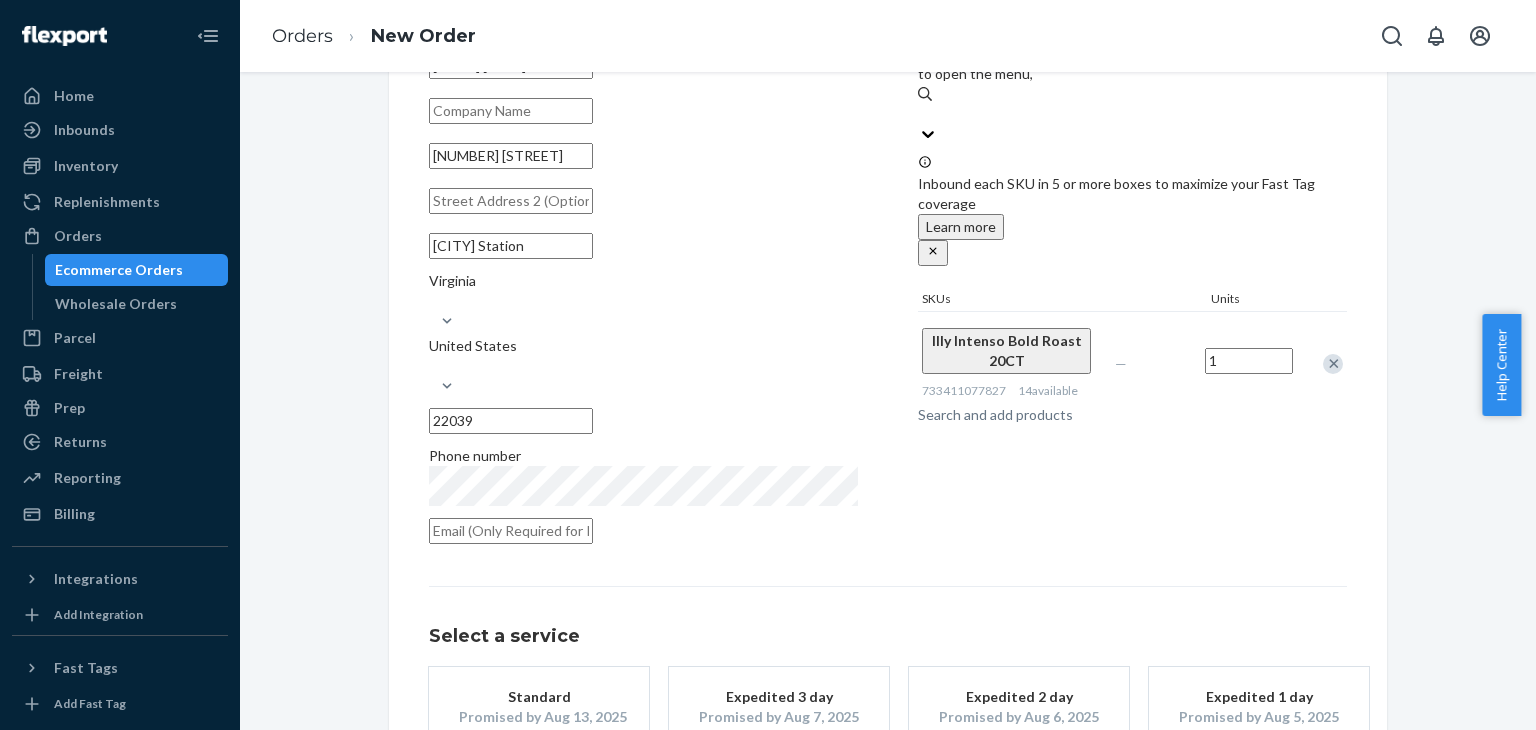 scroll, scrollTop: 280, scrollLeft: 0, axis: vertical 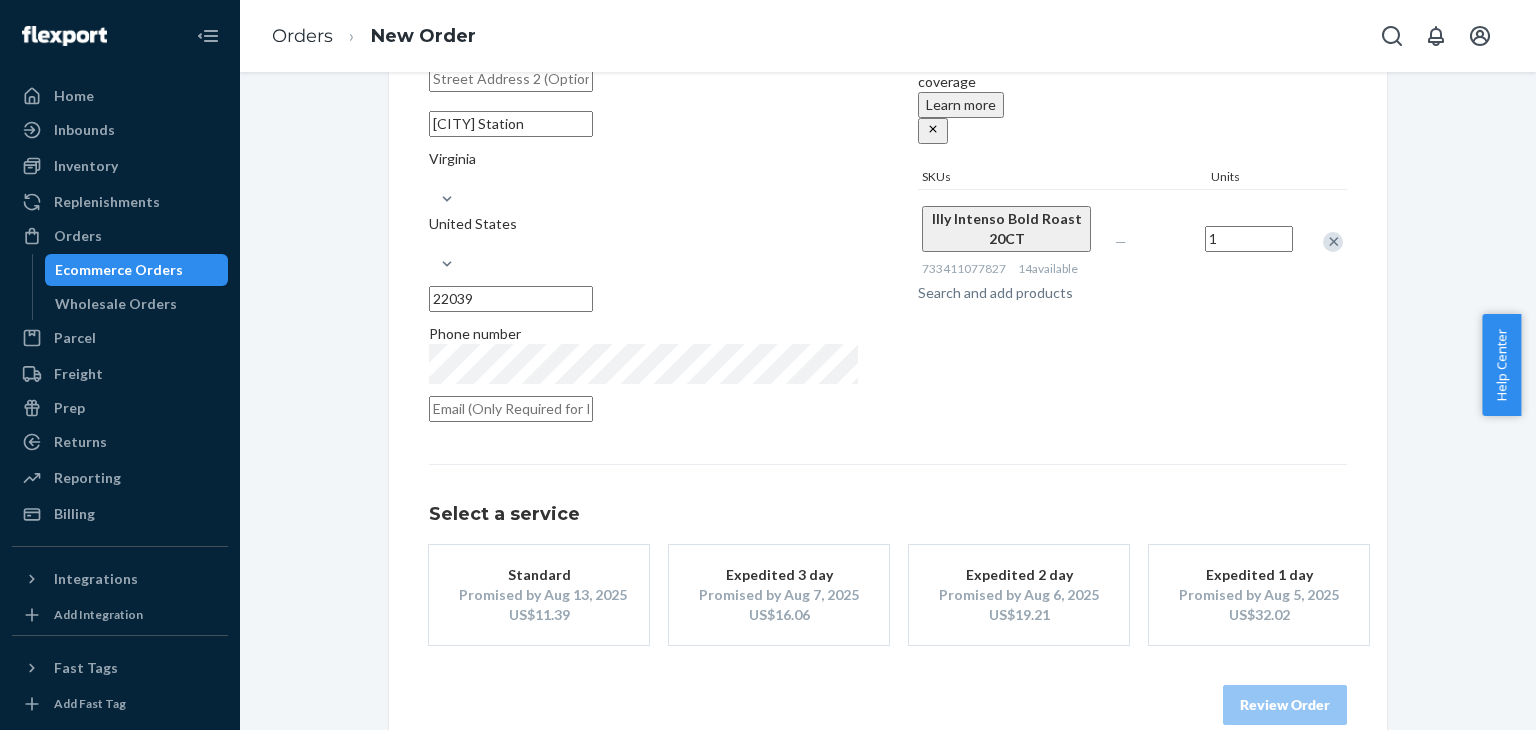 click on "US$19.21" at bounding box center (1019, 615) 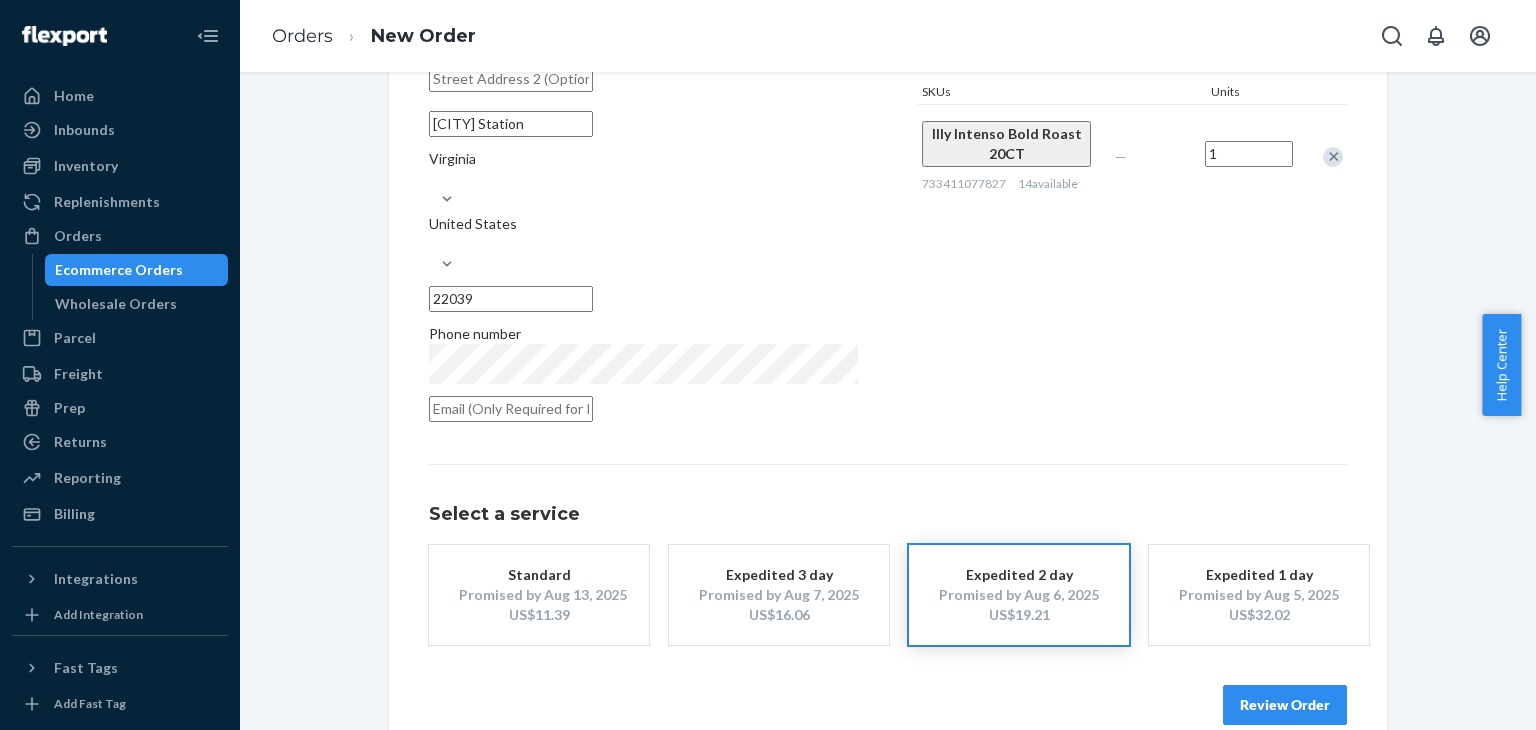 click on "Review Order" at bounding box center (1285, 705) 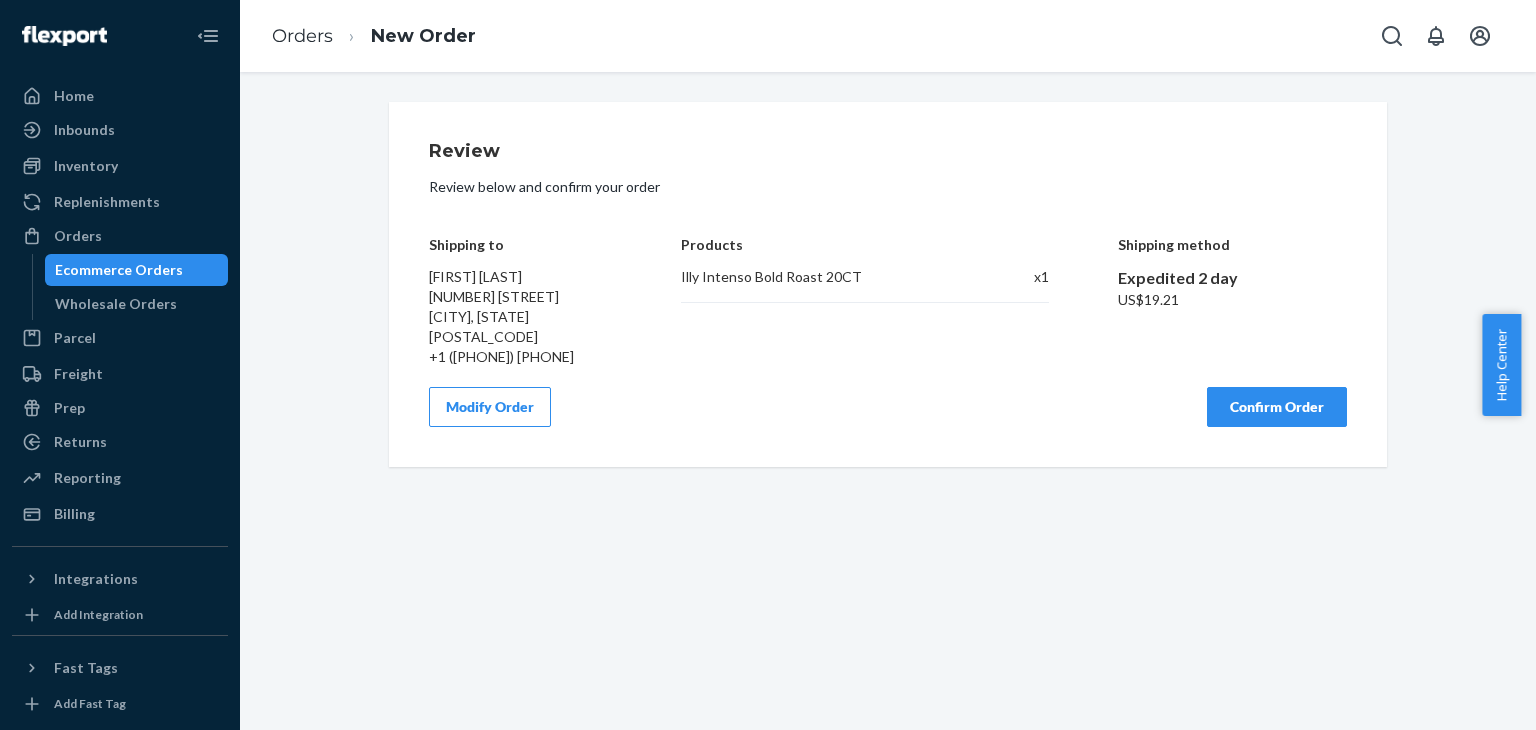 scroll, scrollTop: 0, scrollLeft: 0, axis: both 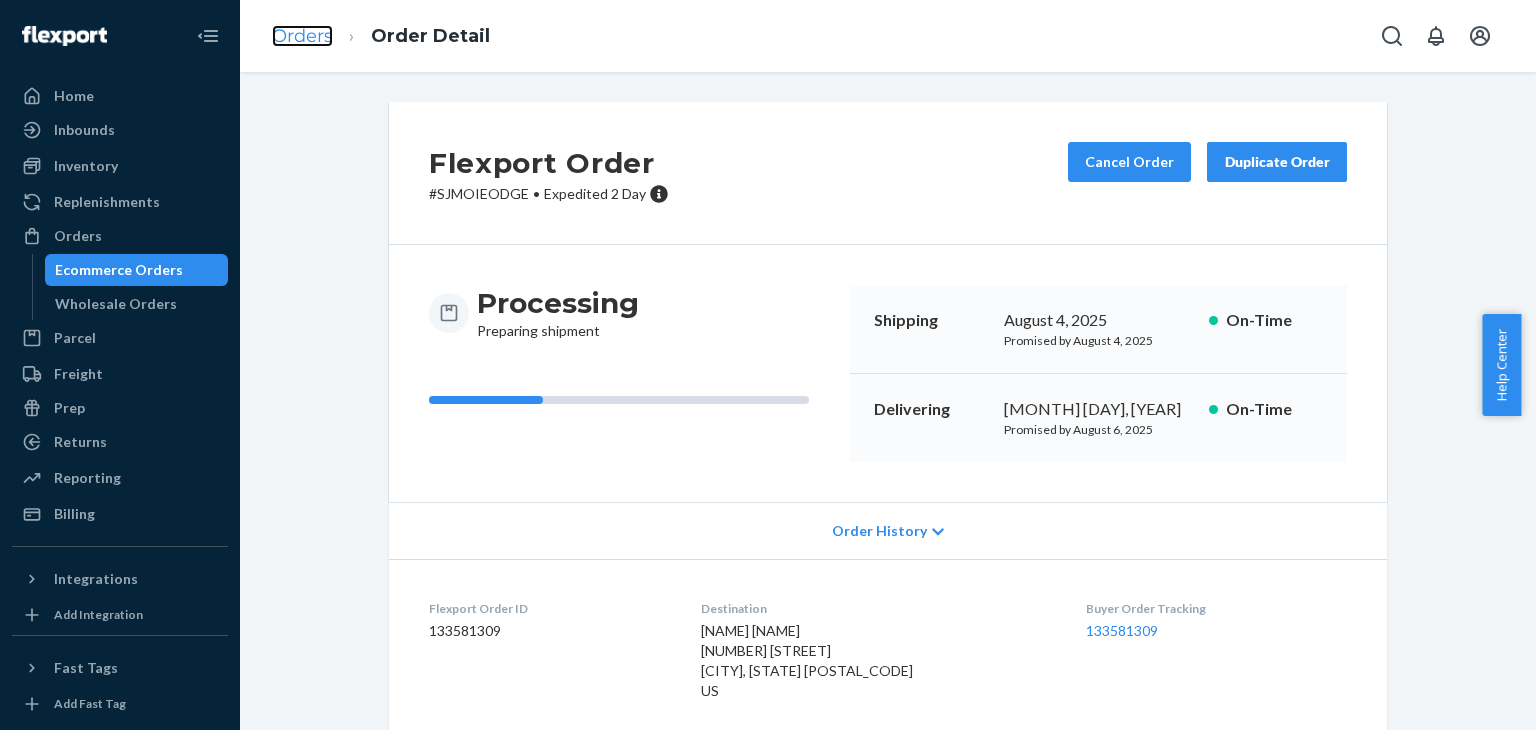 click on "Orders" at bounding box center [302, 36] 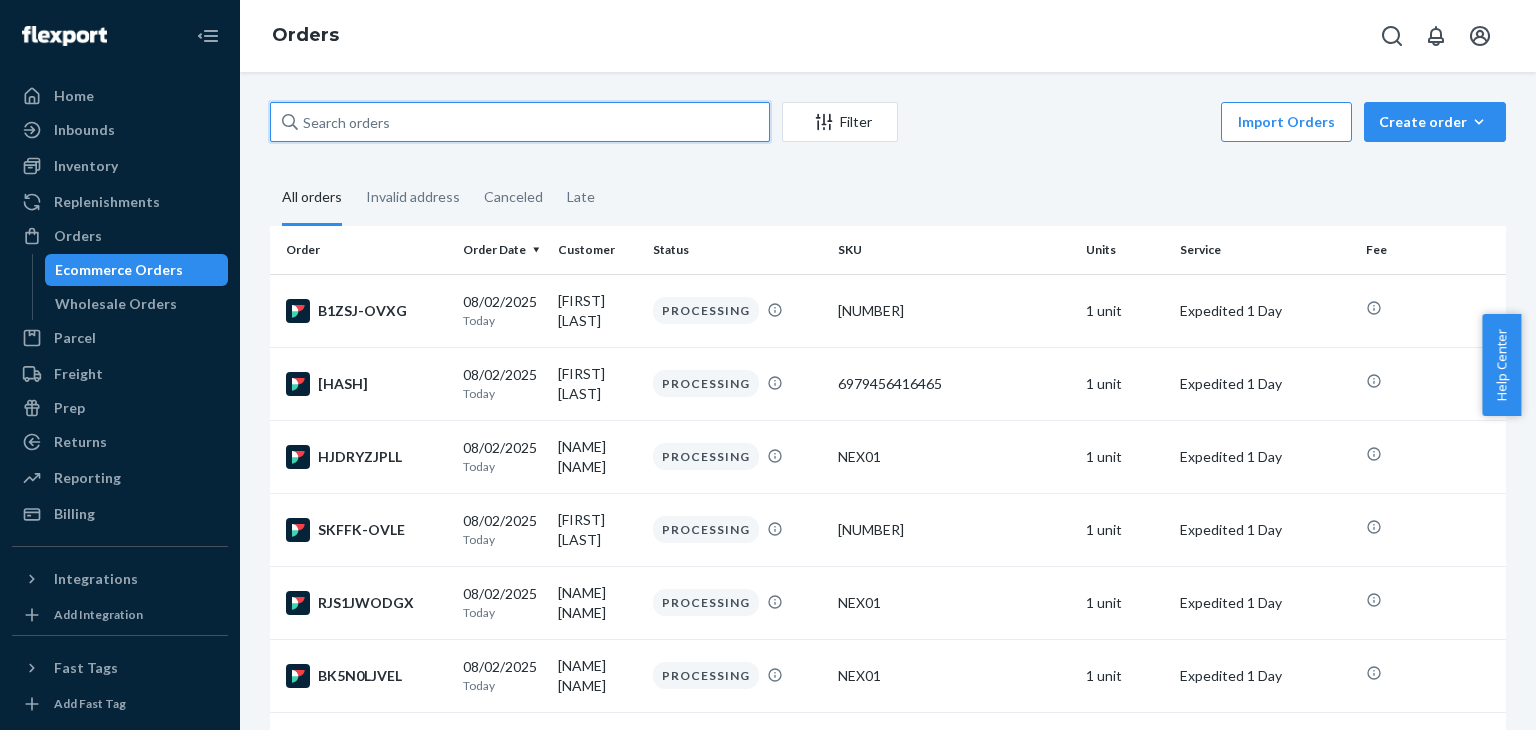 click at bounding box center (520, 122) 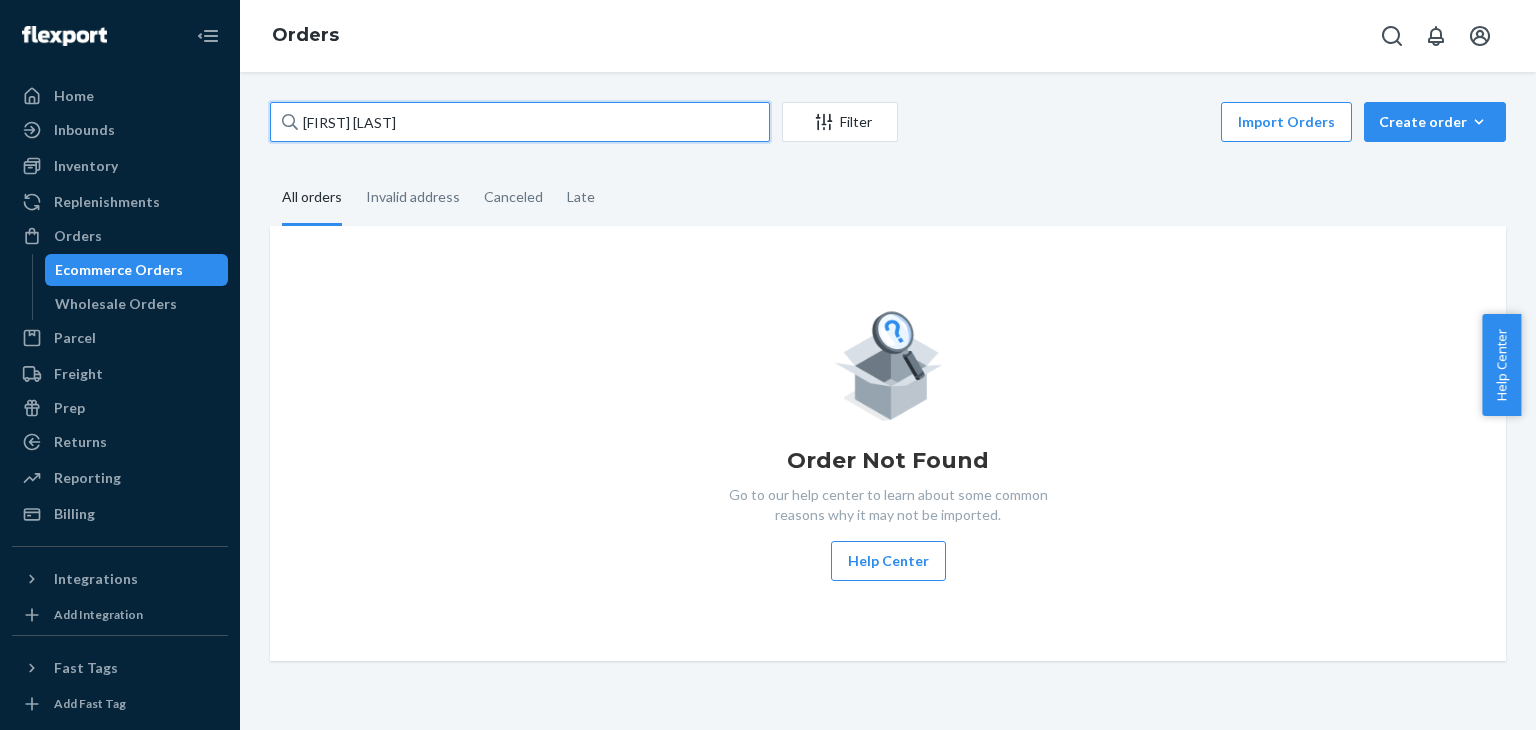 click on "[FIRST] [LAST]" at bounding box center [520, 122] 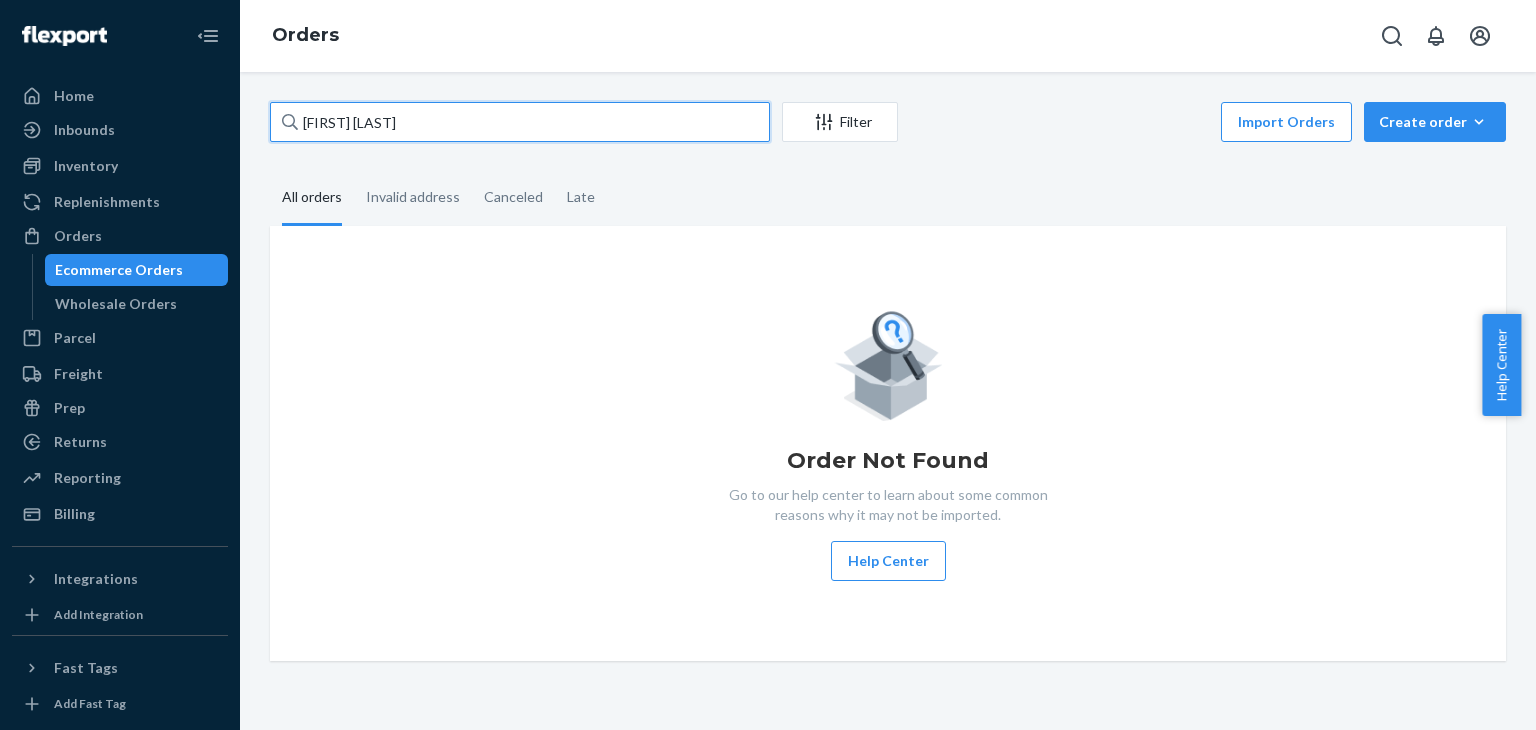 click on "[FIRST] [LAST]" at bounding box center [520, 122] 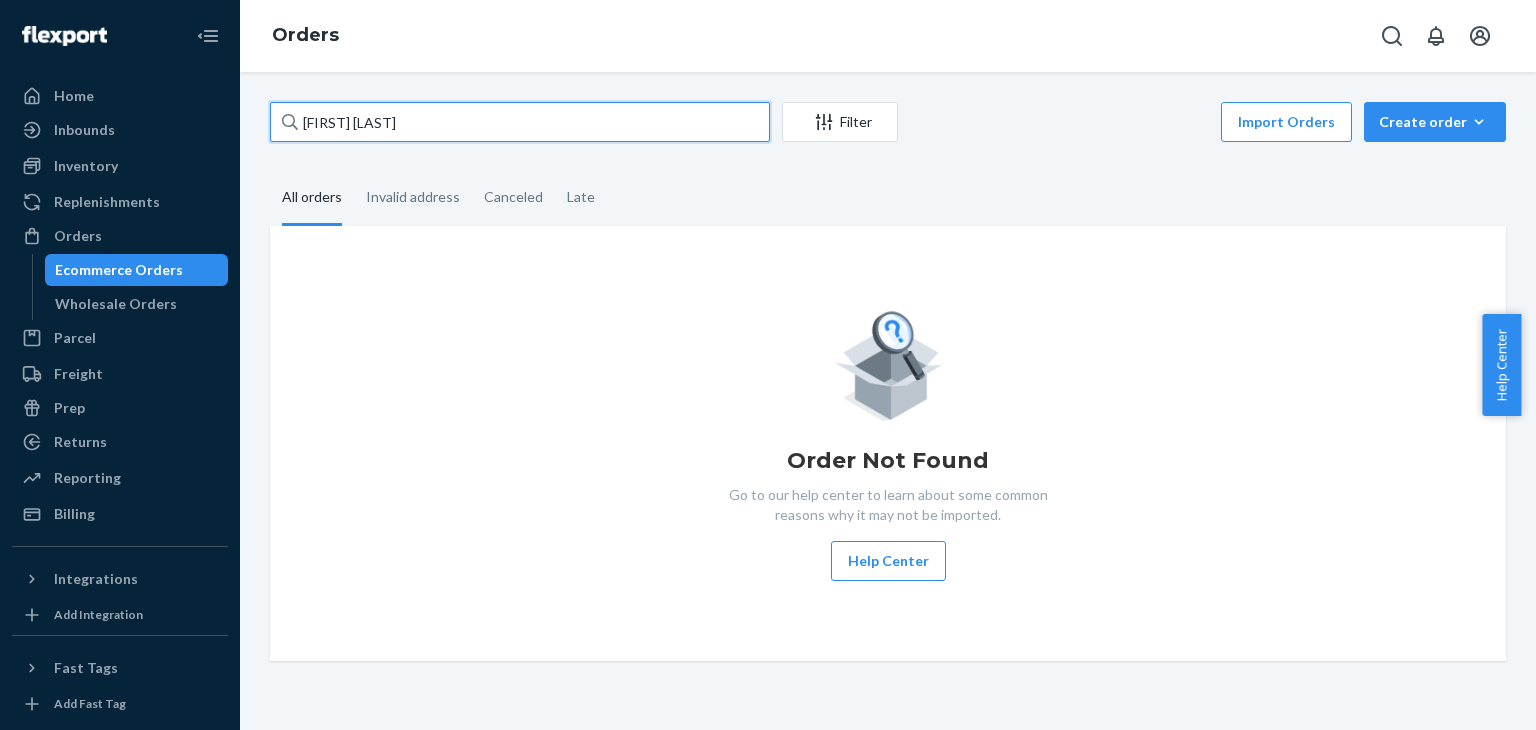 click on "[FIRST] [LAST]" at bounding box center (520, 122) 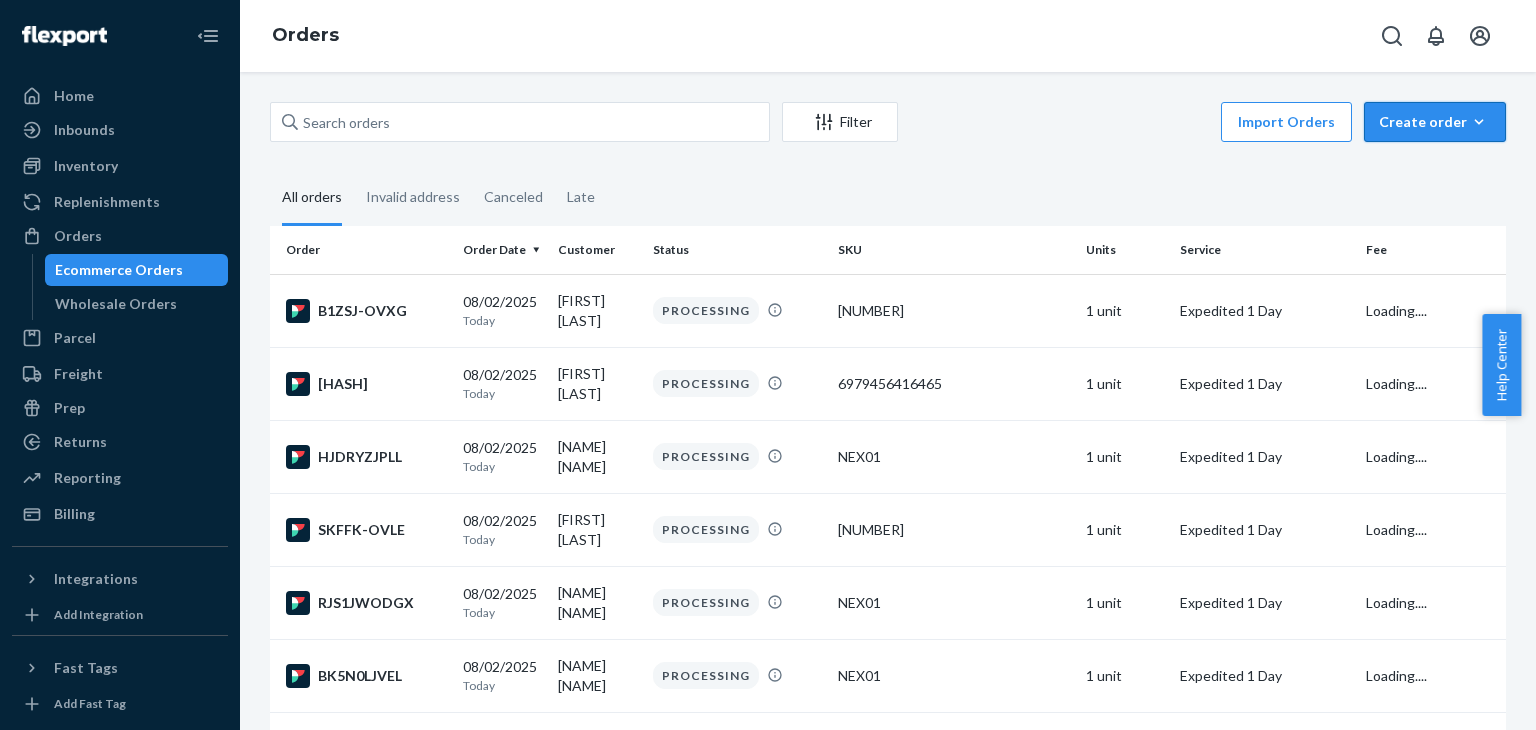 click on "Create order" at bounding box center [1435, 122] 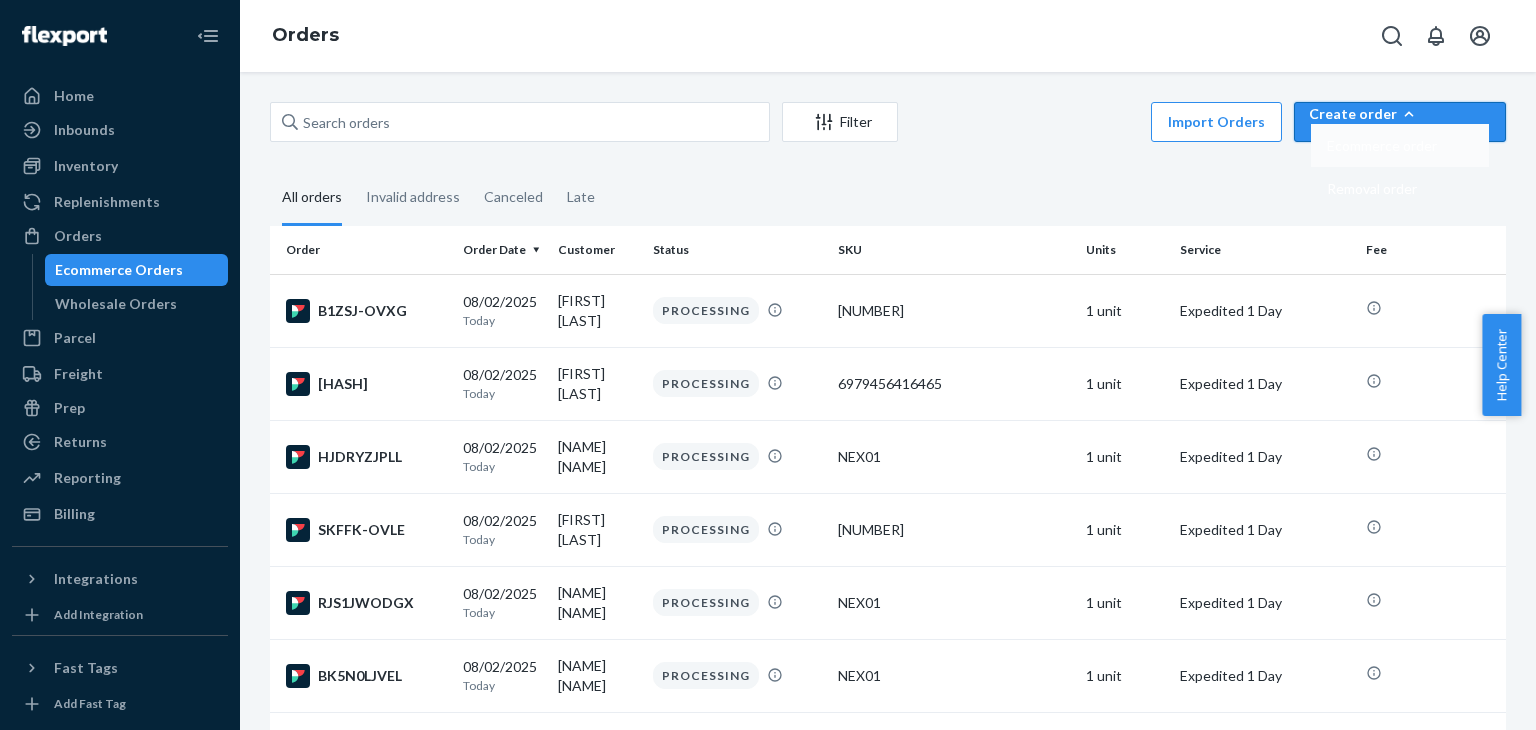 click on "Ecommerce order" at bounding box center (1382, 146) 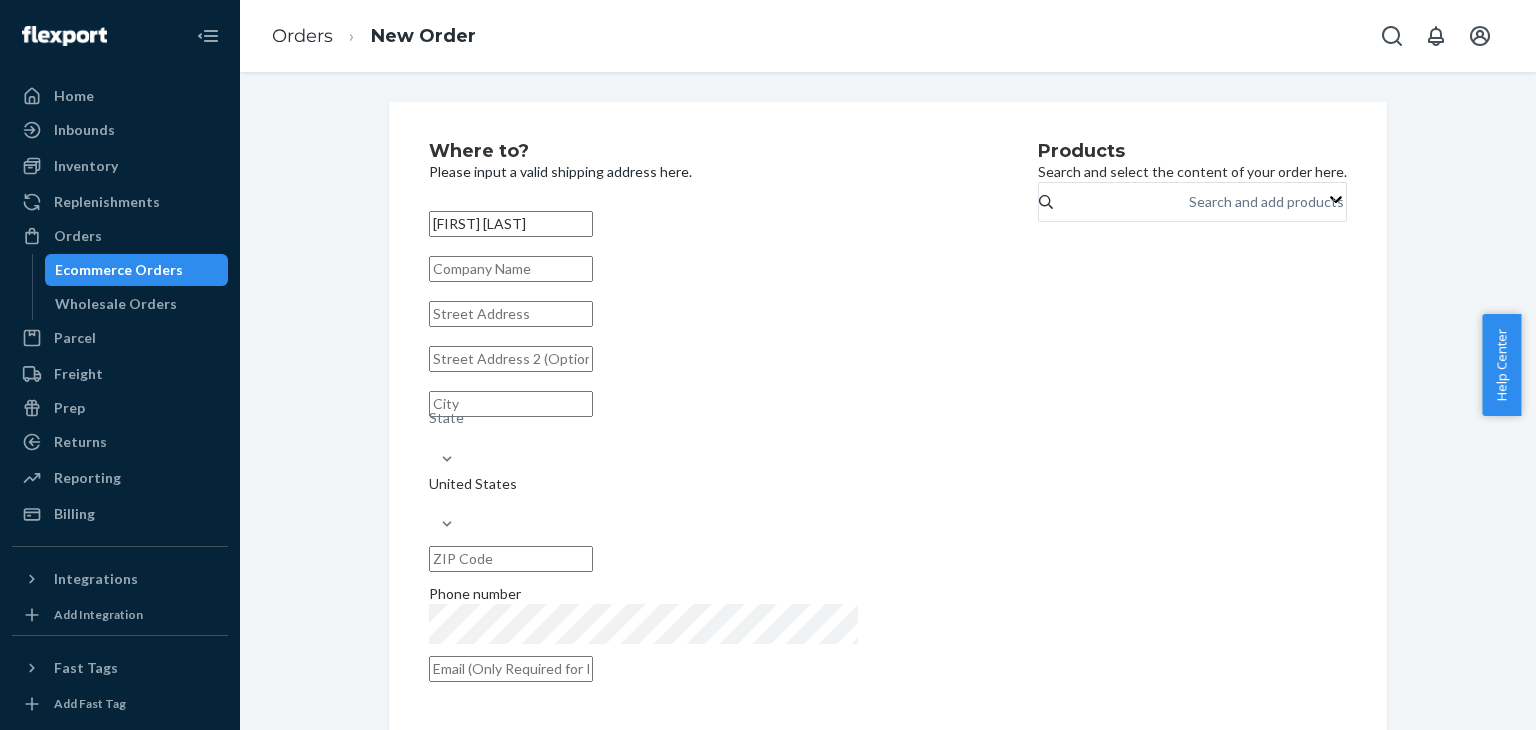 type on "[FIRST] [LAST]" 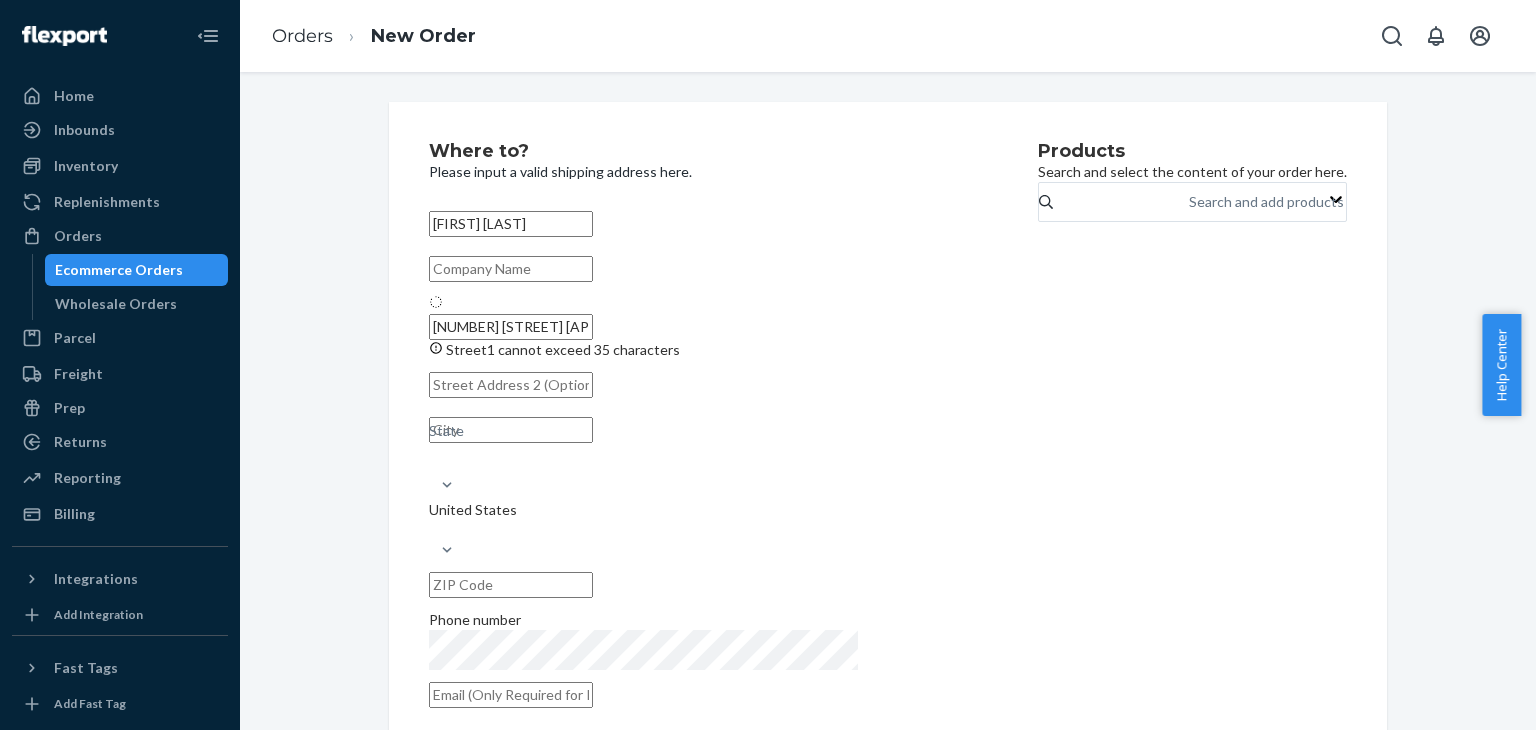 type on "[NUMBER] [STREET]" 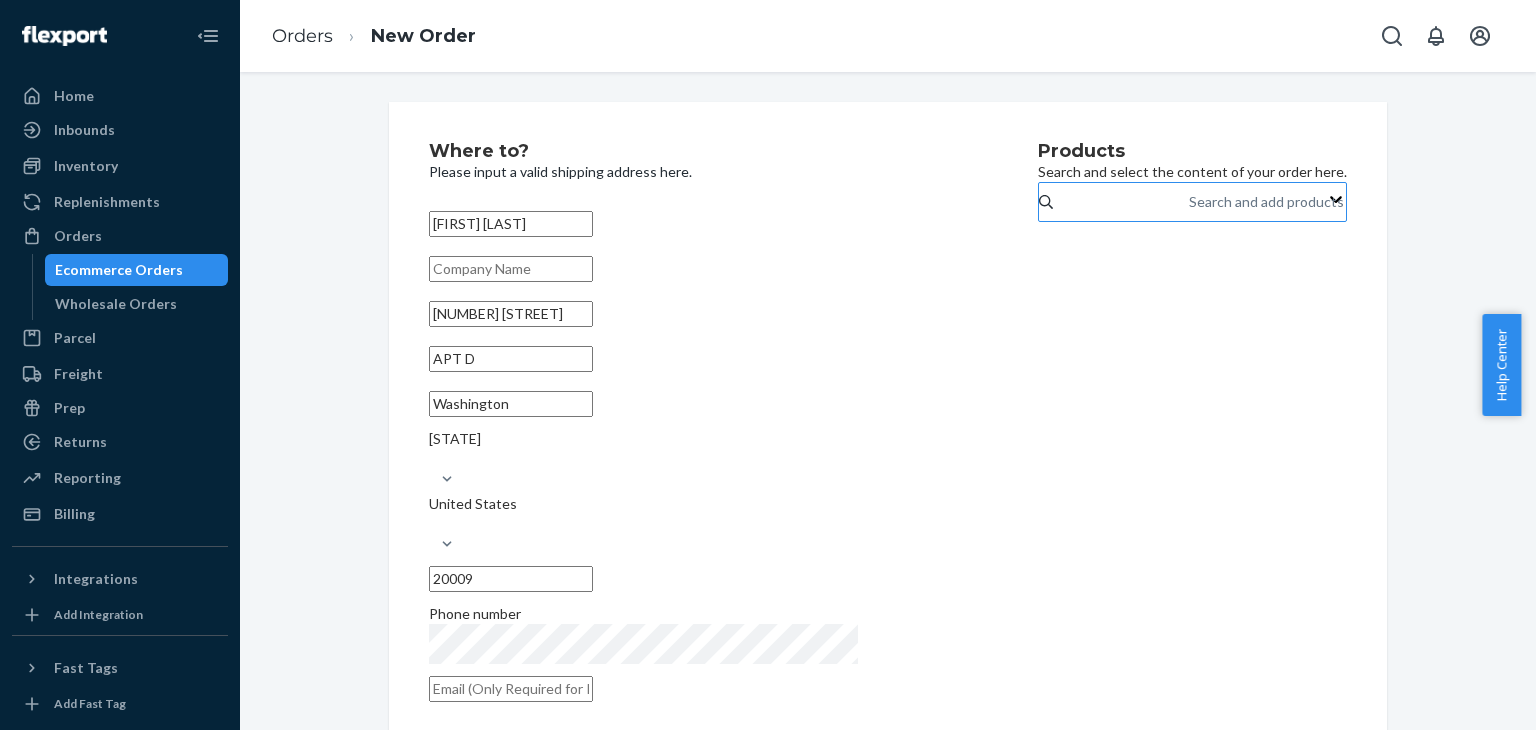 click on "Search and add products" at bounding box center [1266, 202] 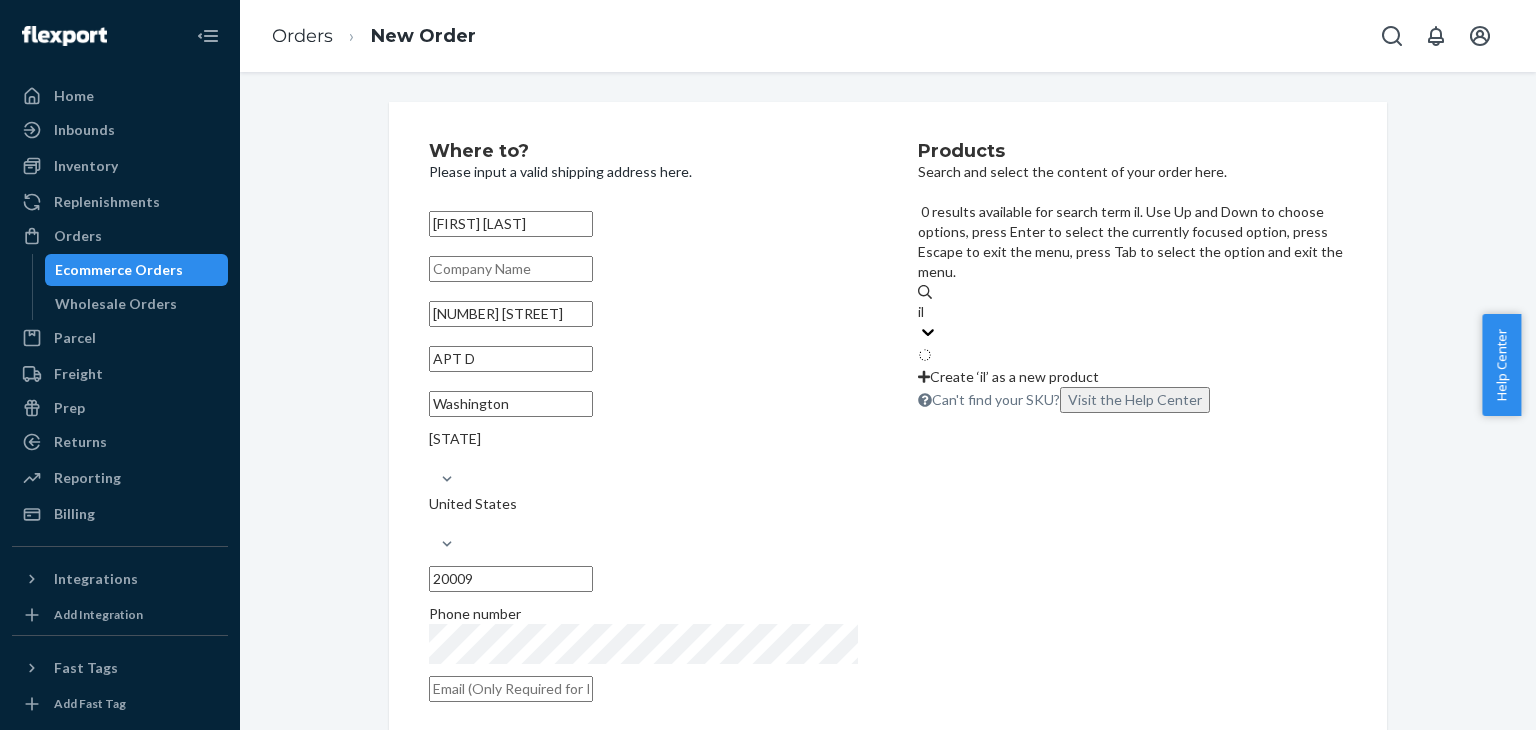 type on "ill" 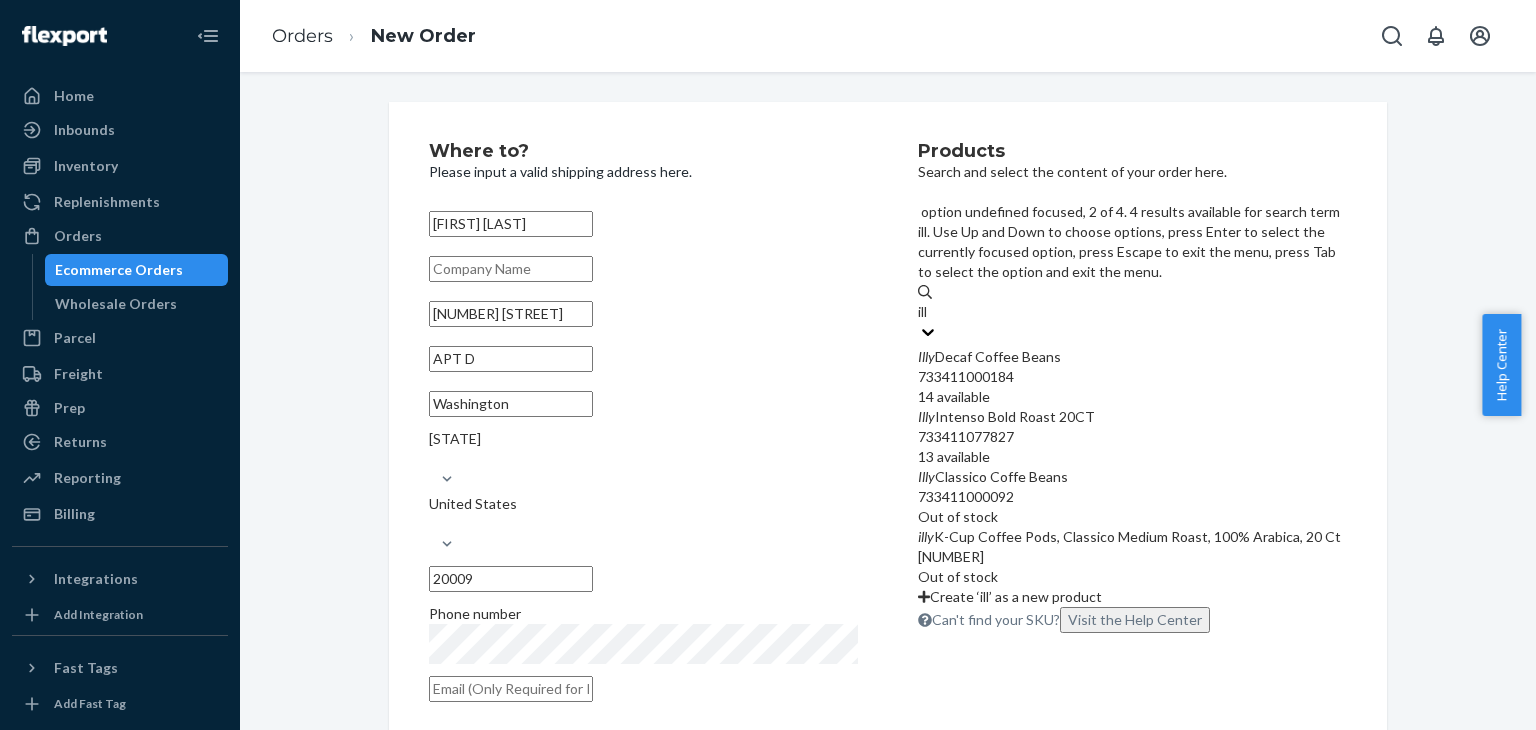 click on "Illy  Intenso Bold Roast 20CT" at bounding box center [1132, 417] 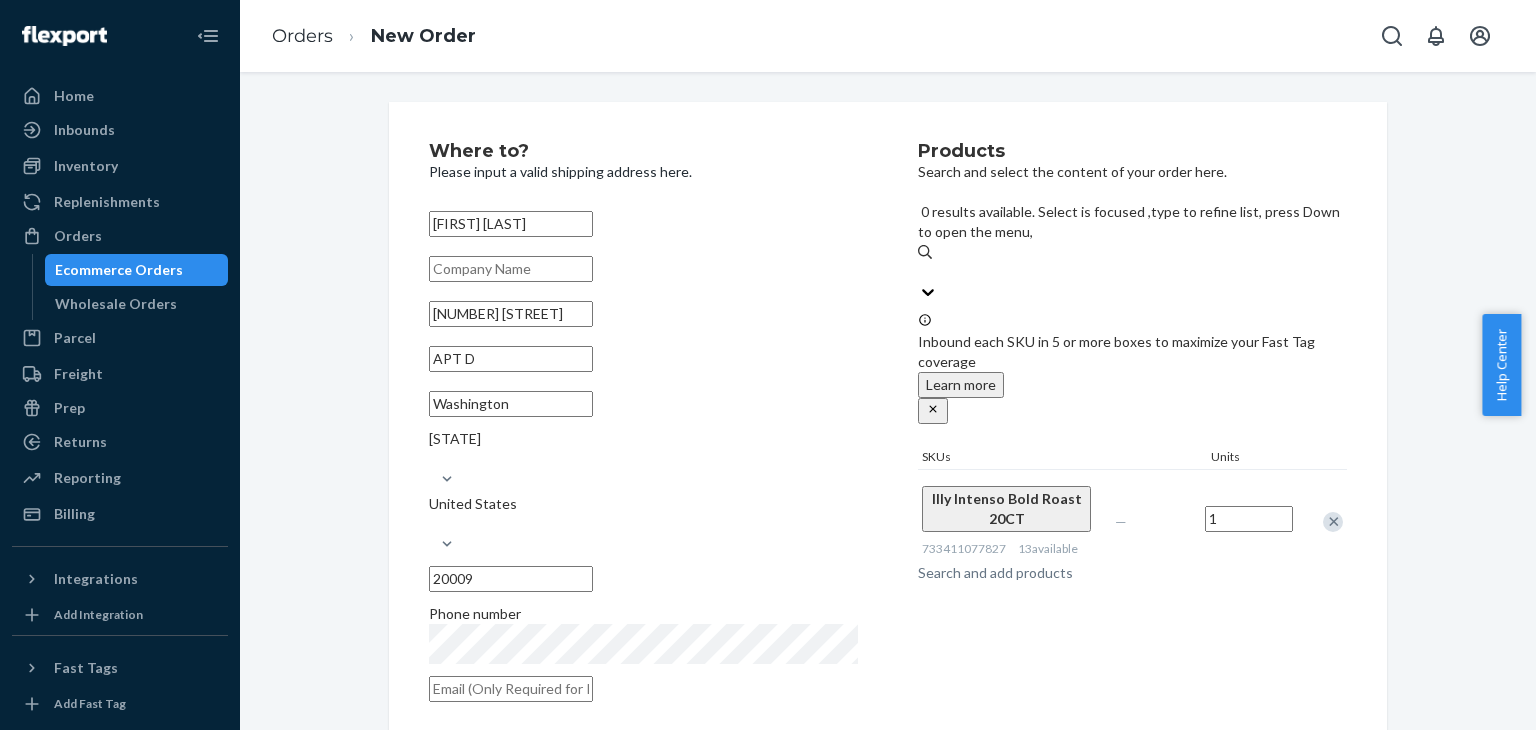 click on "1" at bounding box center (1249, 519) 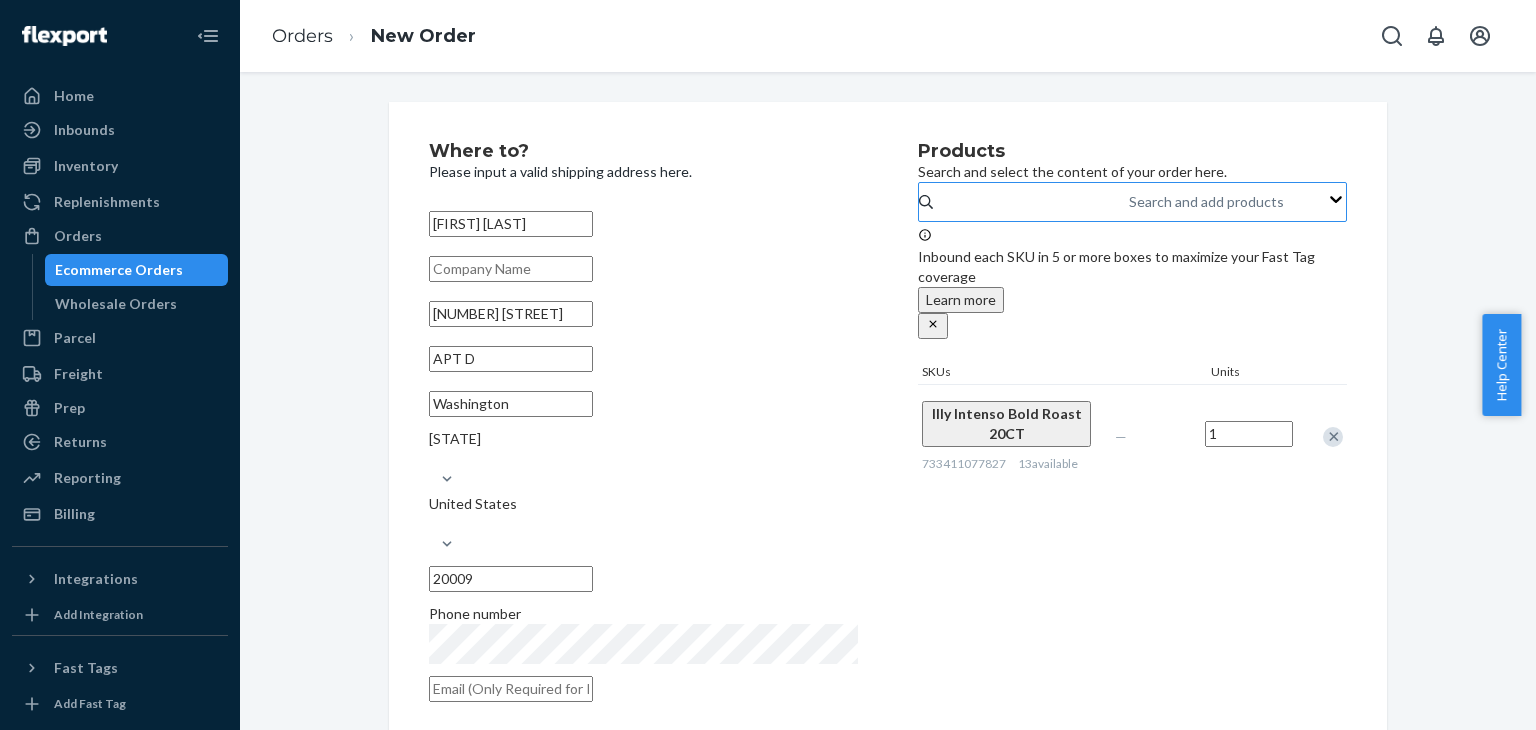 click on "1" at bounding box center [1249, 434] 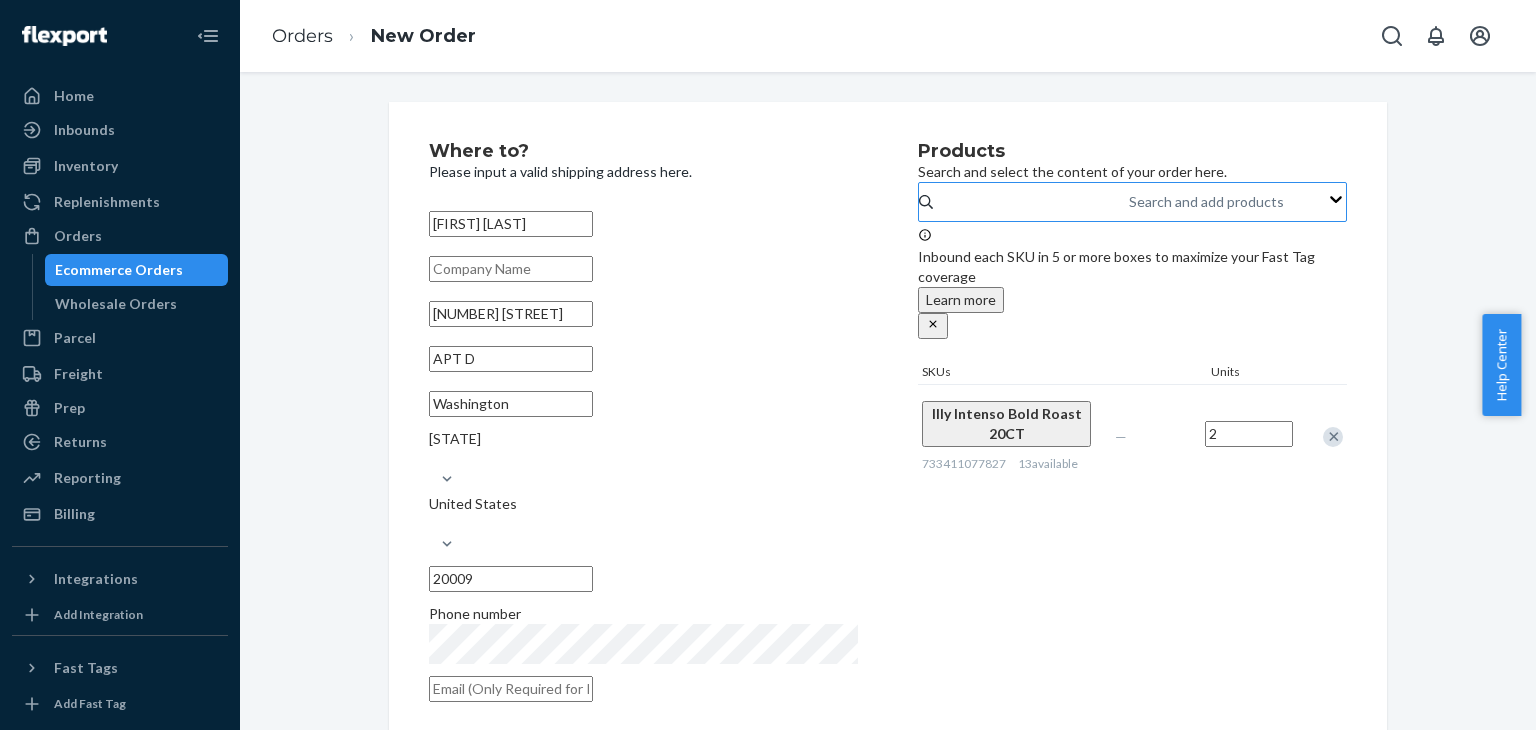 type on "2" 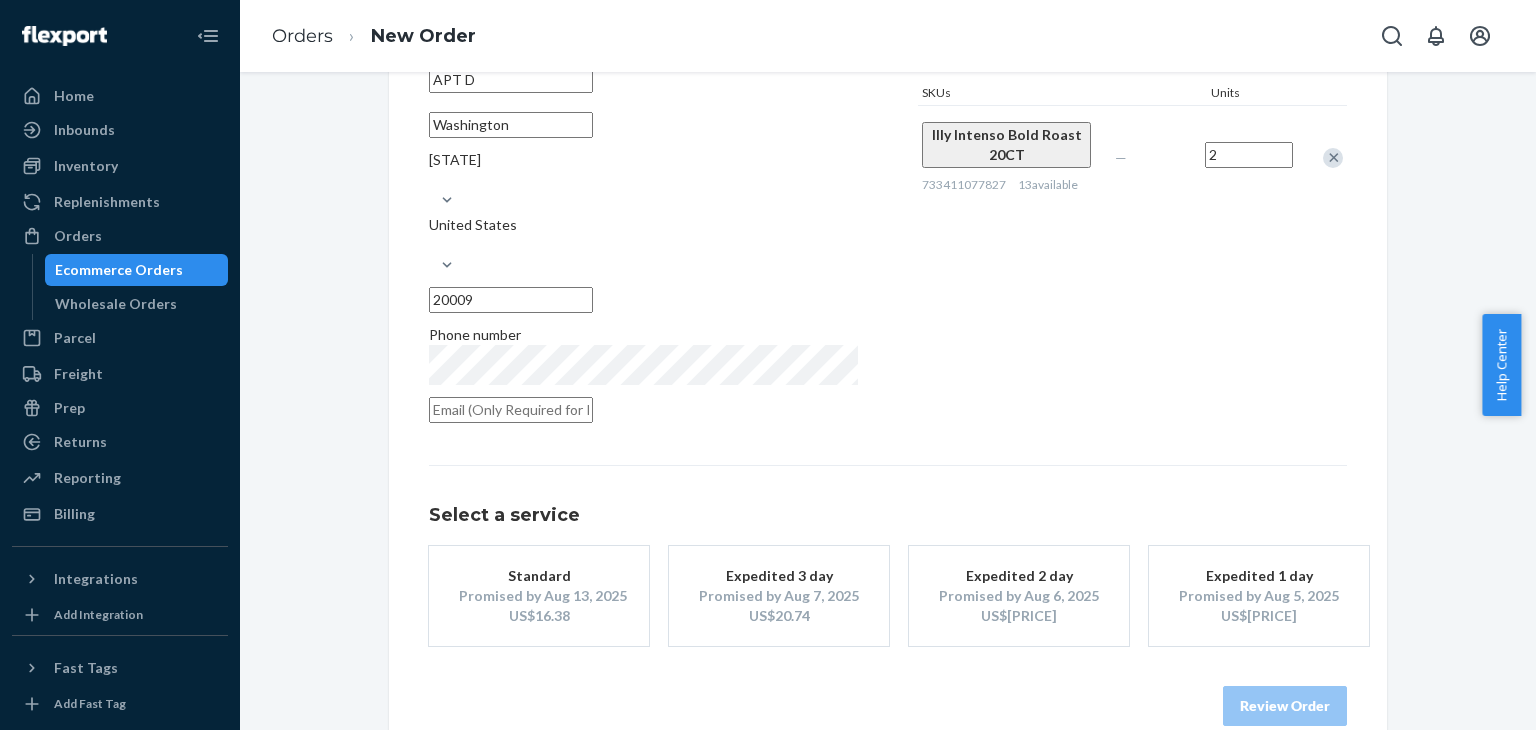 scroll, scrollTop: 280, scrollLeft: 0, axis: vertical 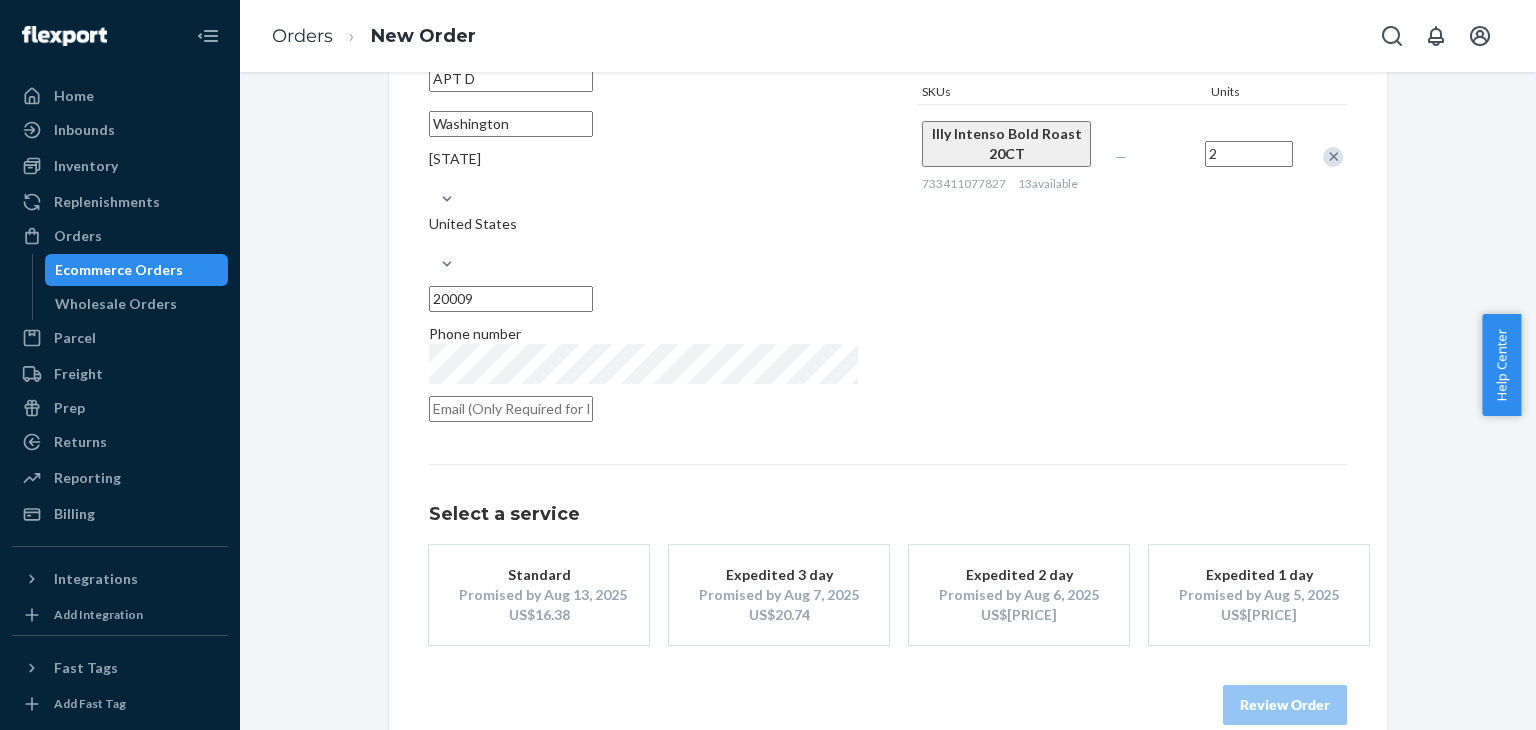 click on "Promised by Aug 6, 2025" at bounding box center [1019, 595] 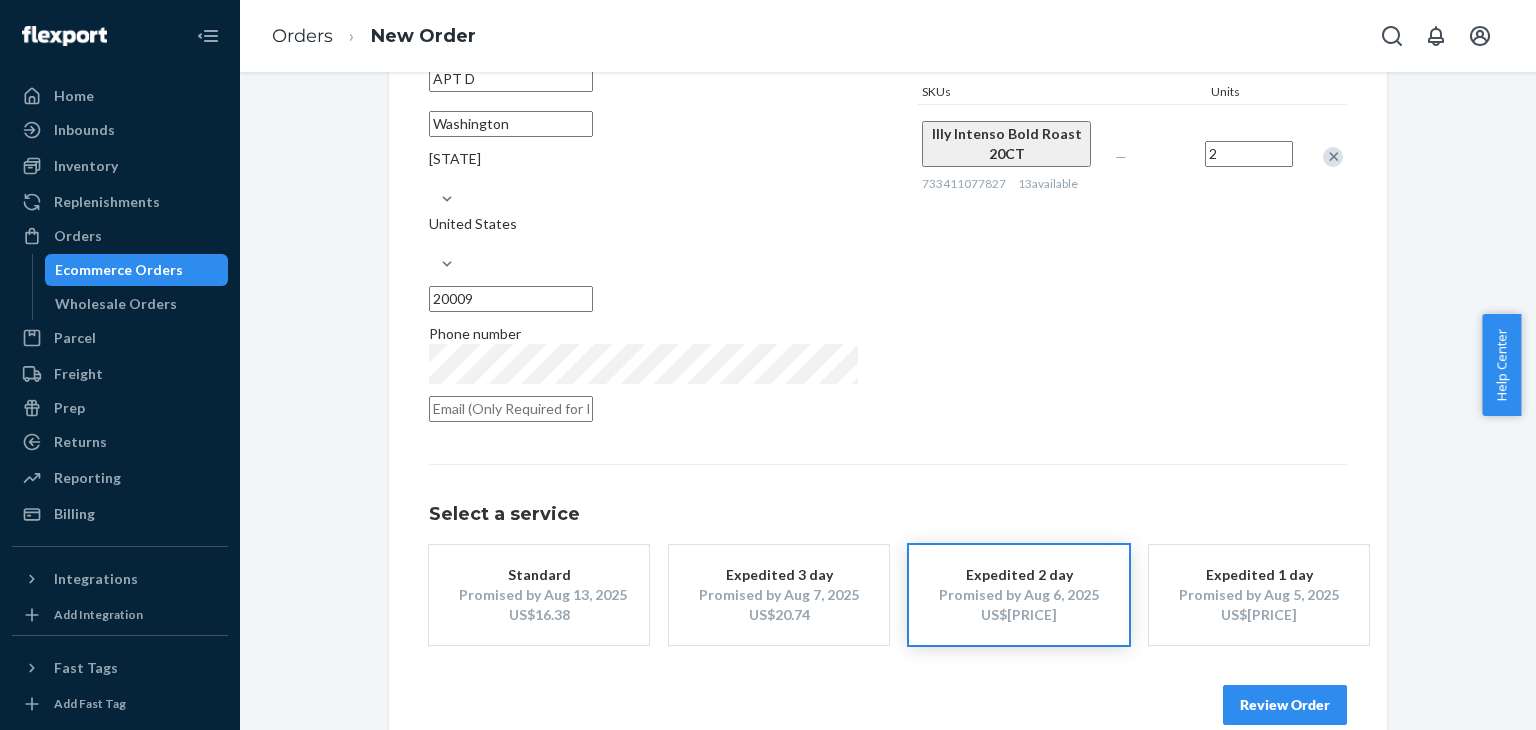 click on "Review Order" at bounding box center [1285, 705] 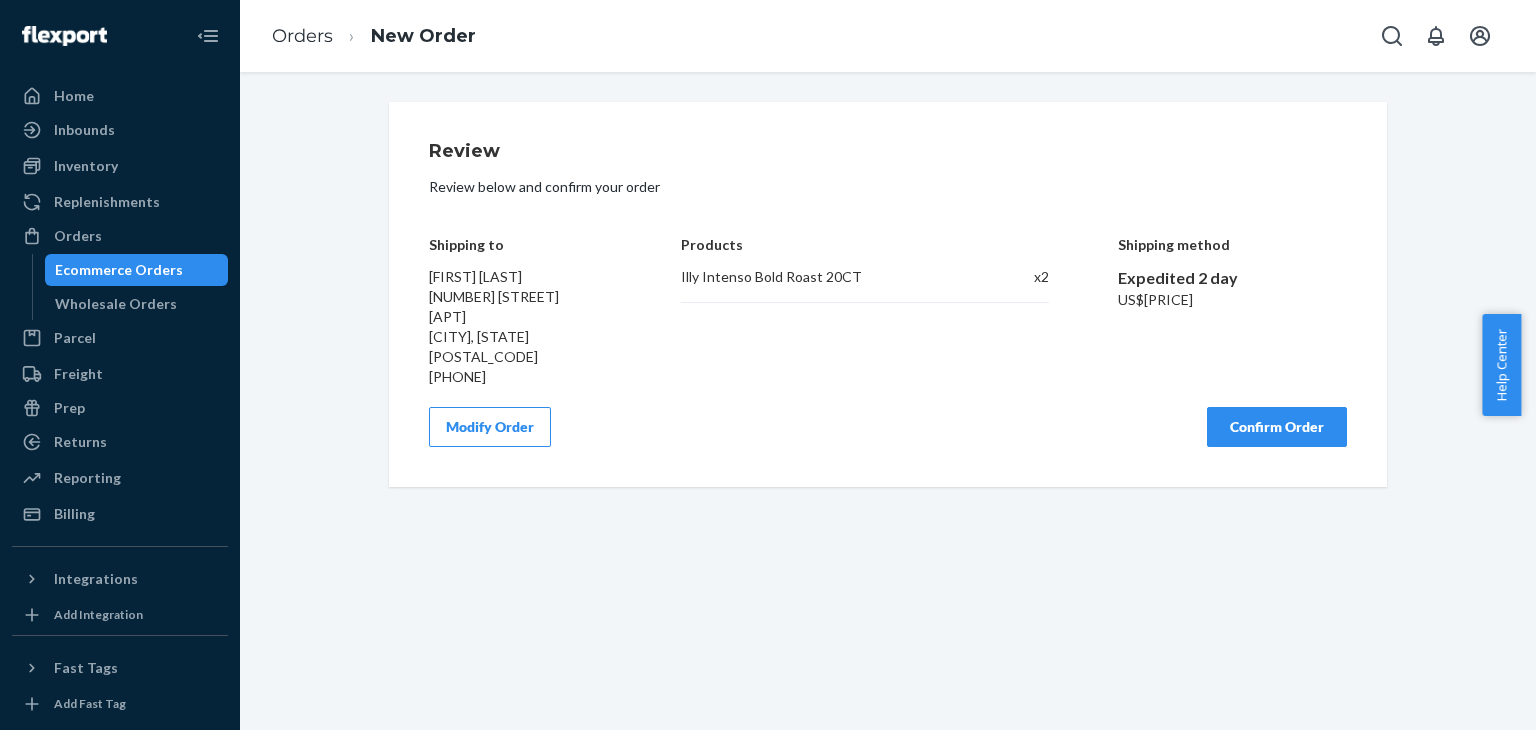 scroll, scrollTop: 0, scrollLeft: 0, axis: both 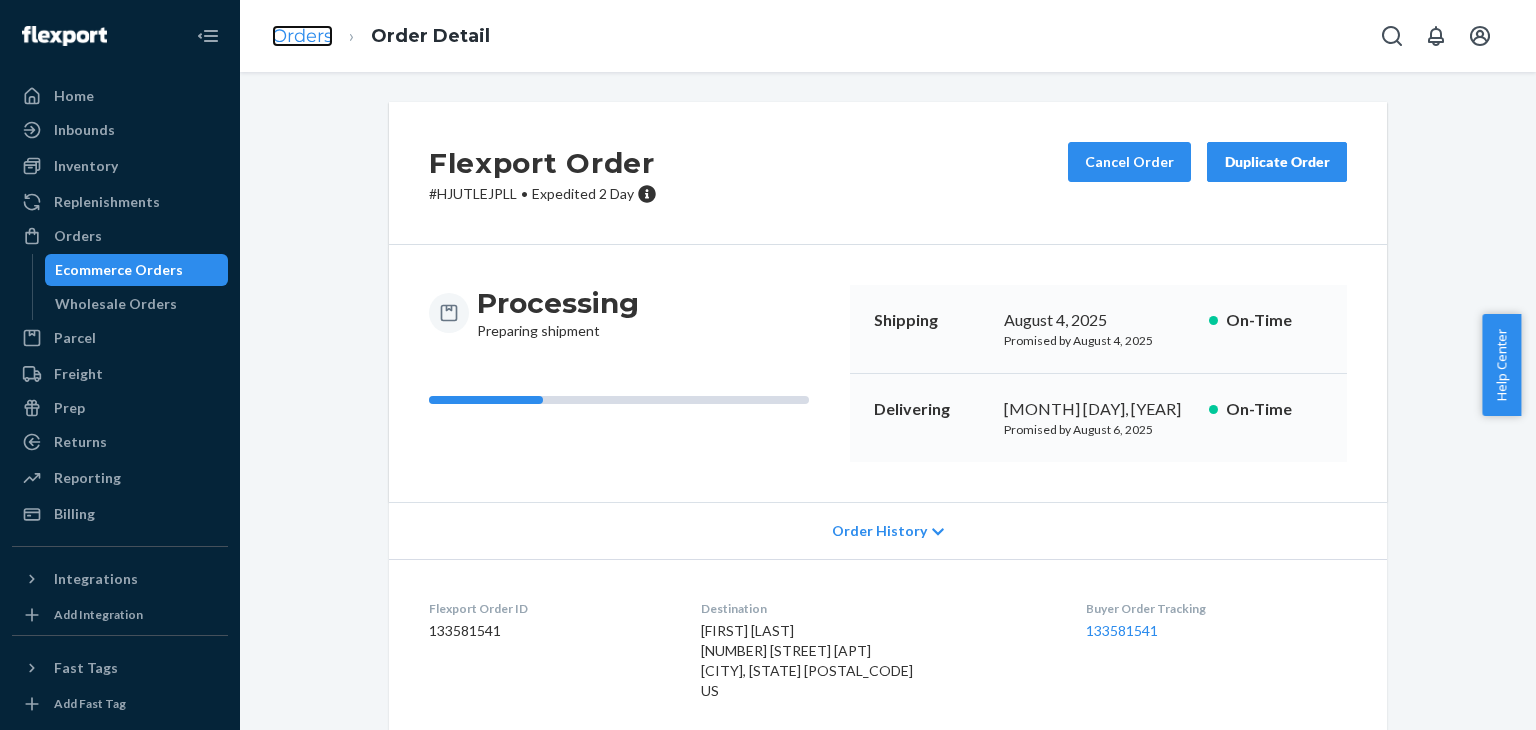 click on "Orders" at bounding box center [302, 36] 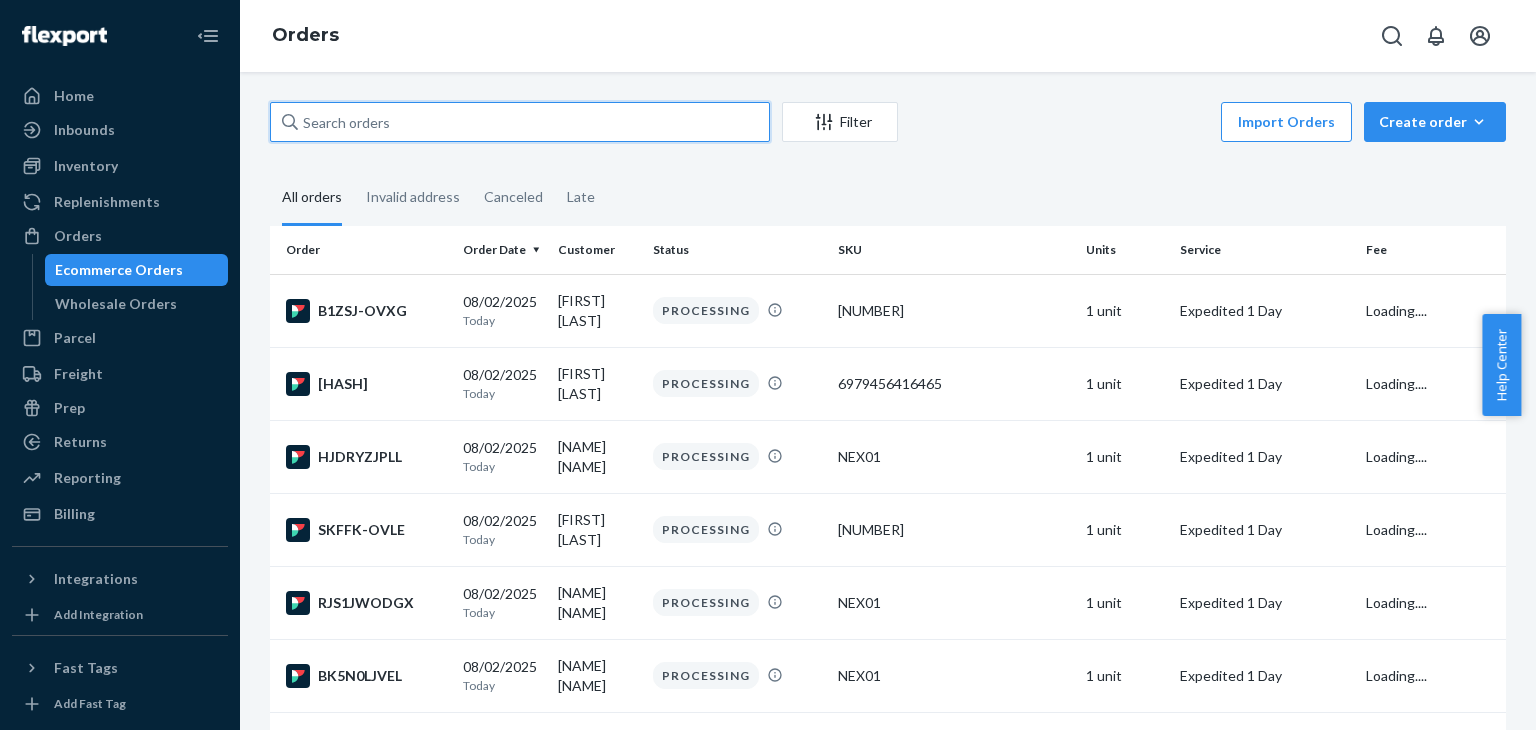 click at bounding box center (520, 122) 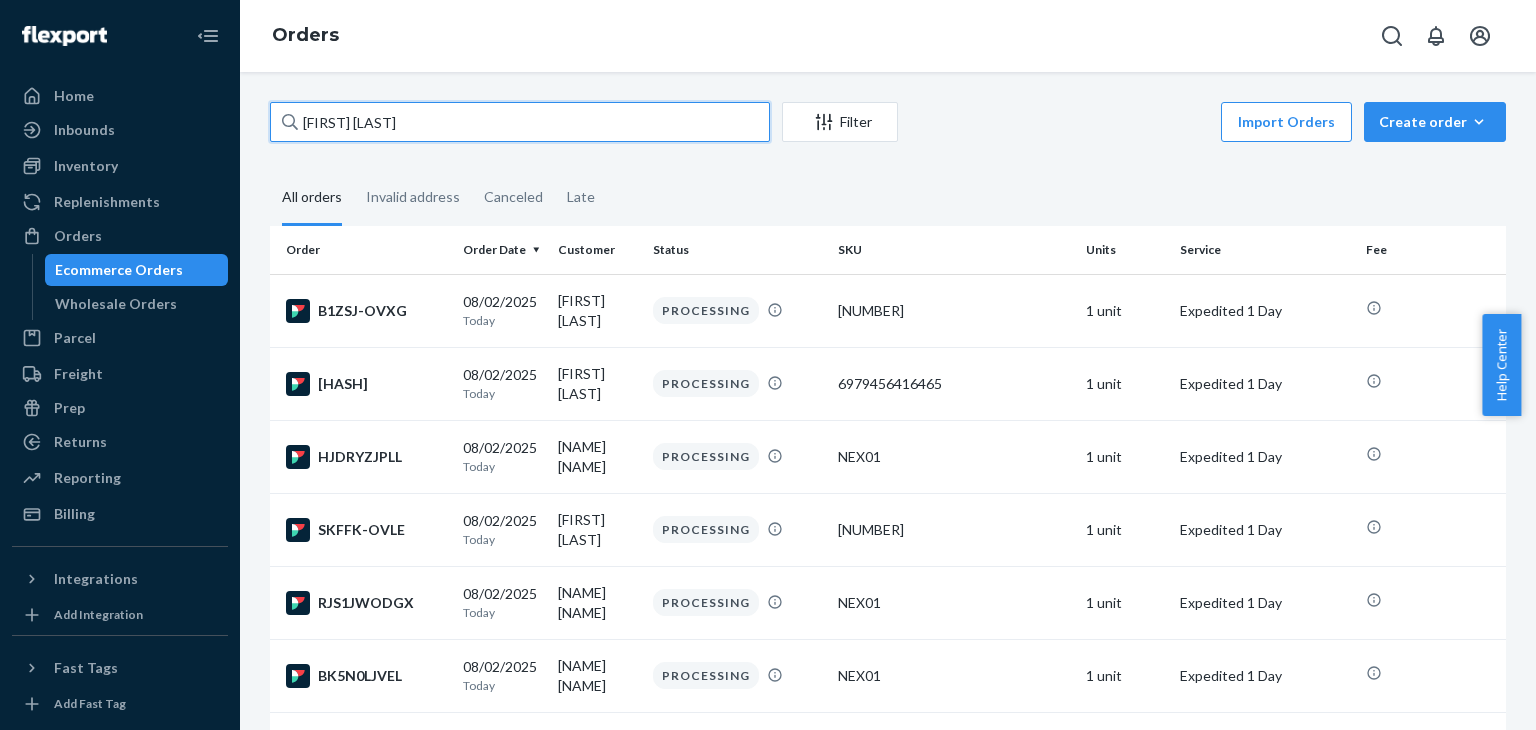 type on "[FIRST] [LAST]" 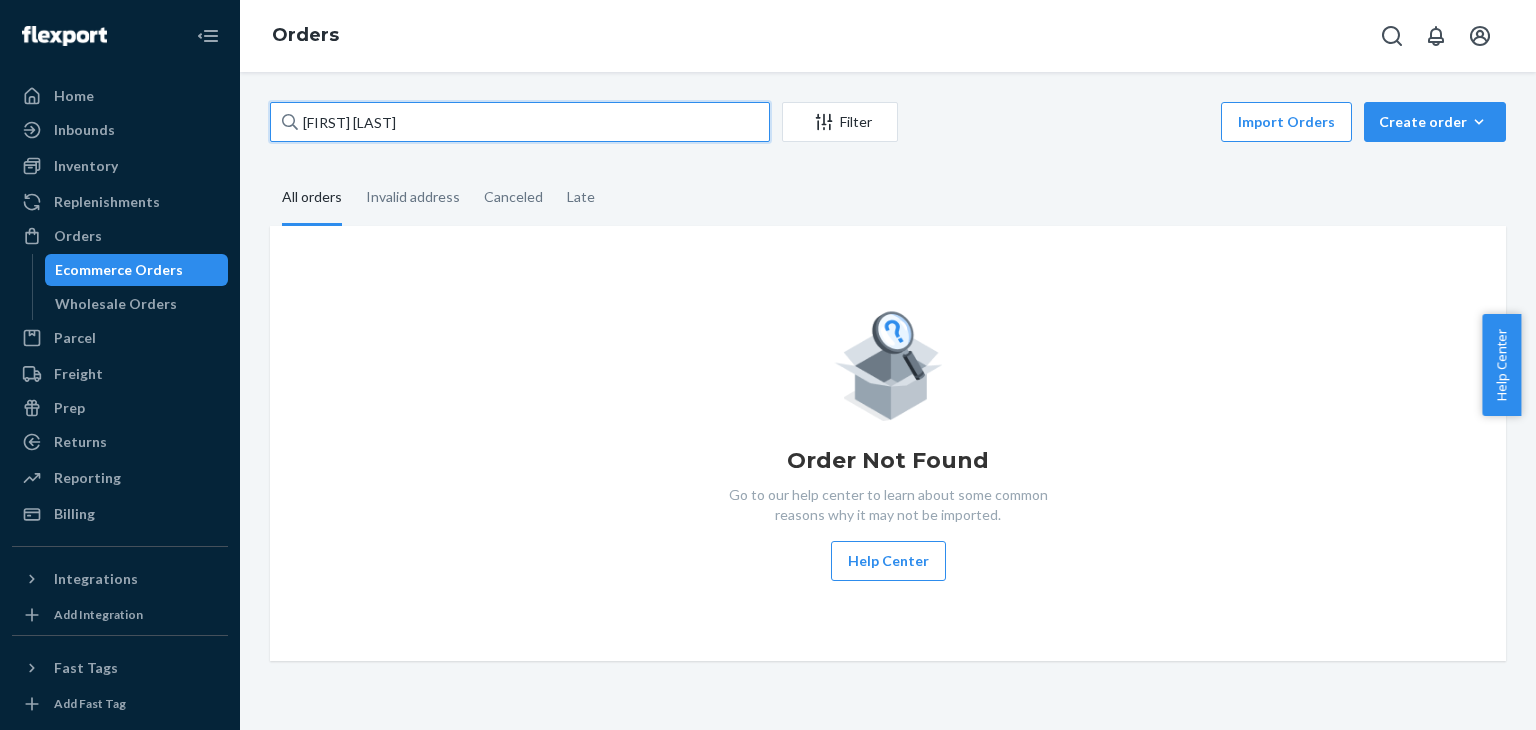 click on "[FIRST] [LAST]" at bounding box center [520, 122] 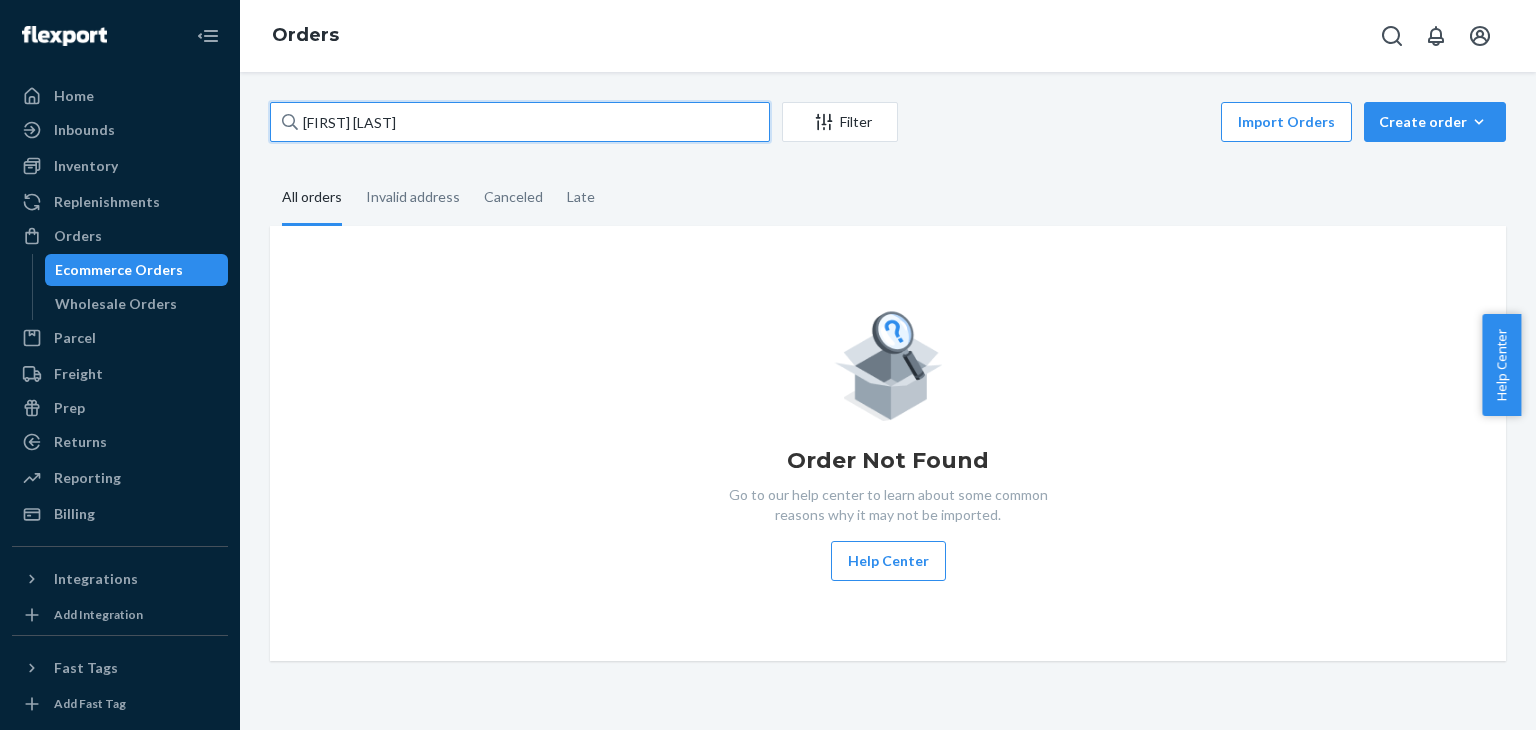 click on "[FIRST] [LAST]" at bounding box center (520, 122) 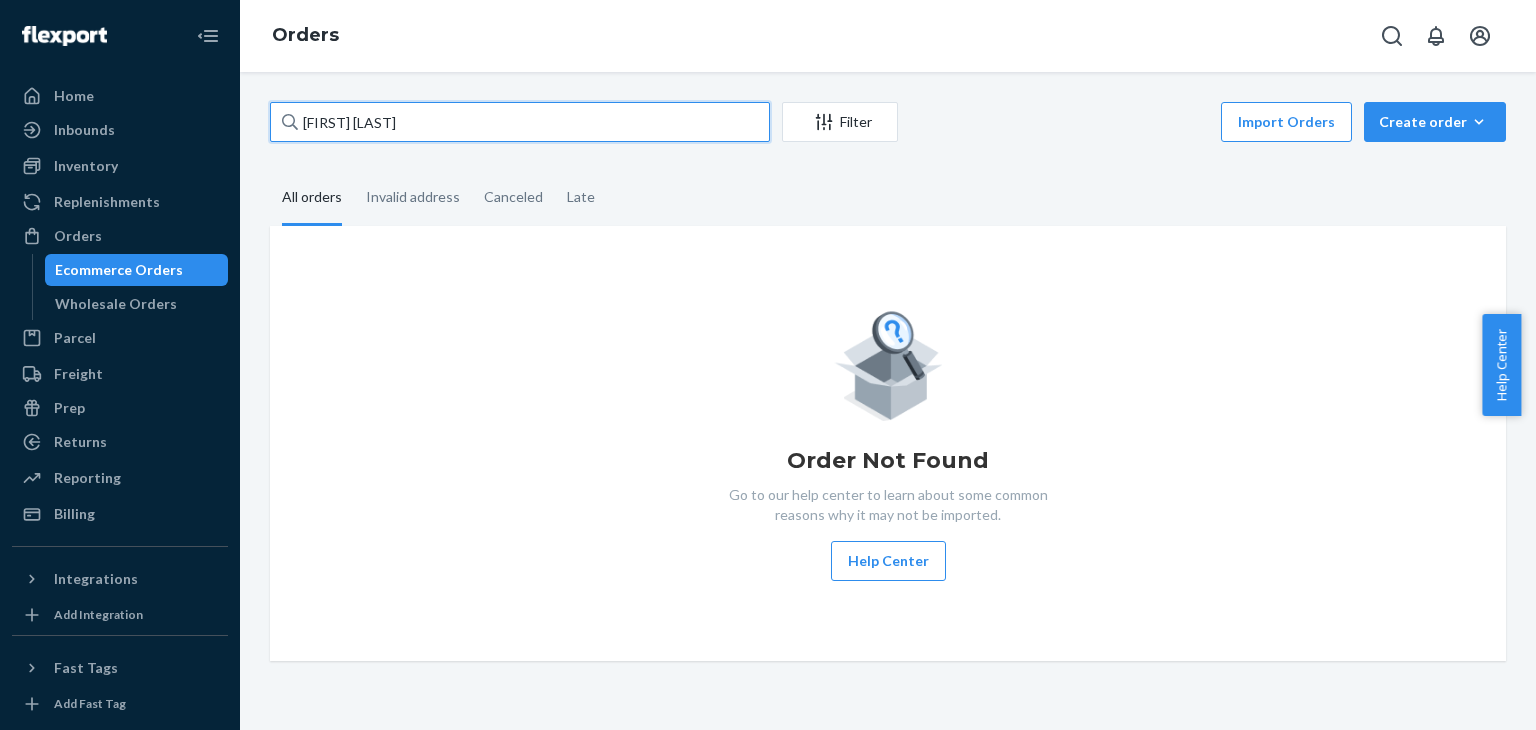 type 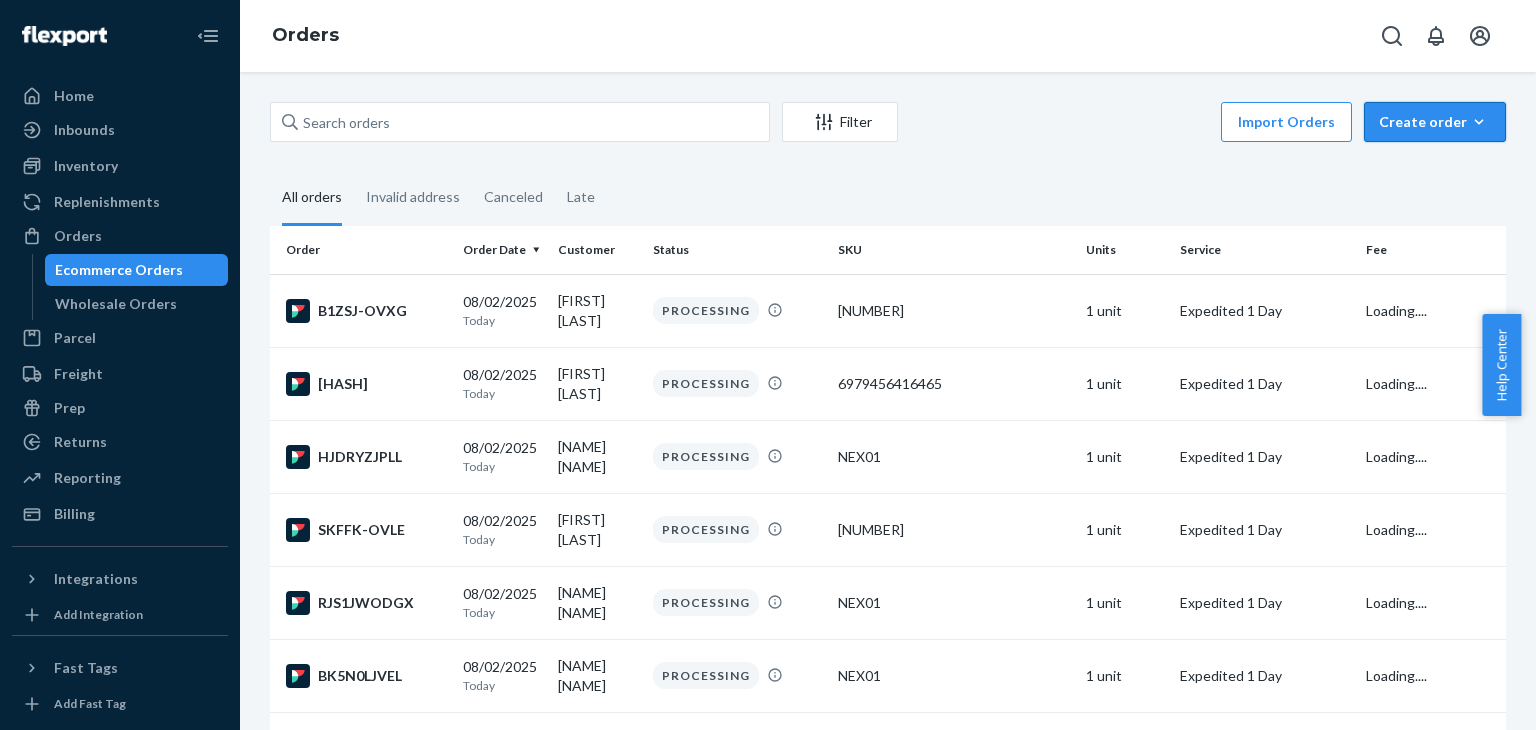 click on "Create order Ecommerce order Removal order" at bounding box center [1435, 122] 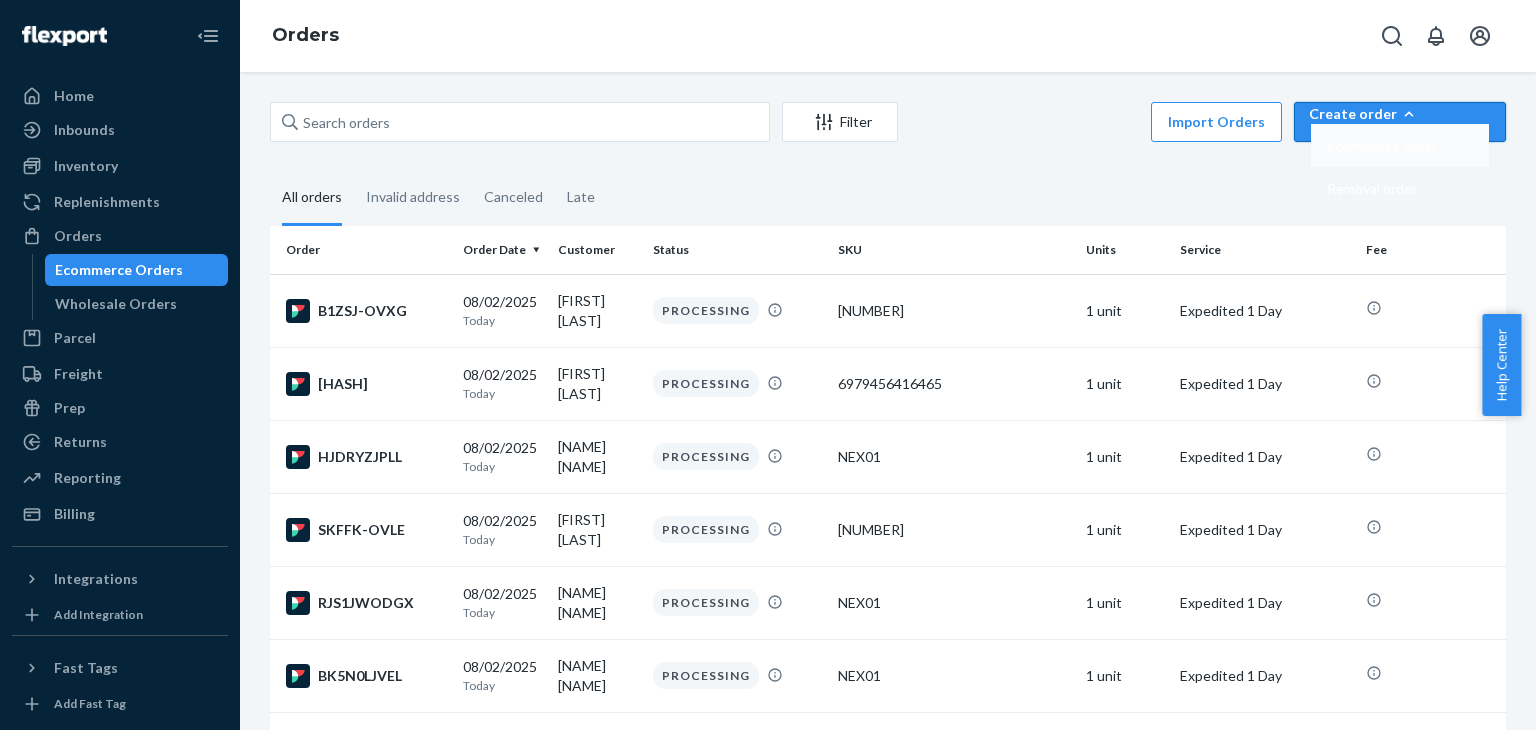 click on "Ecommerce order" at bounding box center (1382, 146) 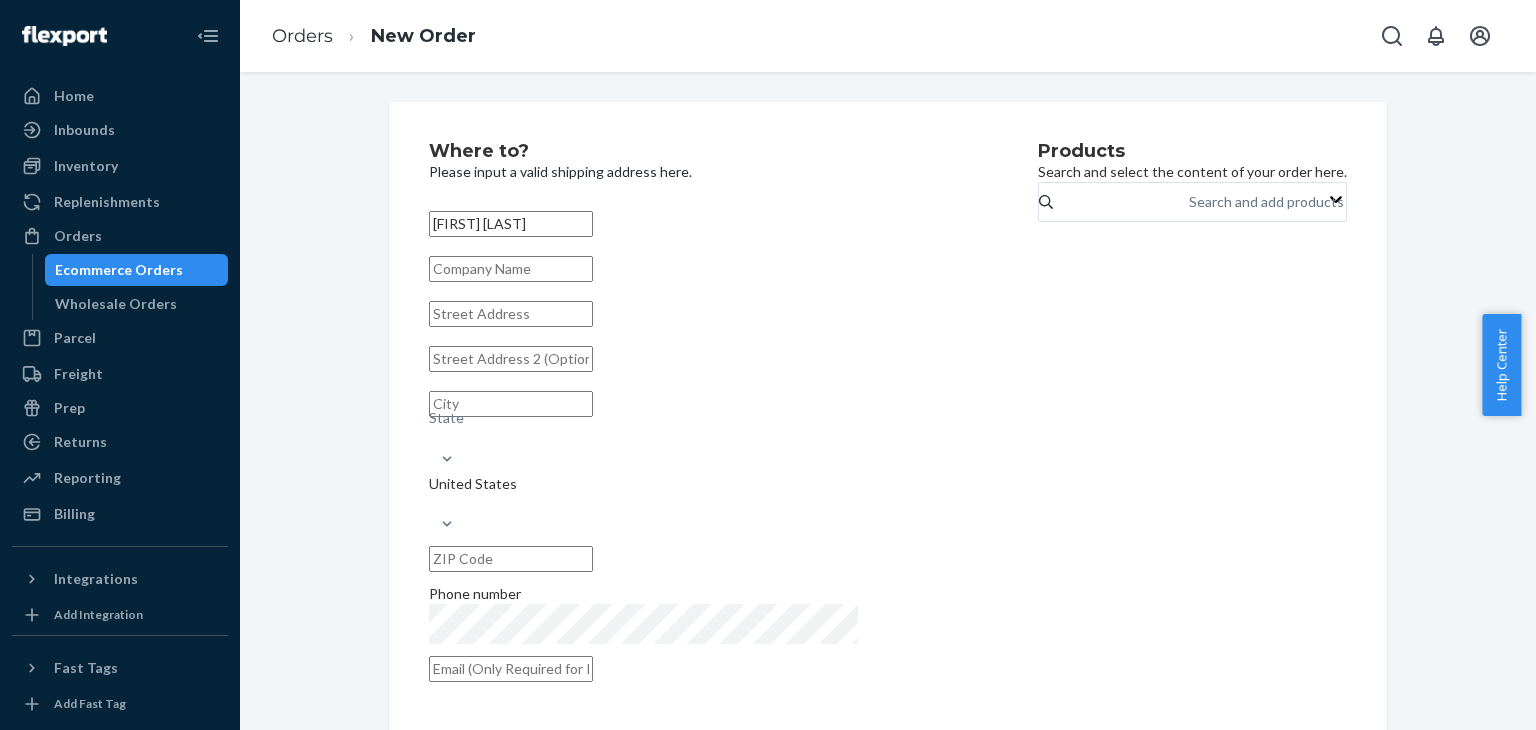 type on "[FIRST] [LAST]" 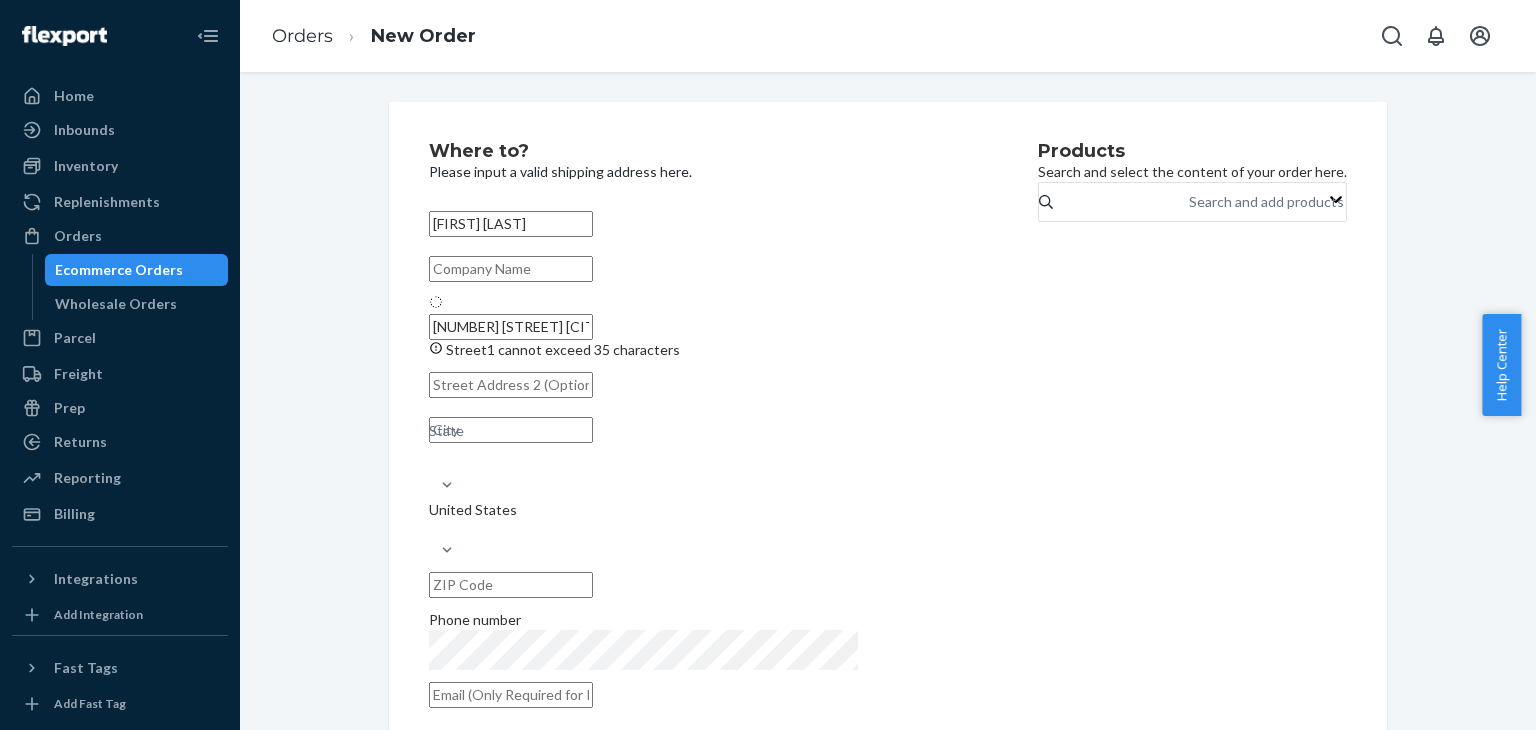 type on "[NUMBER] [STREET]" 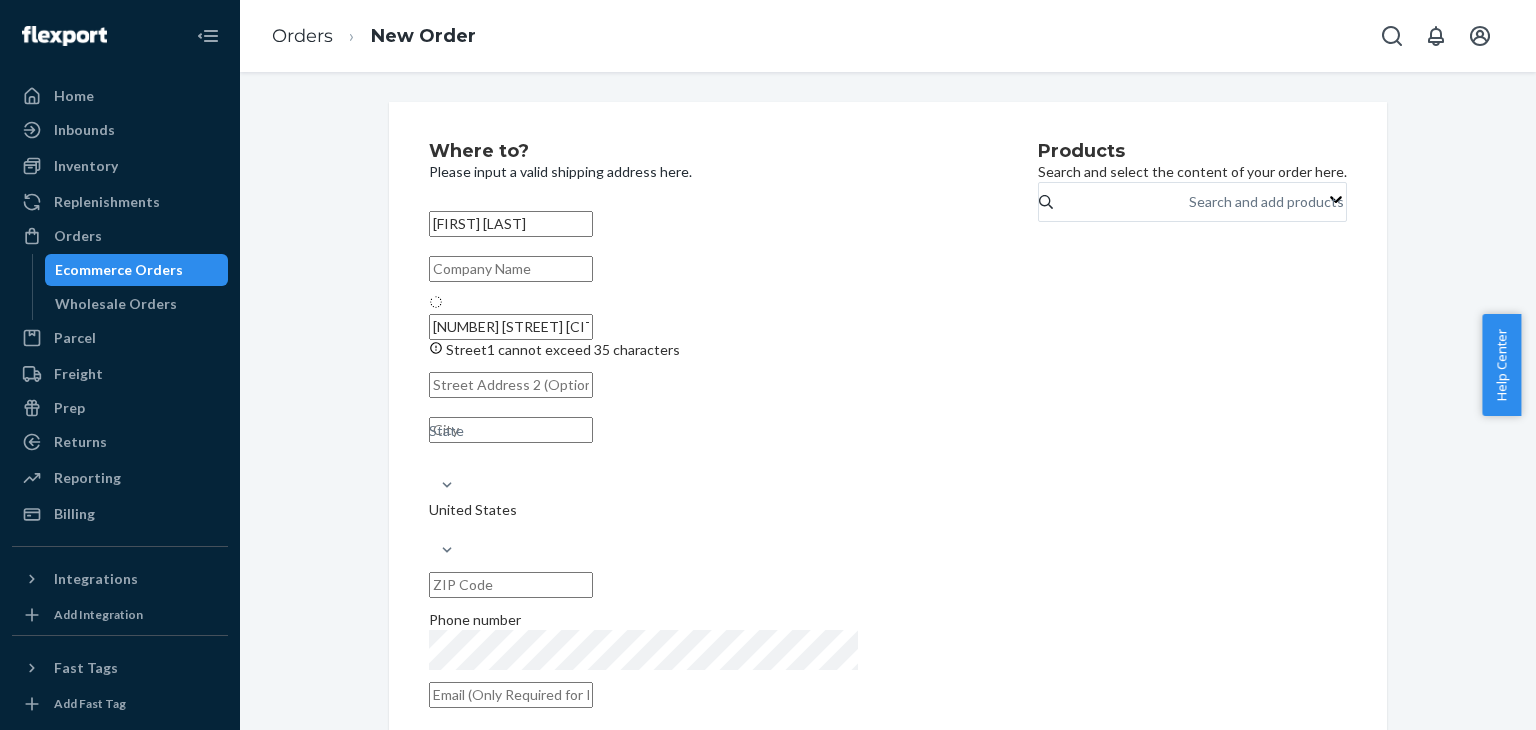 type on "[CITY]" 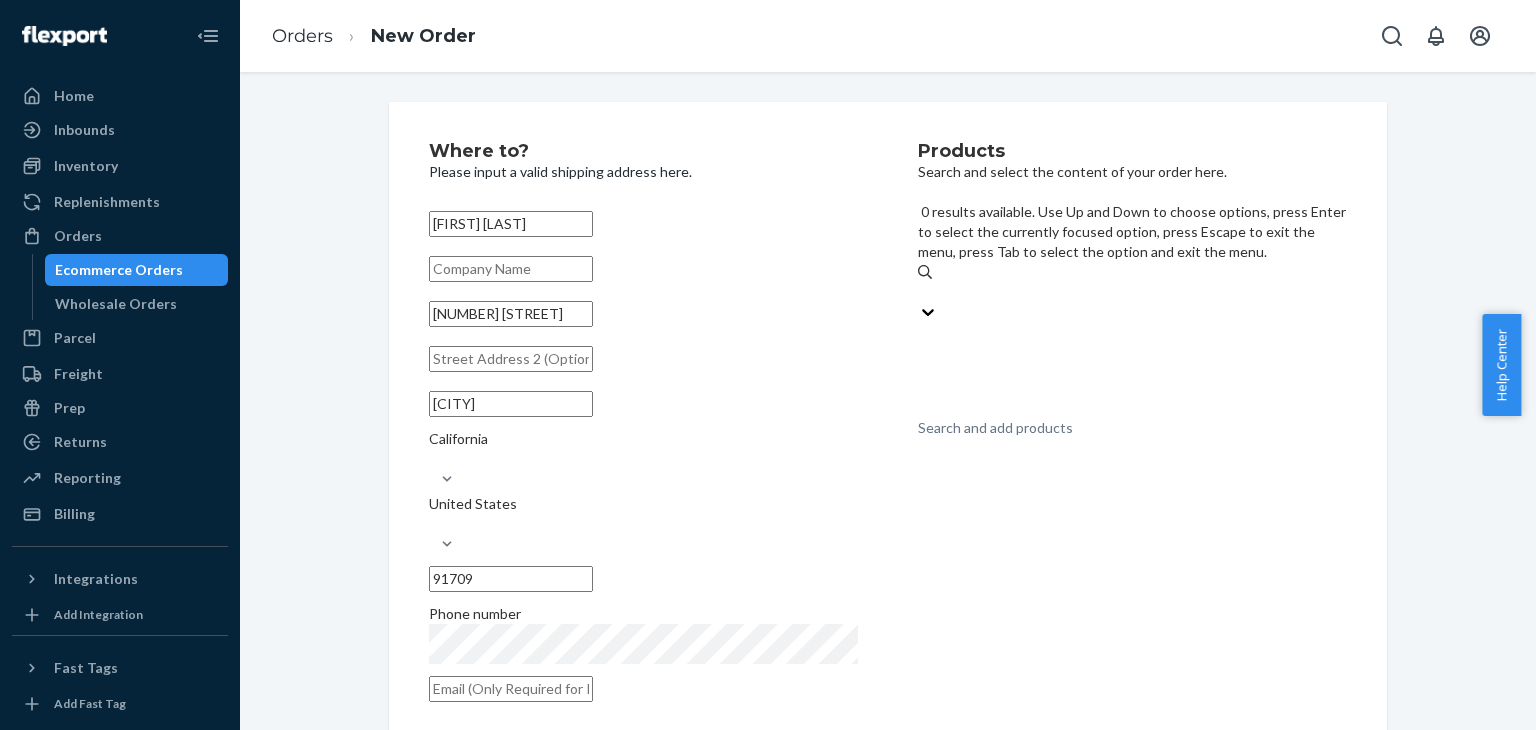 click on "Search and add products" at bounding box center [995, 428] 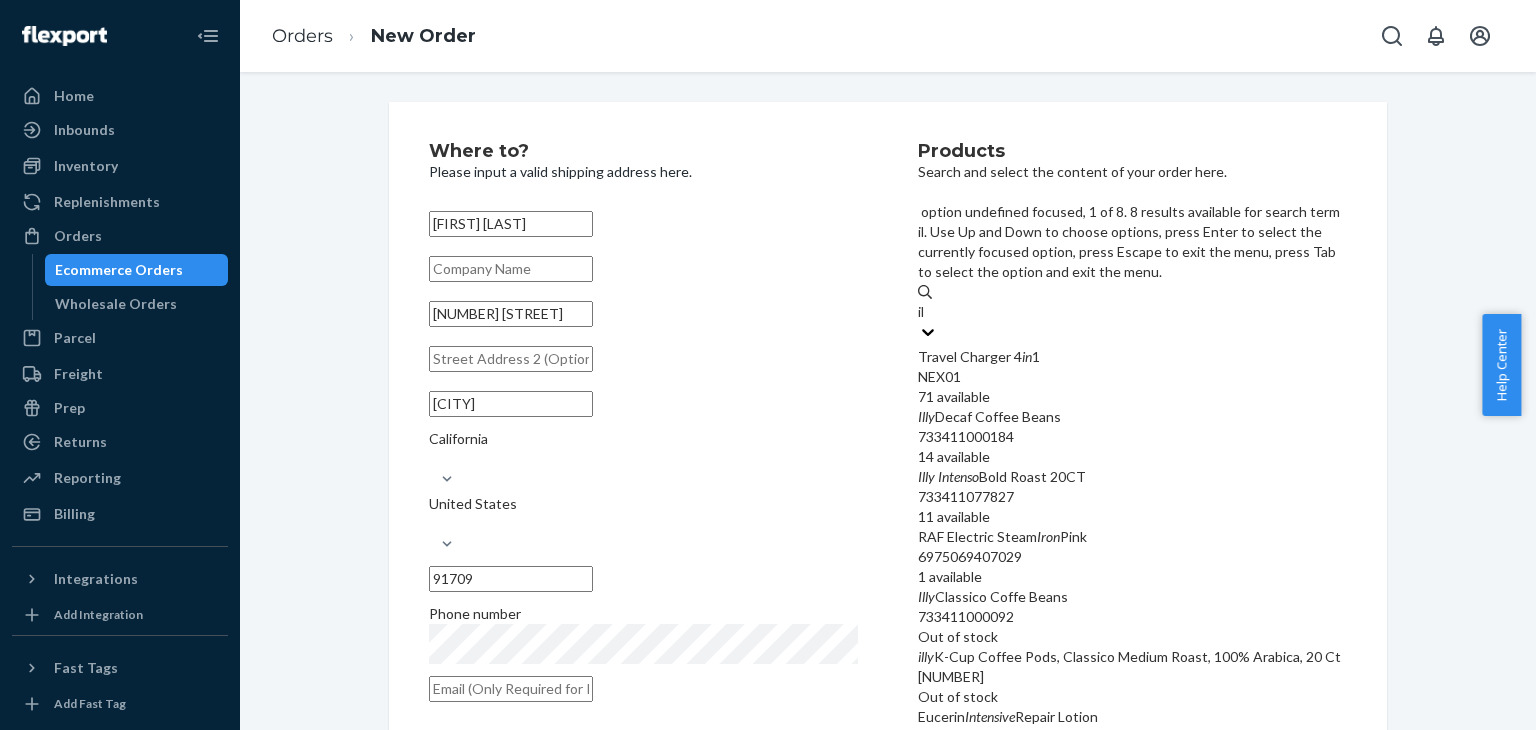 type on "ill" 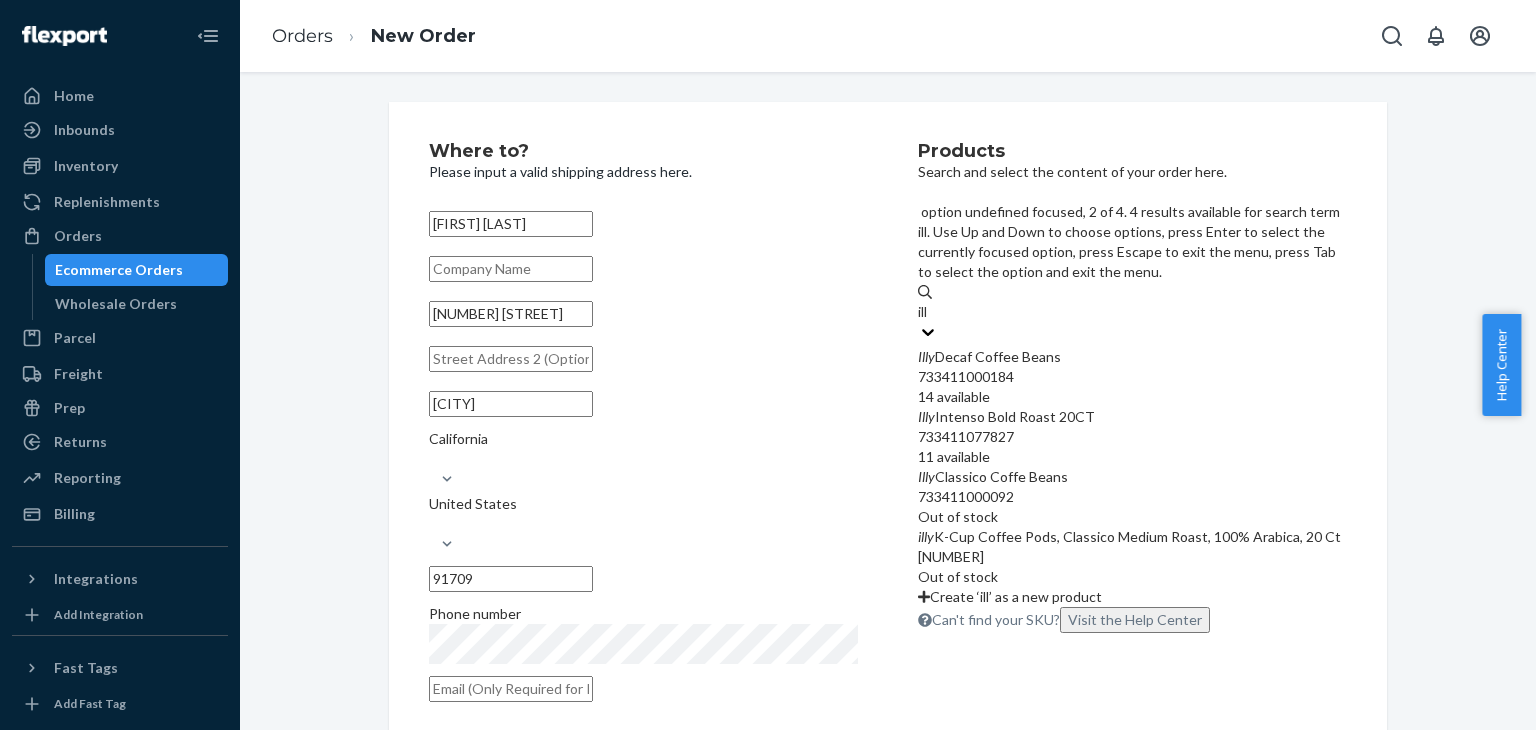 click on "733411077827" at bounding box center [1132, 437] 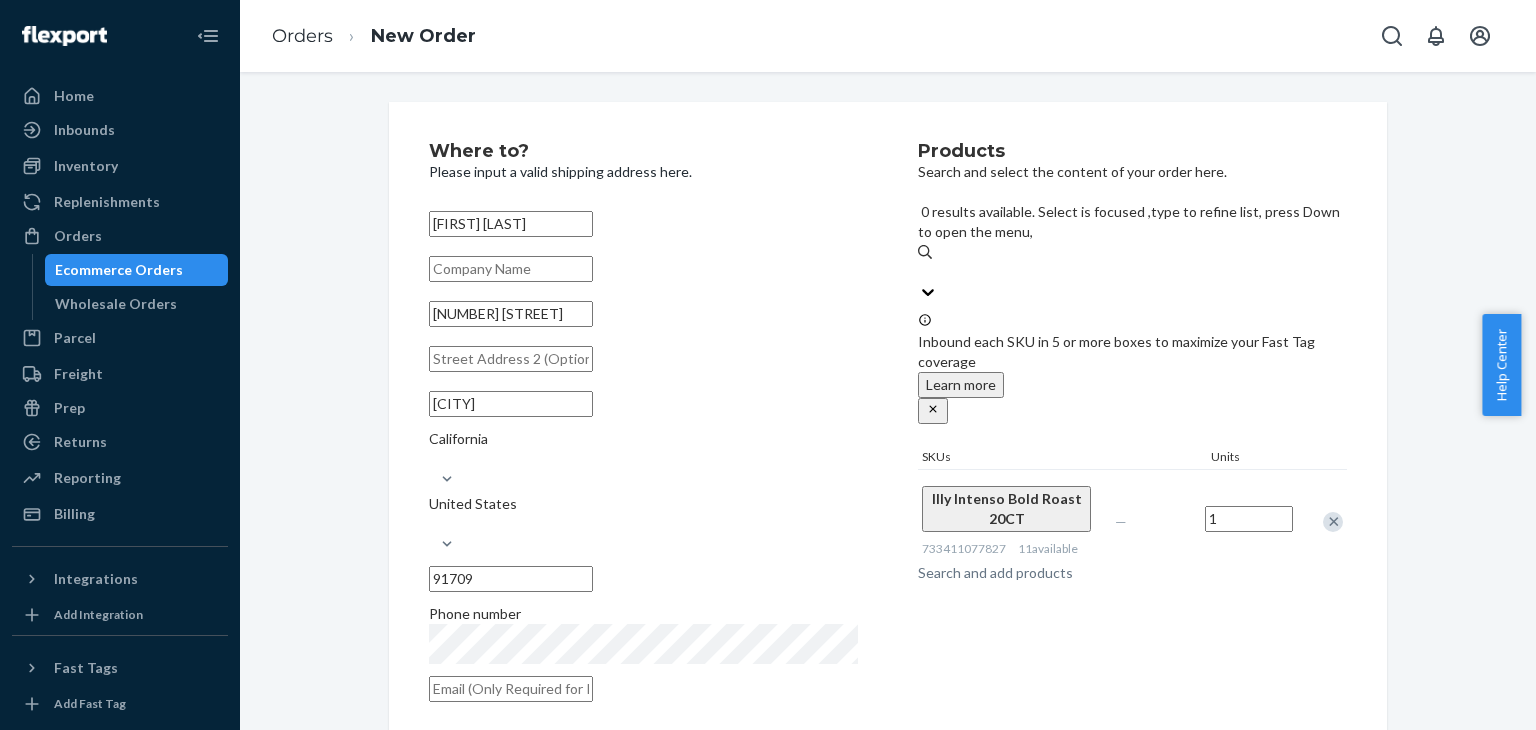 click on "Products Search and select the content of your order here.       0 results available. Select is focused ,type to refine list, press Down to open the menu,  Search and add products Inbound each SKU in 5 or more boxes to maximize your Fast Tag coverage Learn more SKUs Units Illy Intenso Bold Roast 20CT 733411077827 11  available — 1" at bounding box center (1132, 428) 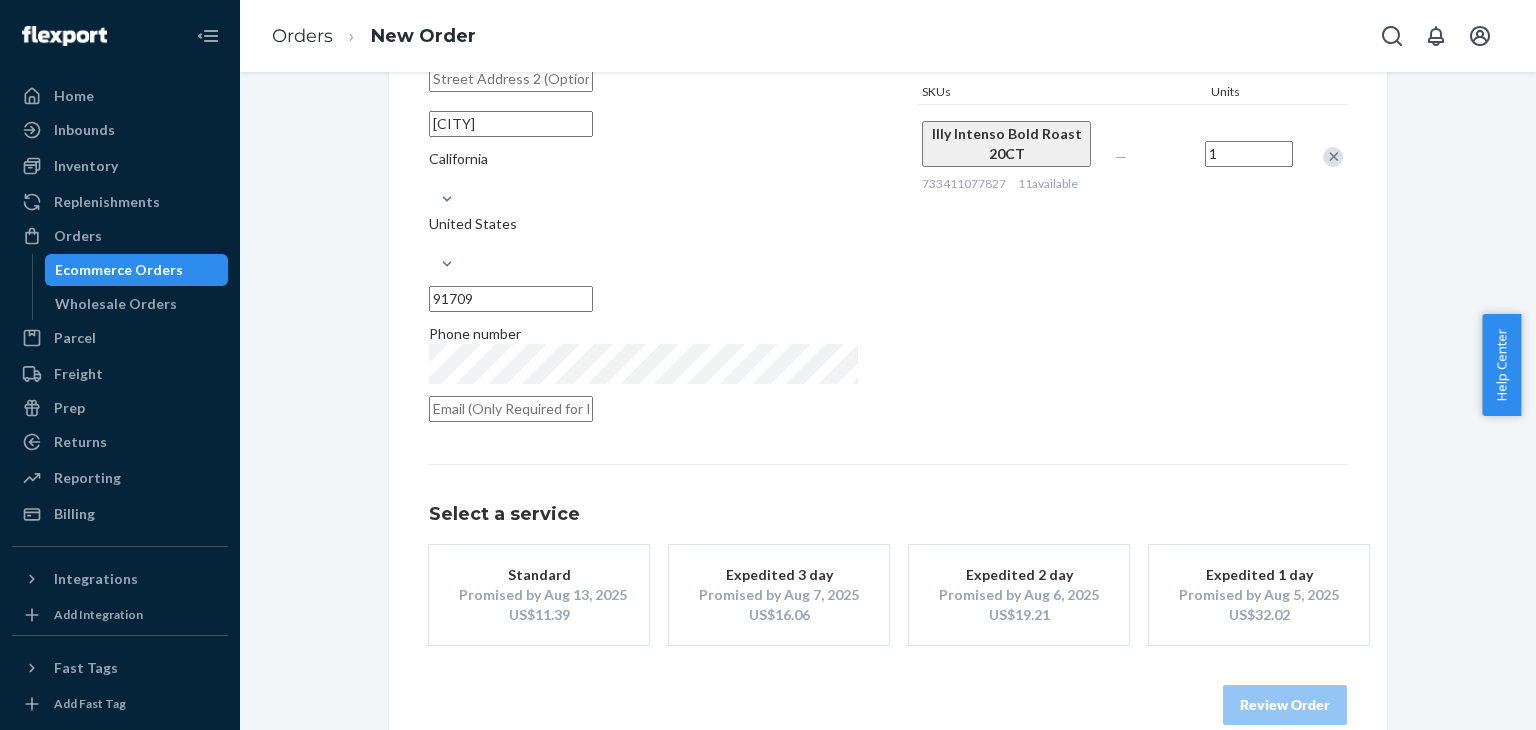 scroll, scrollTop: 280, scrollLeft: 0, axis: vertical 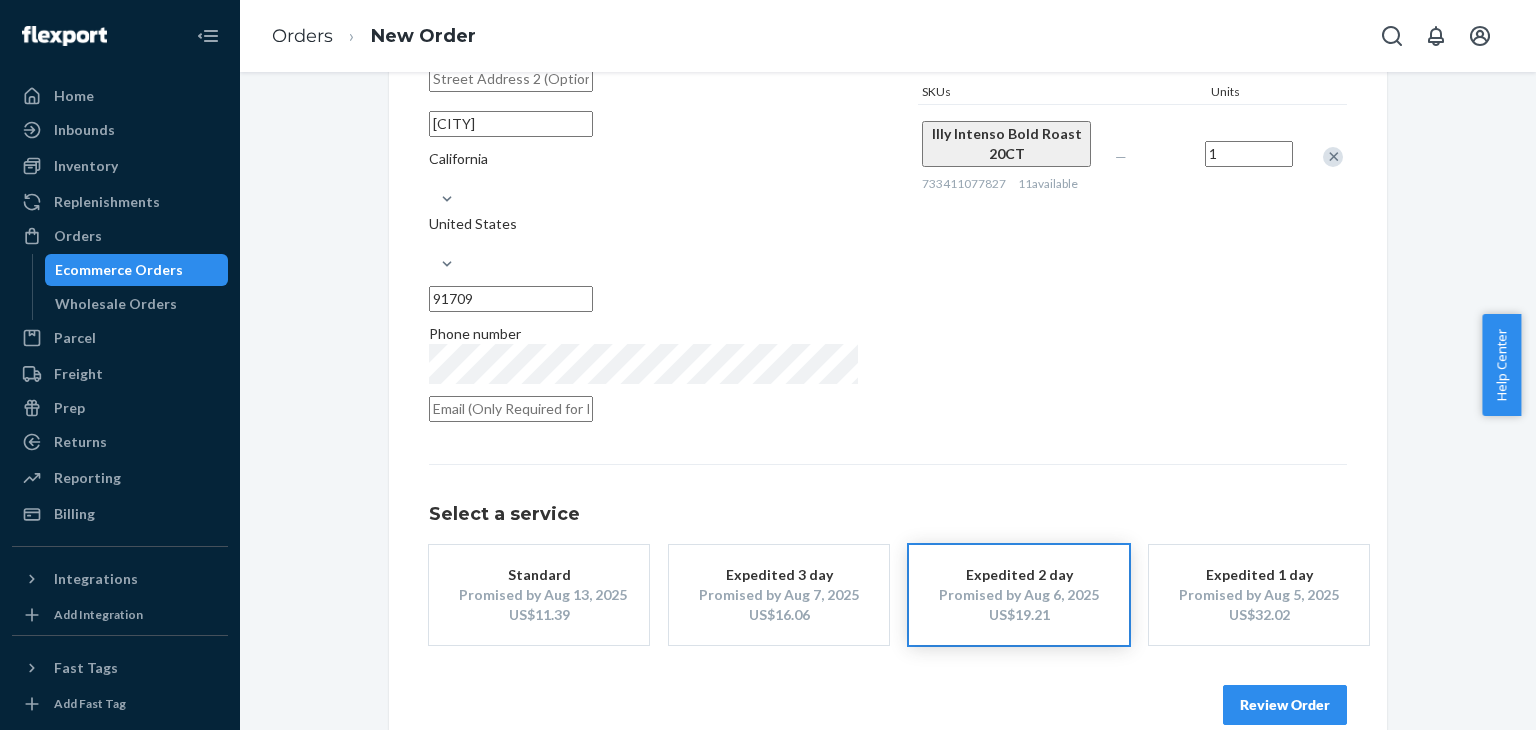 click on "Review Order" at bounding box center (1285, 705) 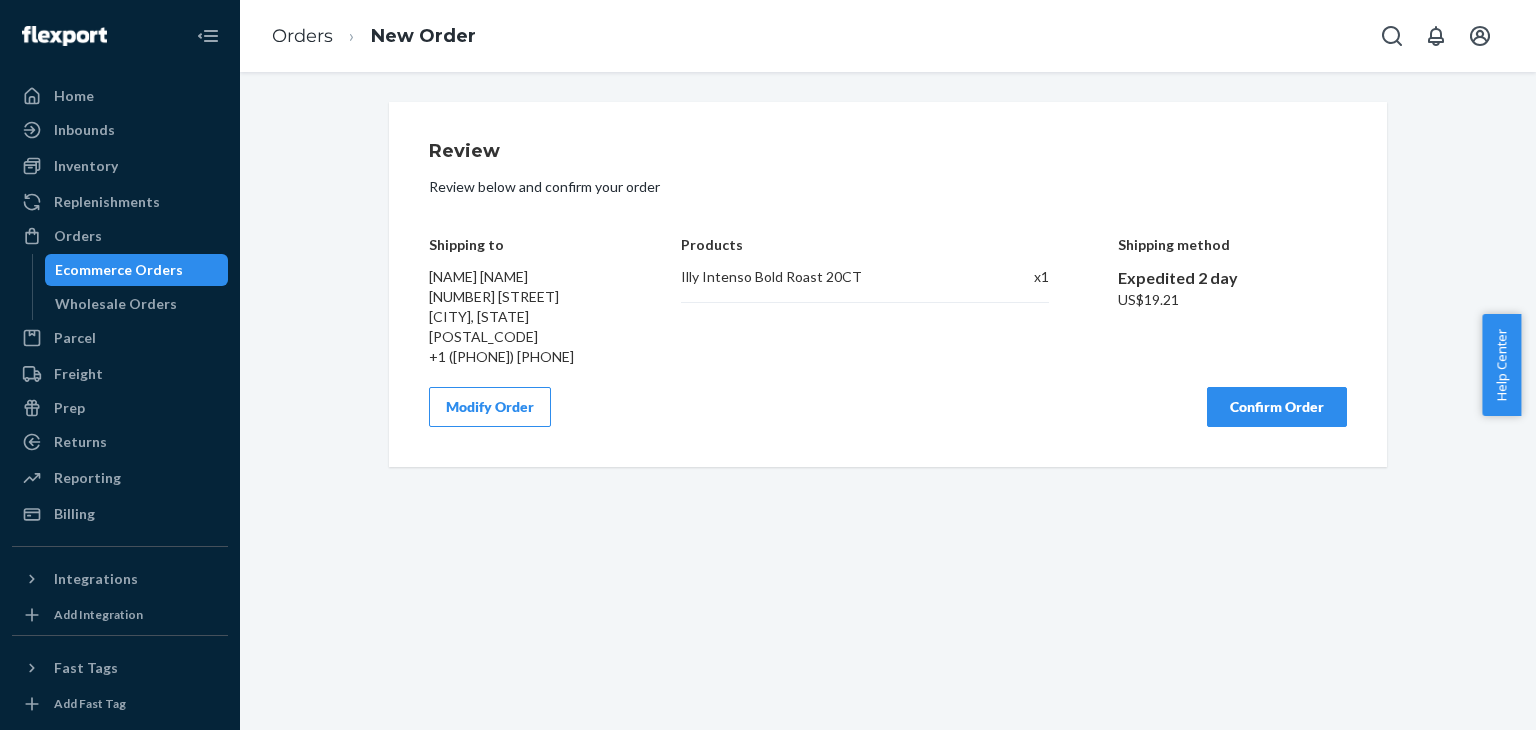 scroll, scrollTop: 0, scrollLeft: 0, axis: both 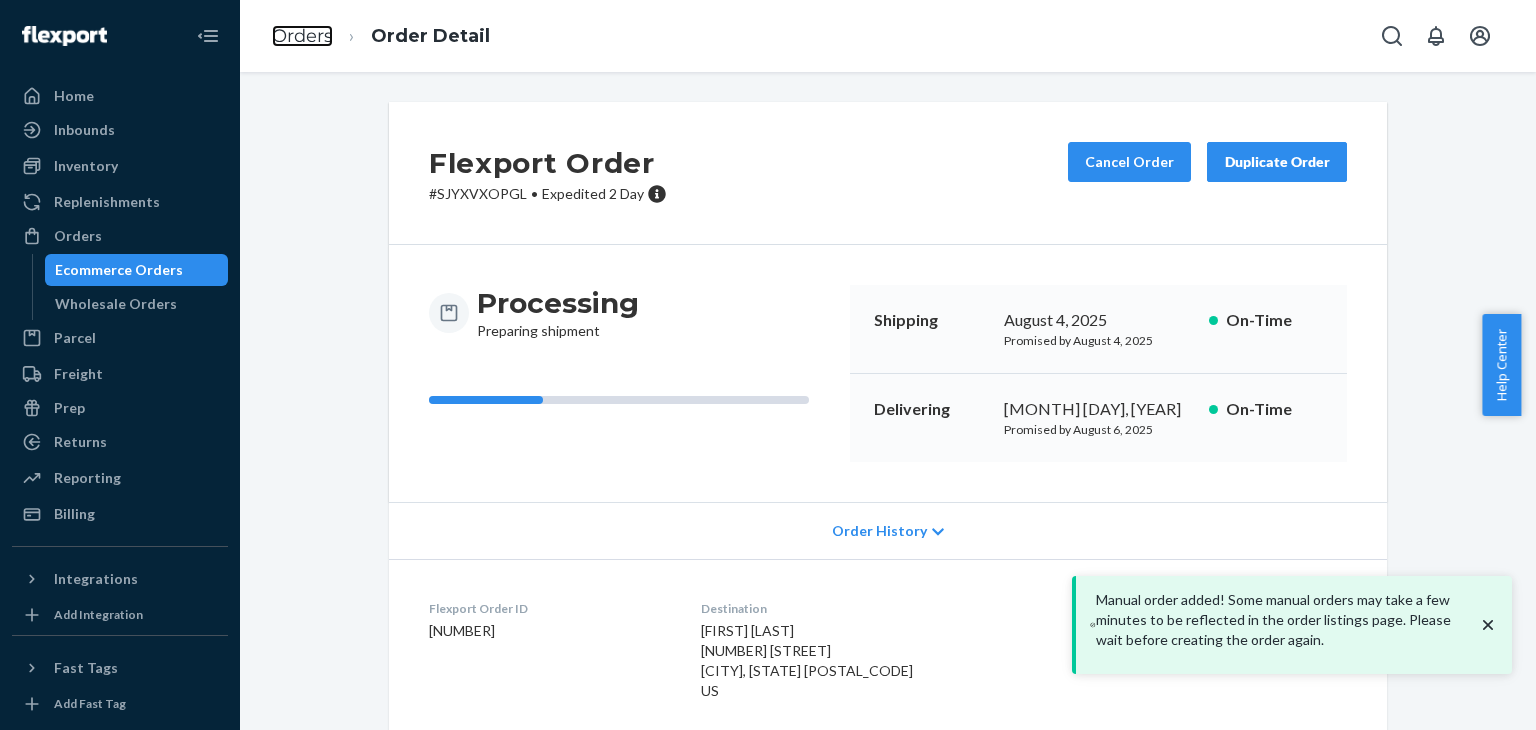 click on "Orders" at bounding box center [302, 36] 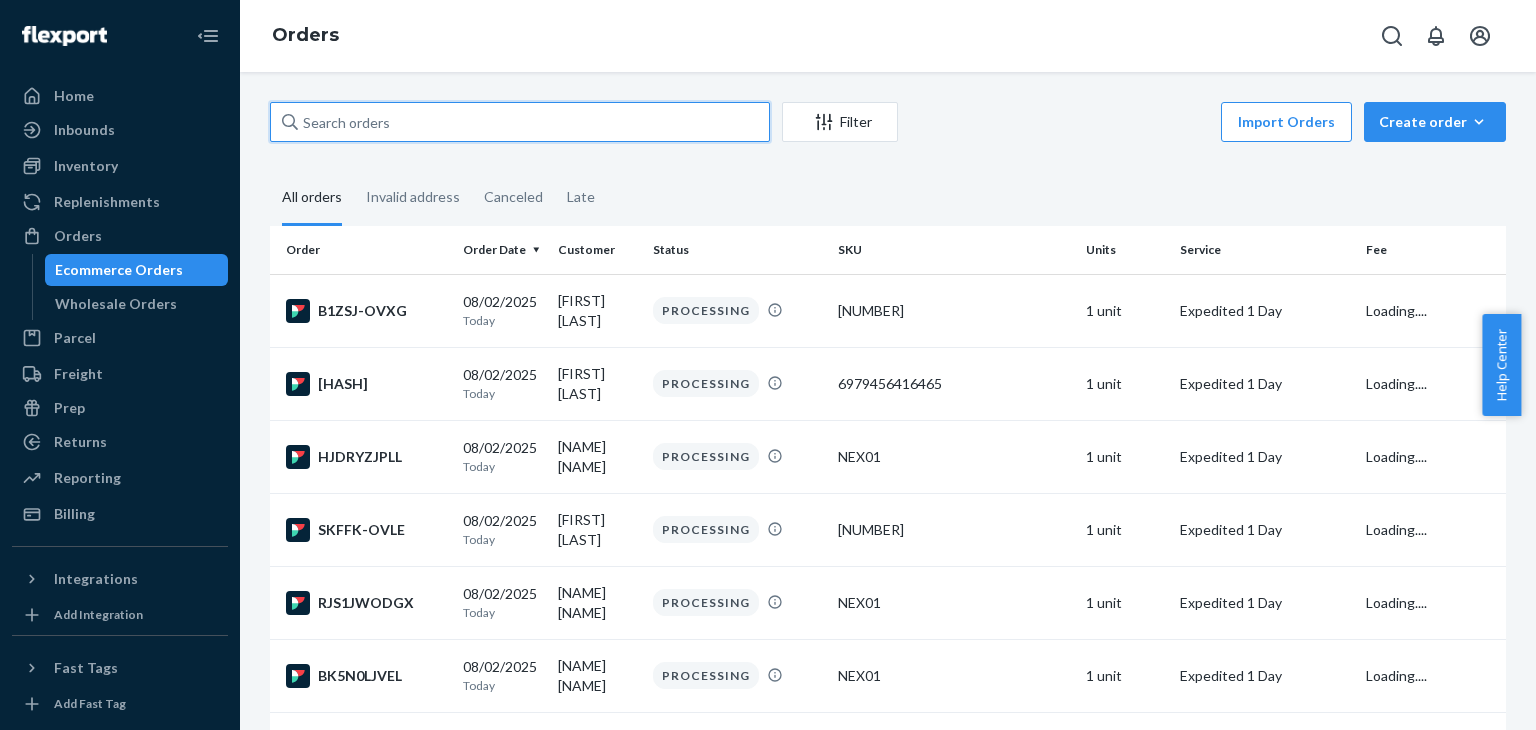 click at bounding box center (520, 122) 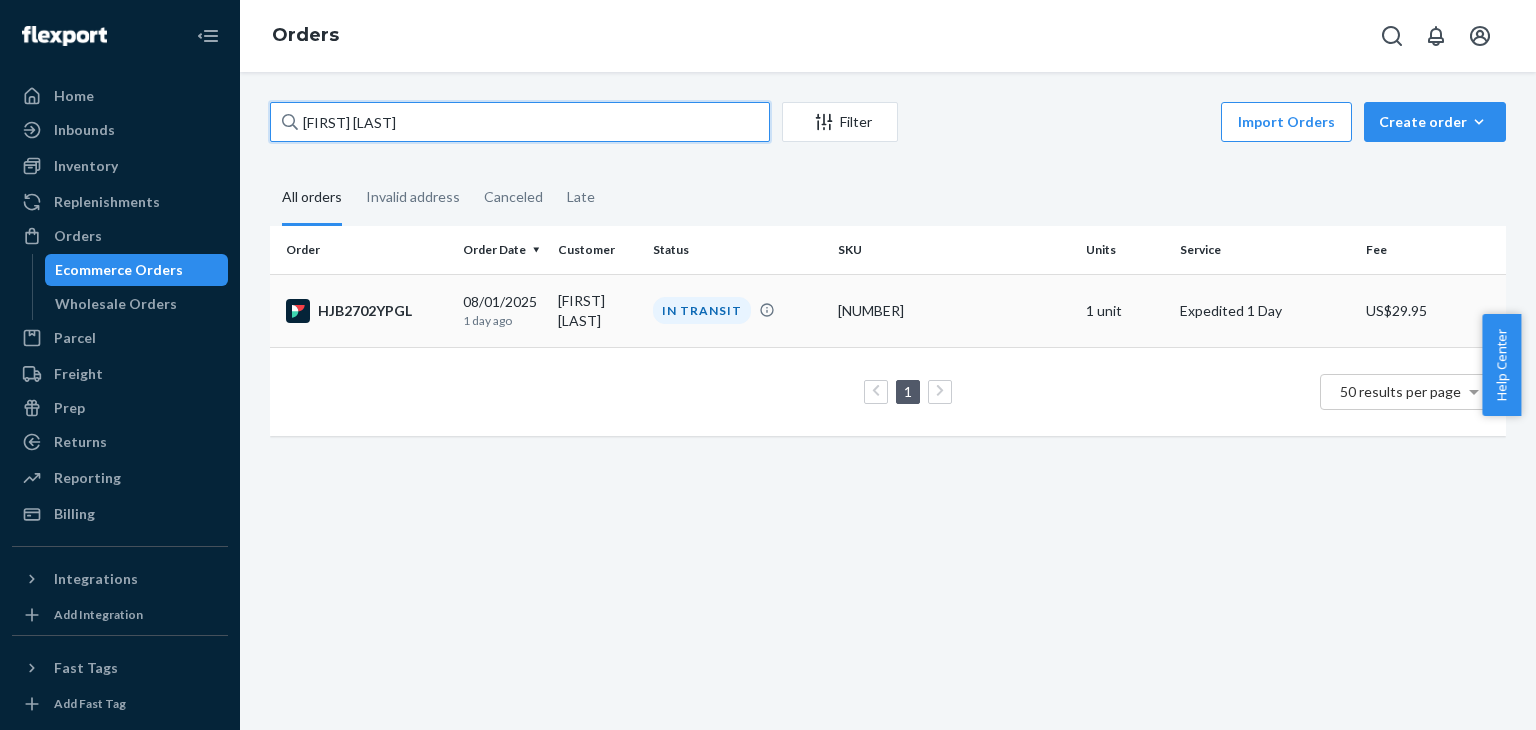 type on "[FIRST] [LAST]" 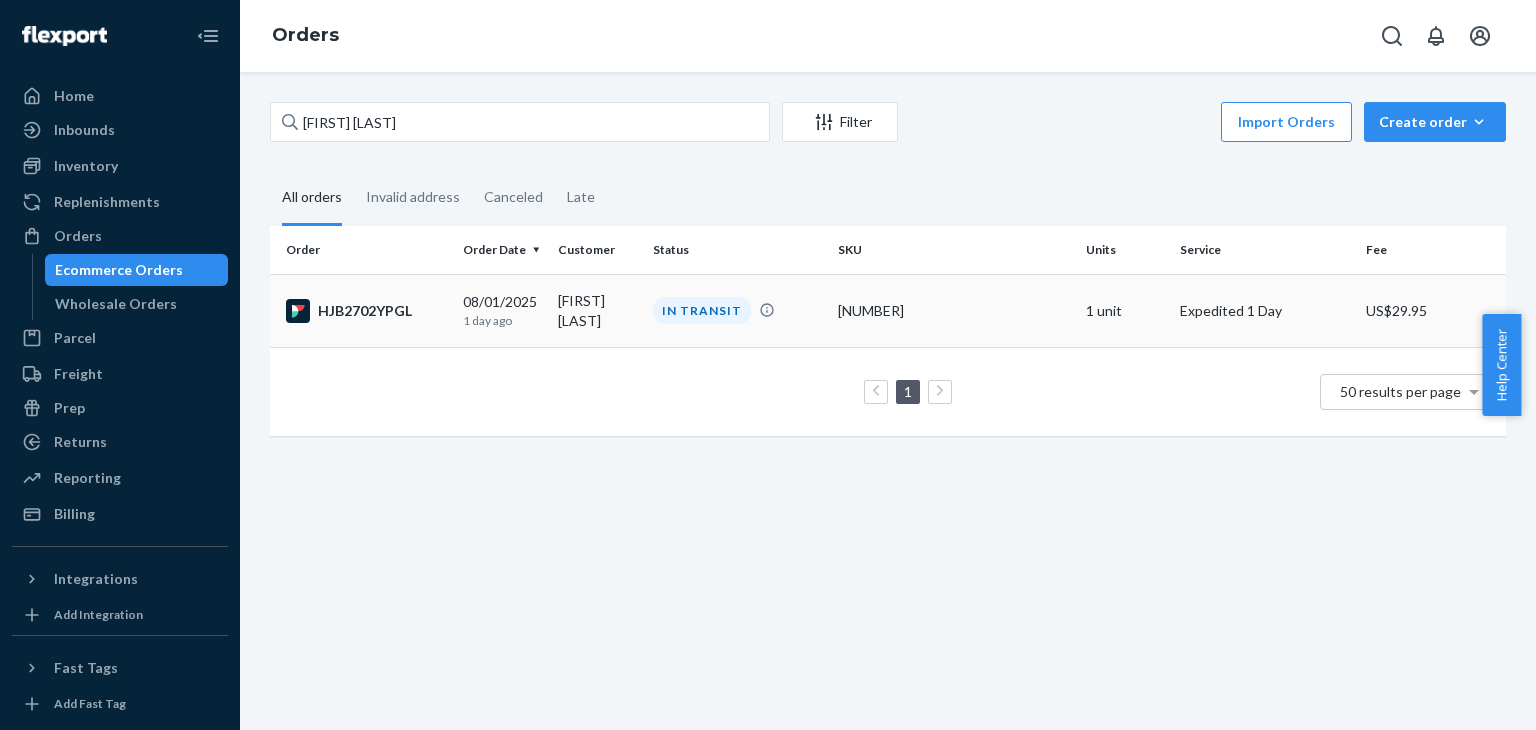 click on "HJB2702YPGL" at bounding box center [366, 311] 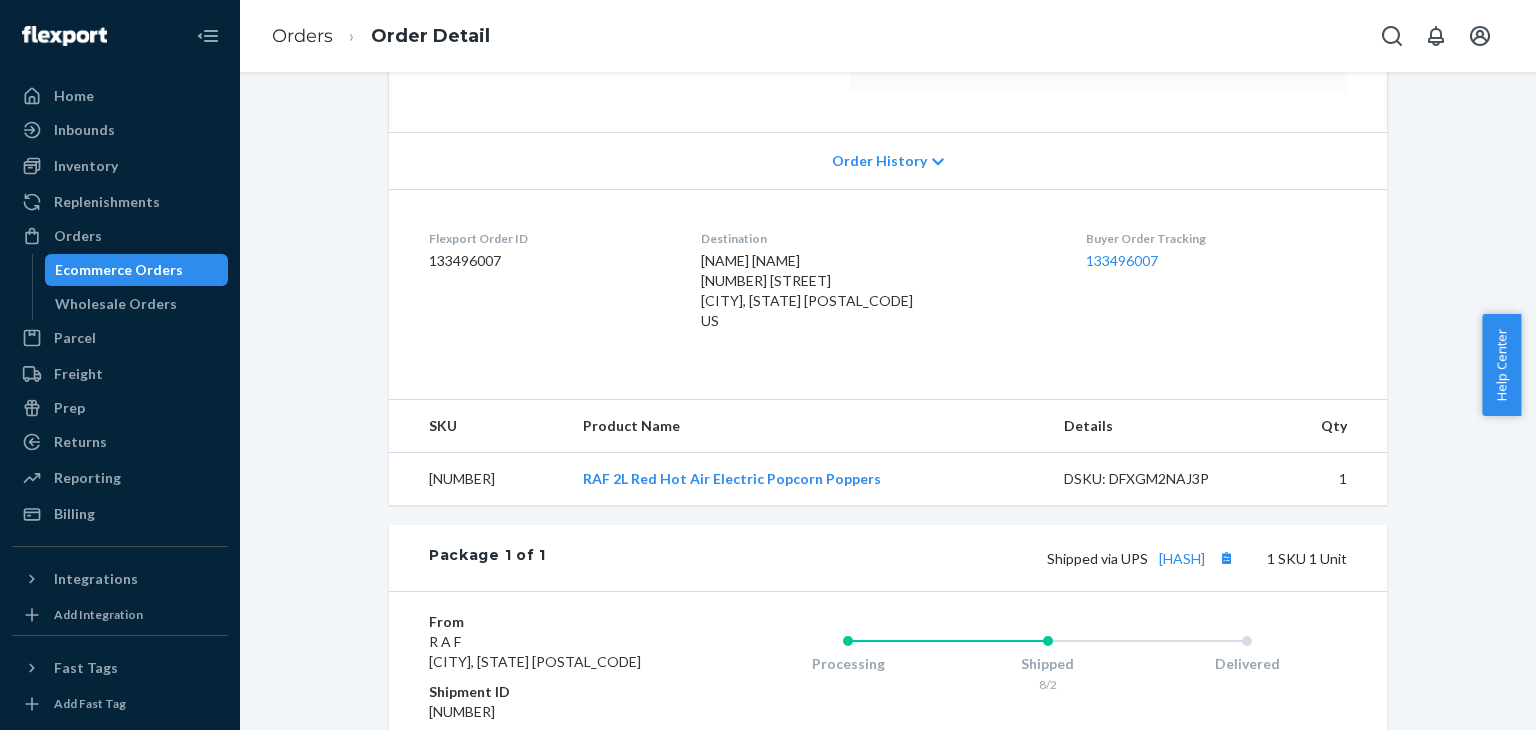 scroll, scrollTop: 400, scrollLeft: 0, axis: vertical 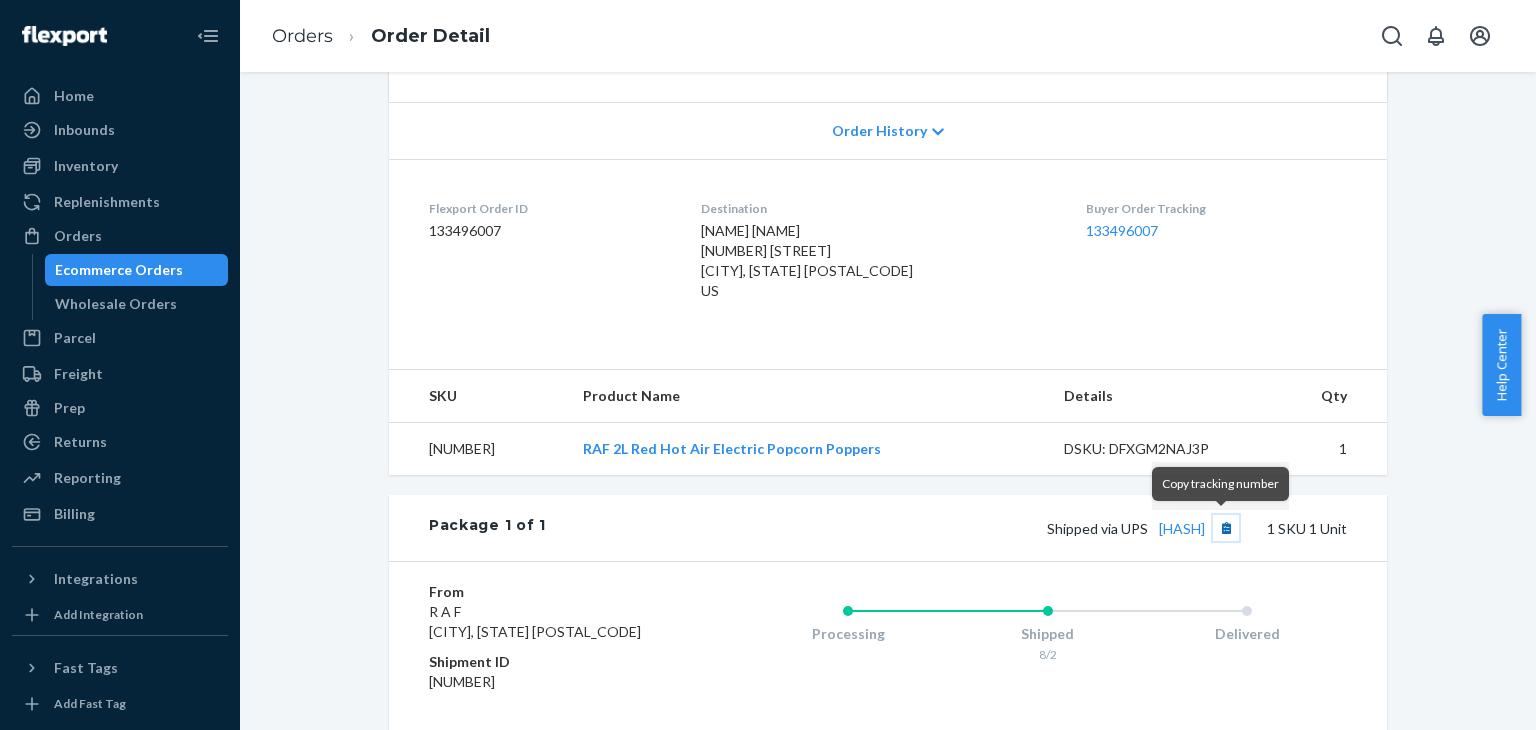 click at bounding box center (1226, 528) 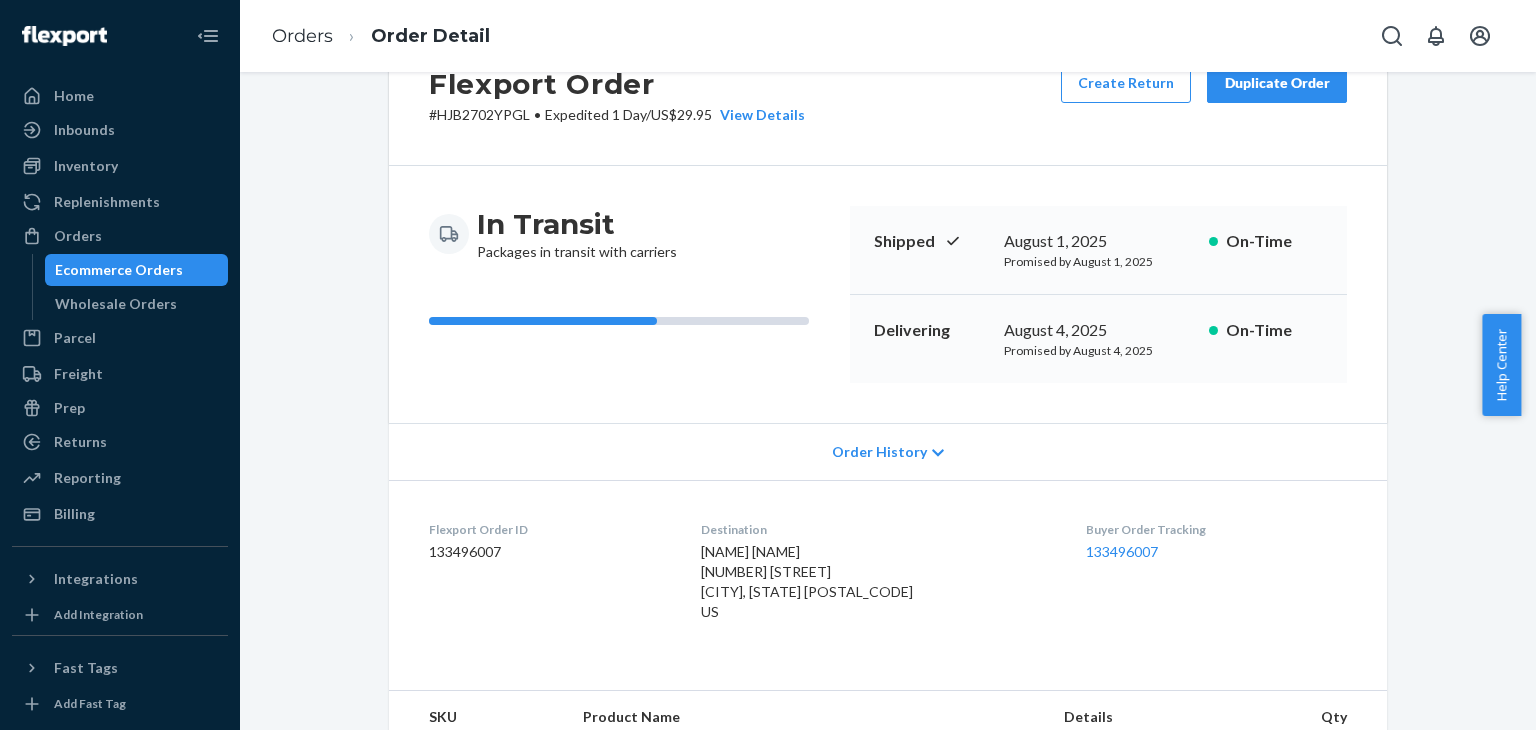 scroll, scrollTop: 0, scrollLeft: 0, axis: both 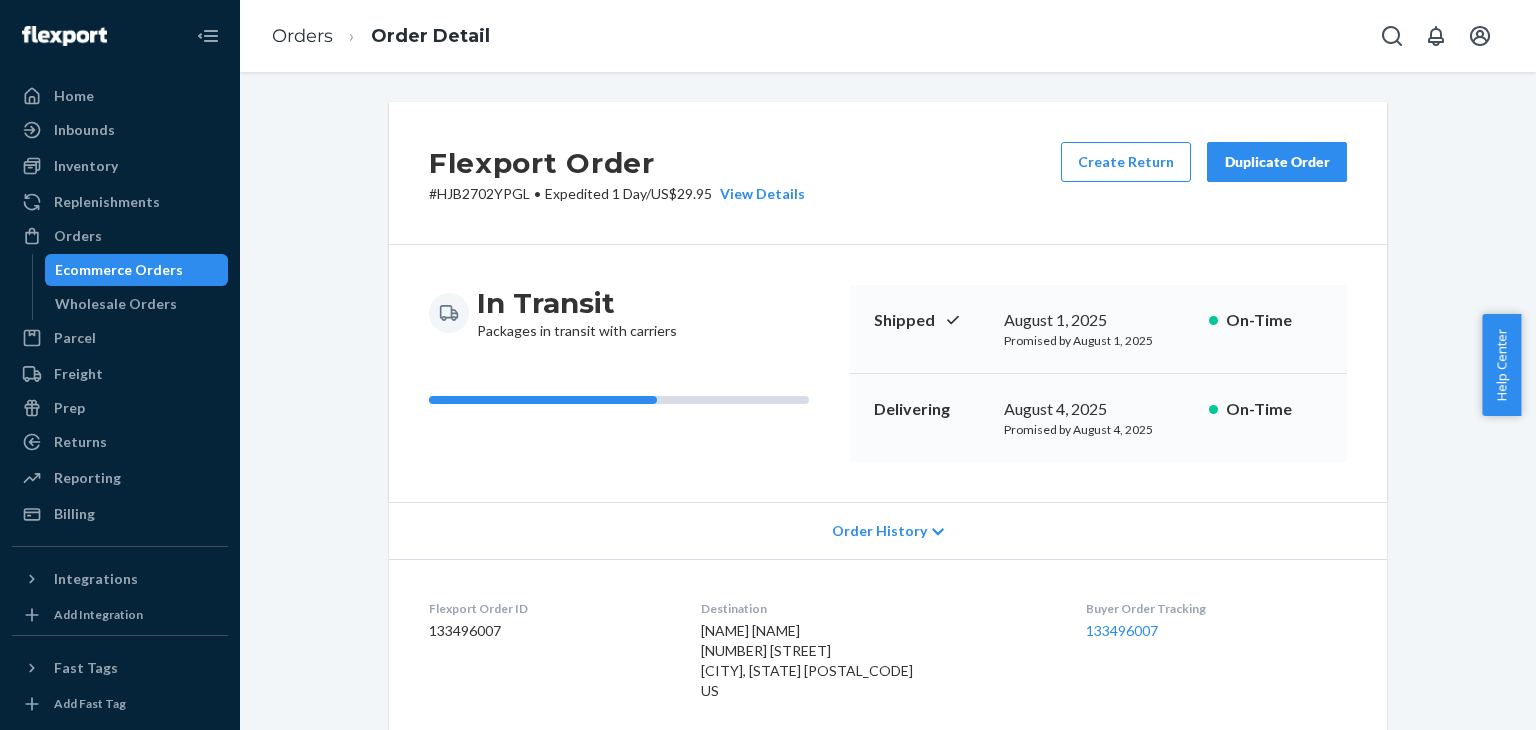 click on "Orders Order Detail" at bounding box center [381, 36] 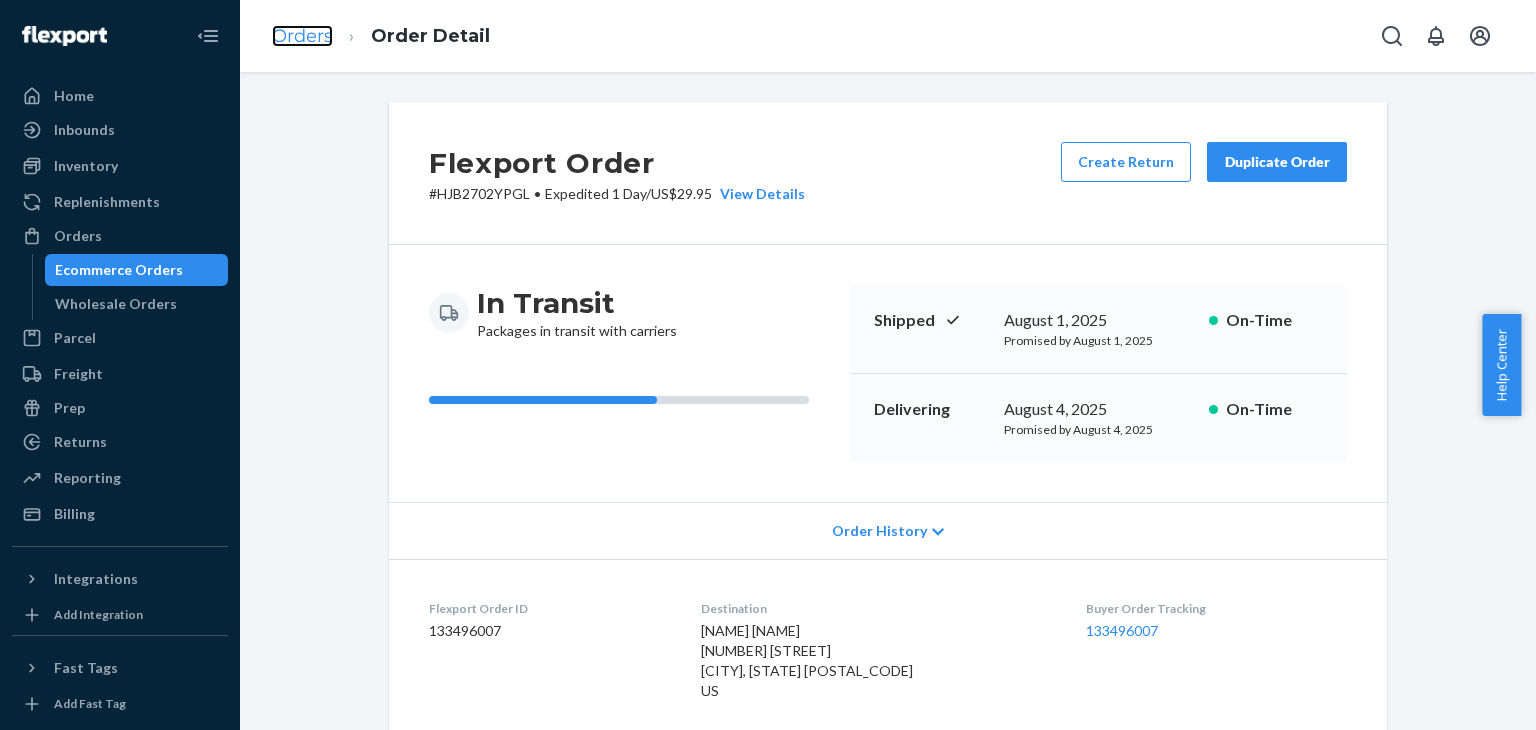 click on "Orders" at bounding box center (302, 36) 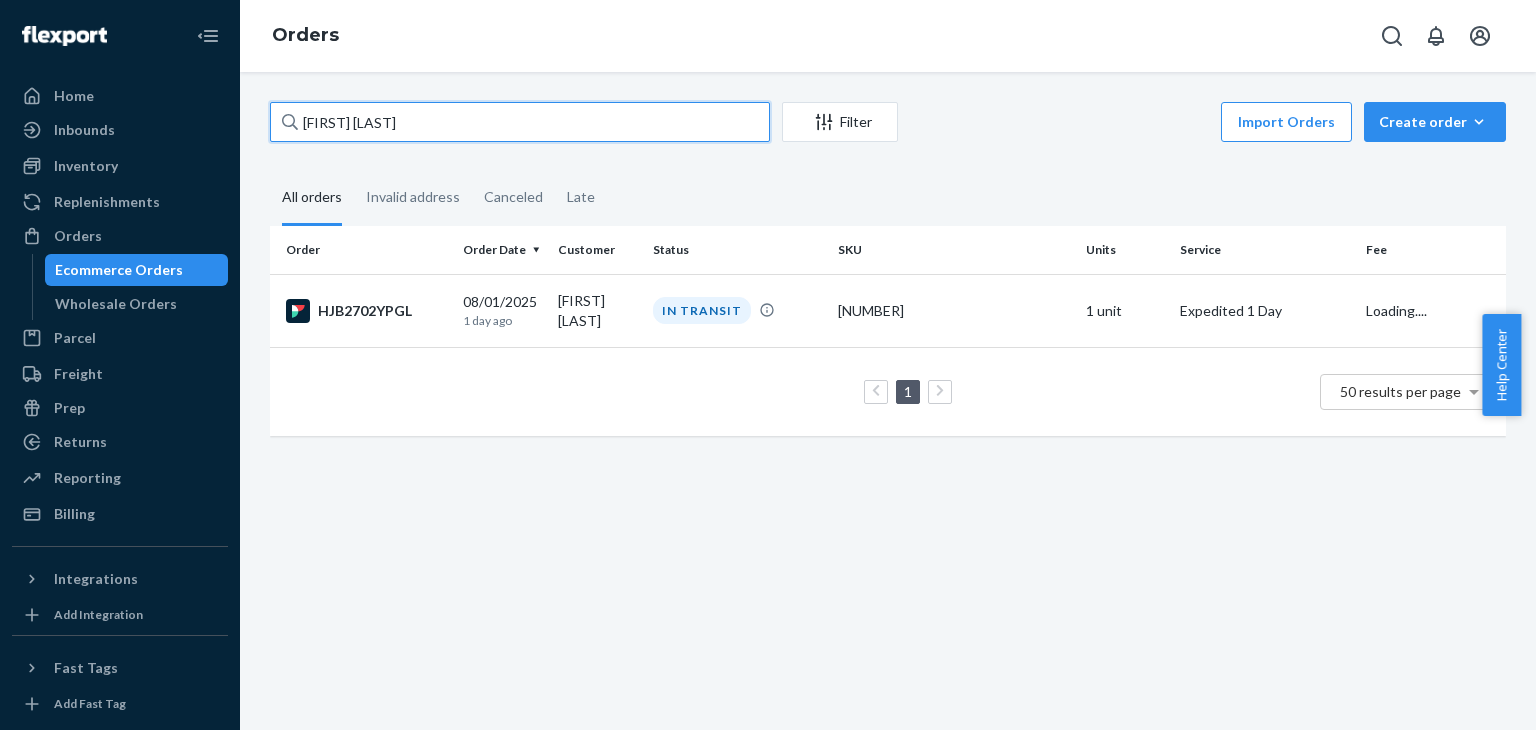 click on "[FIRST] [LAST]" at bounding box center (520, 122) 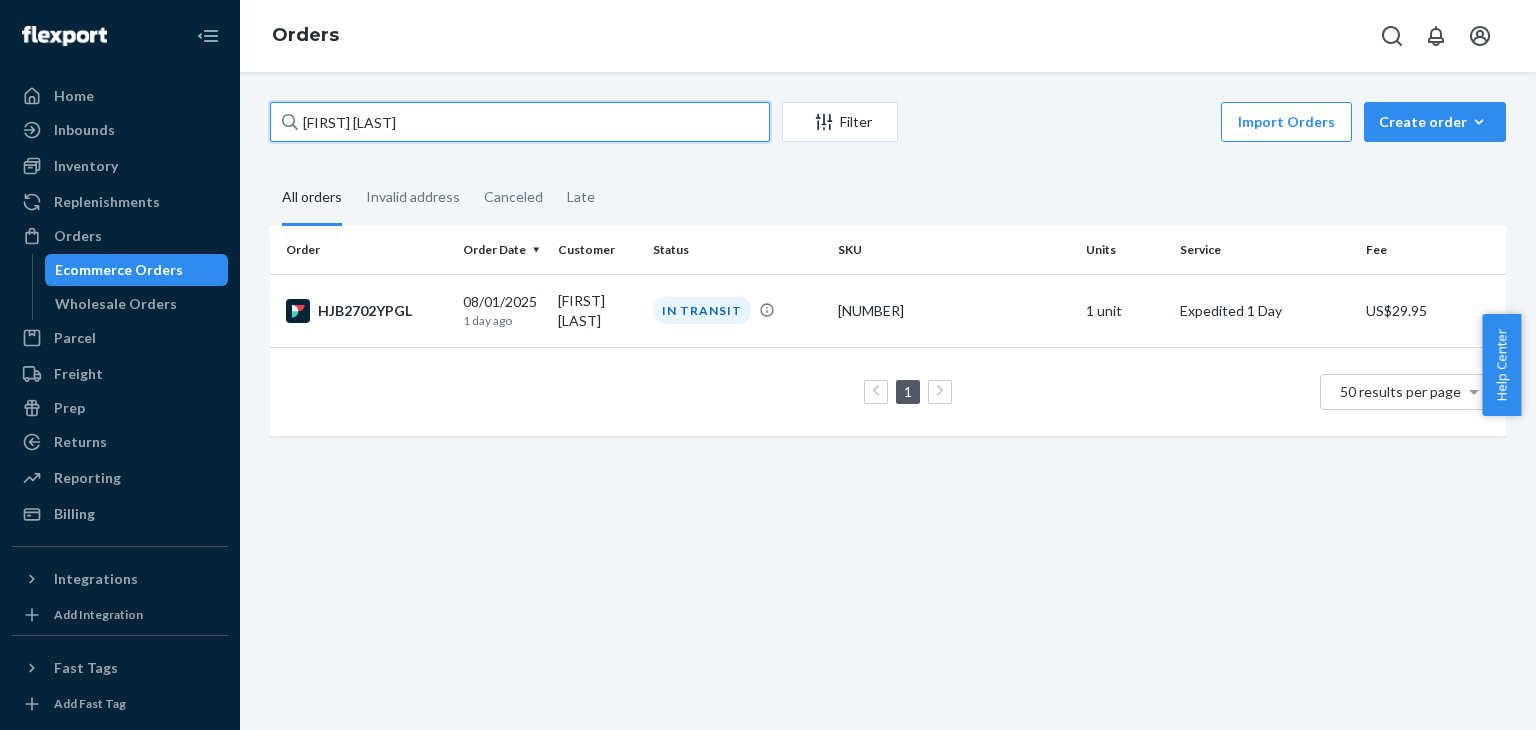 paste on "[FIRST] [LAST]" 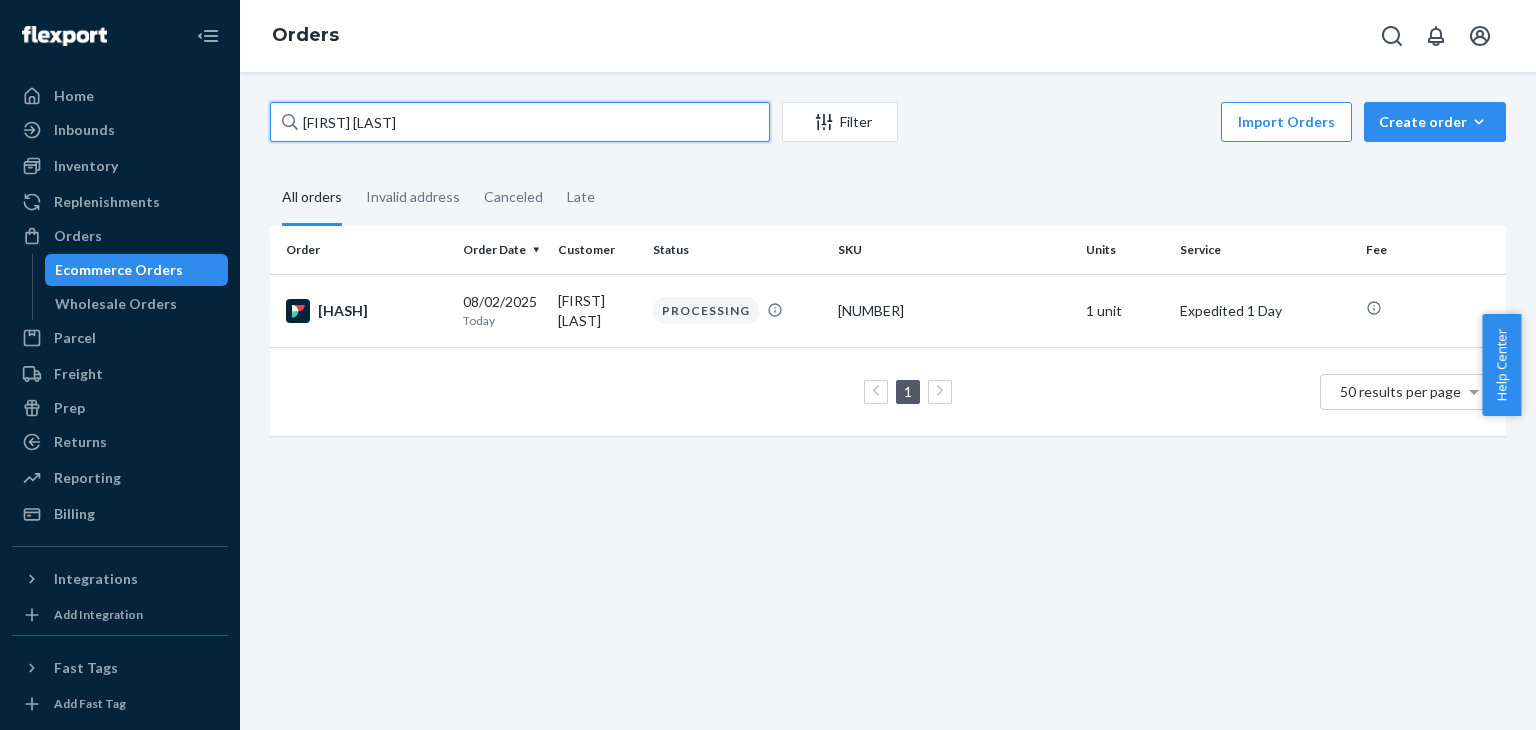 click on "[FIRST] [LAST]" at bounding box center (520, 122) 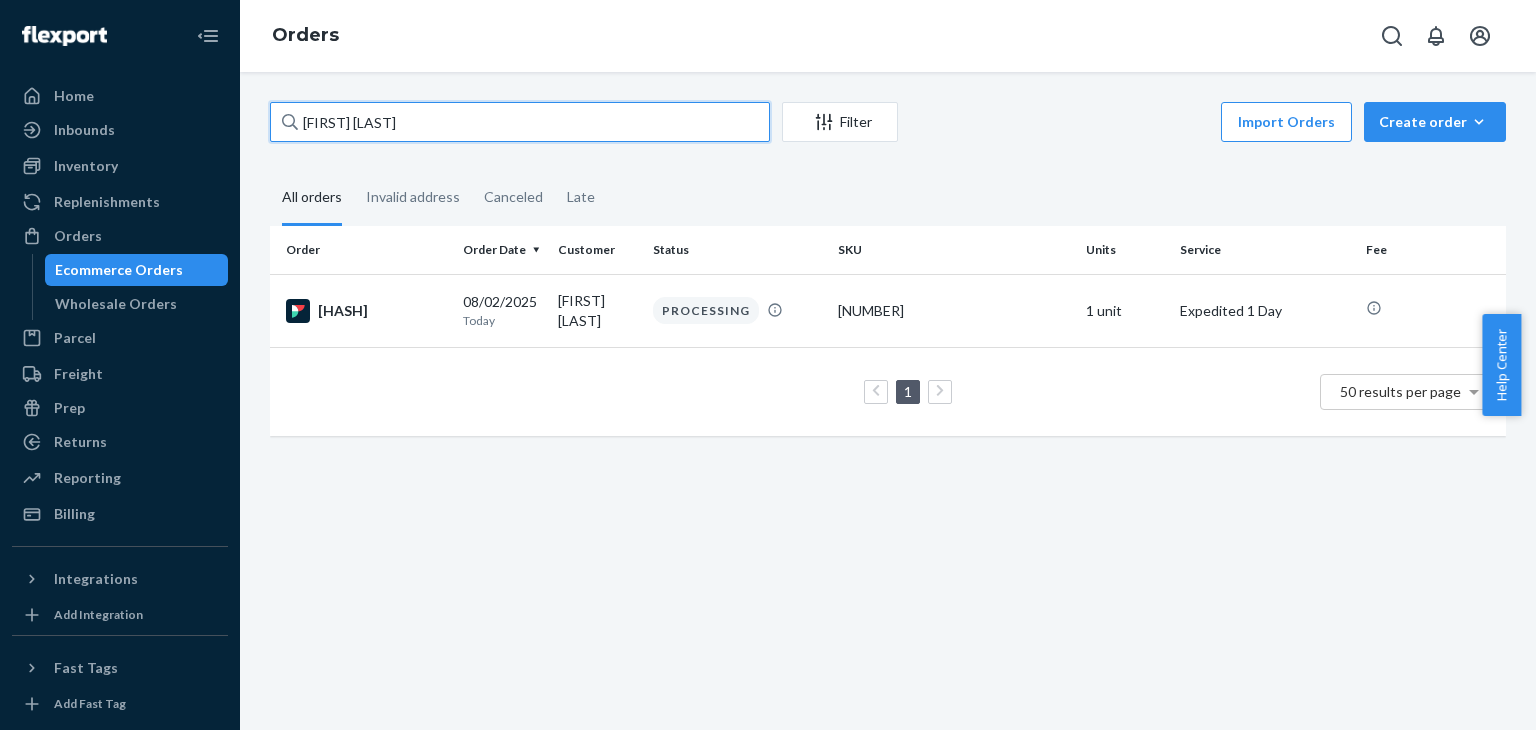 click on "[FIRST] [LAST]" at bounding box center (520, 122) 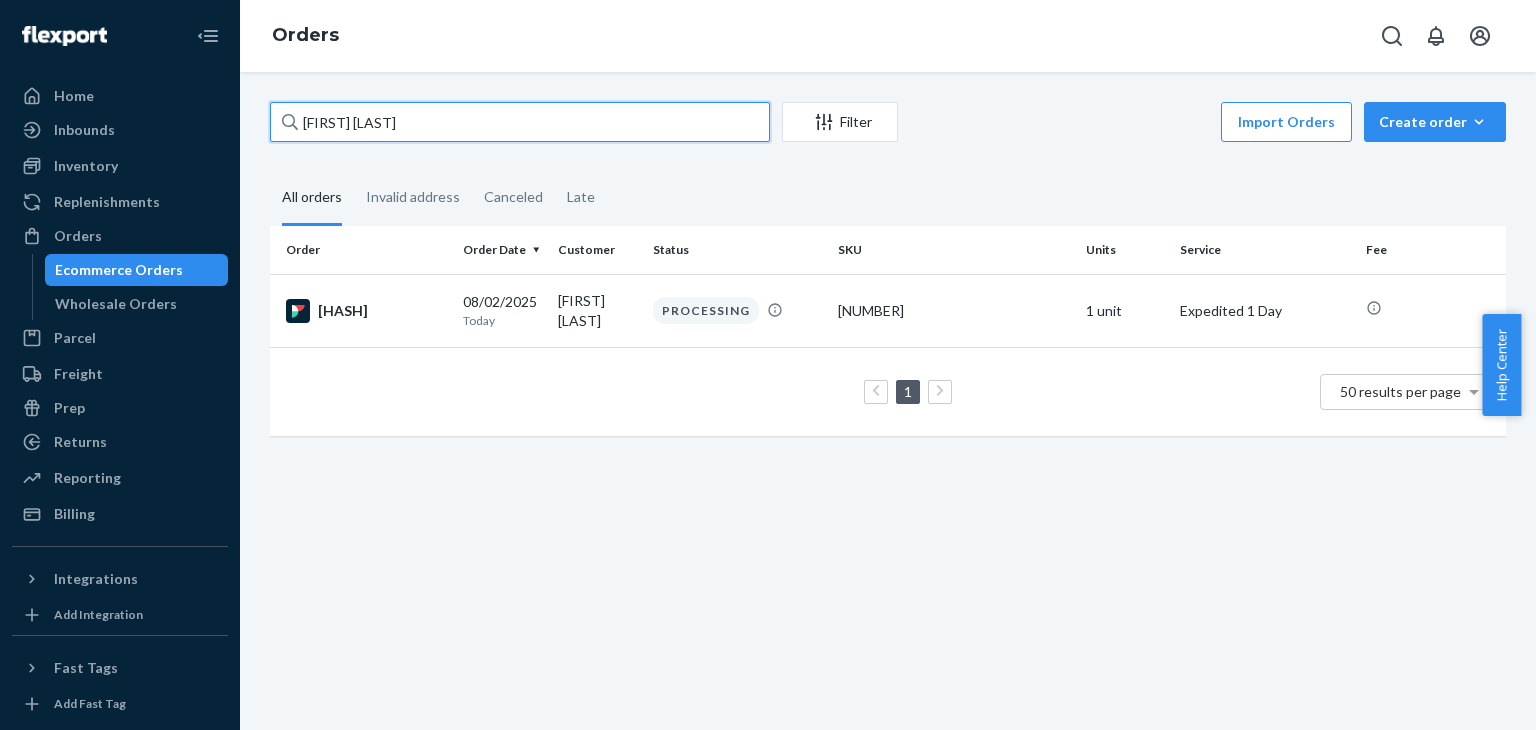 click on "[FIRST] [LAST]" at bounding box center [520, 122] 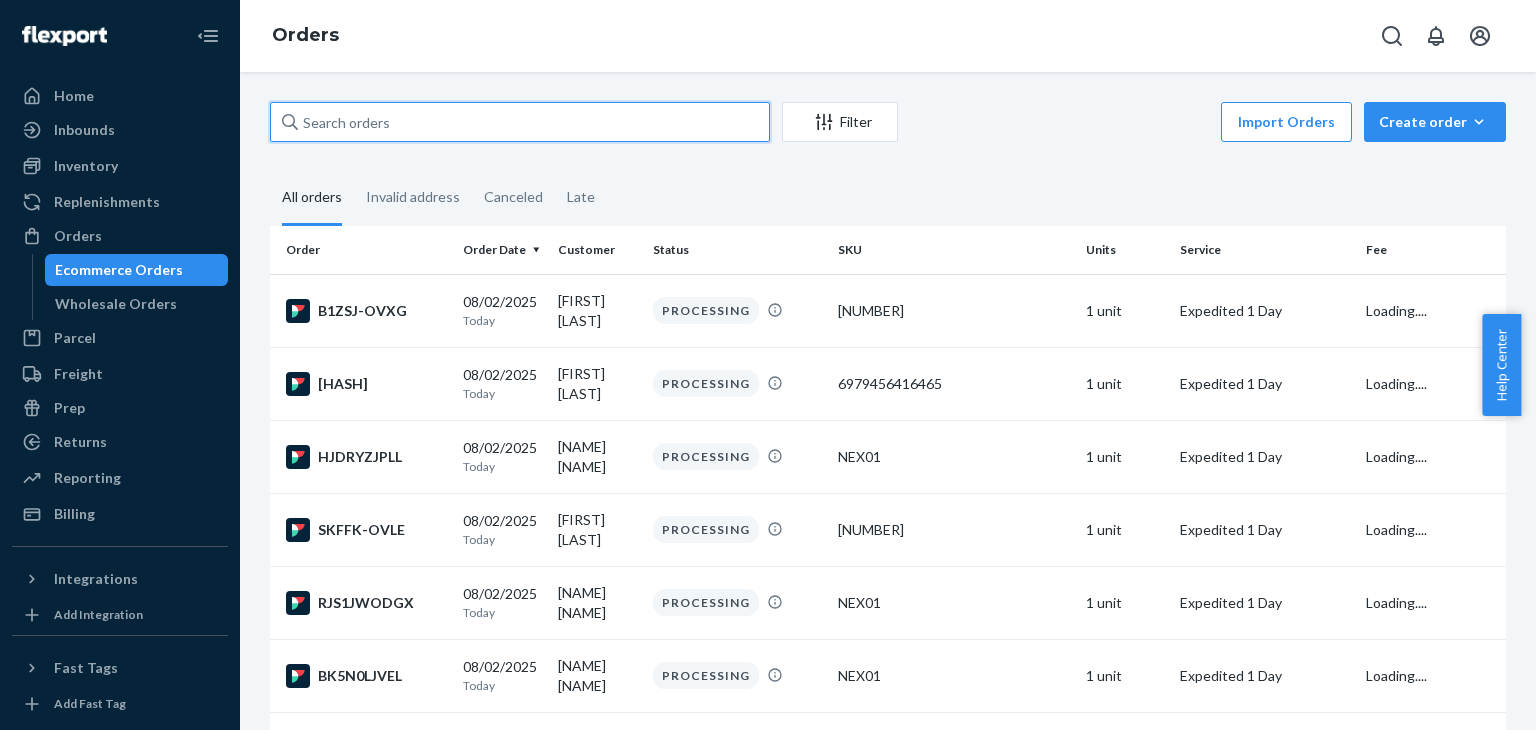 type 